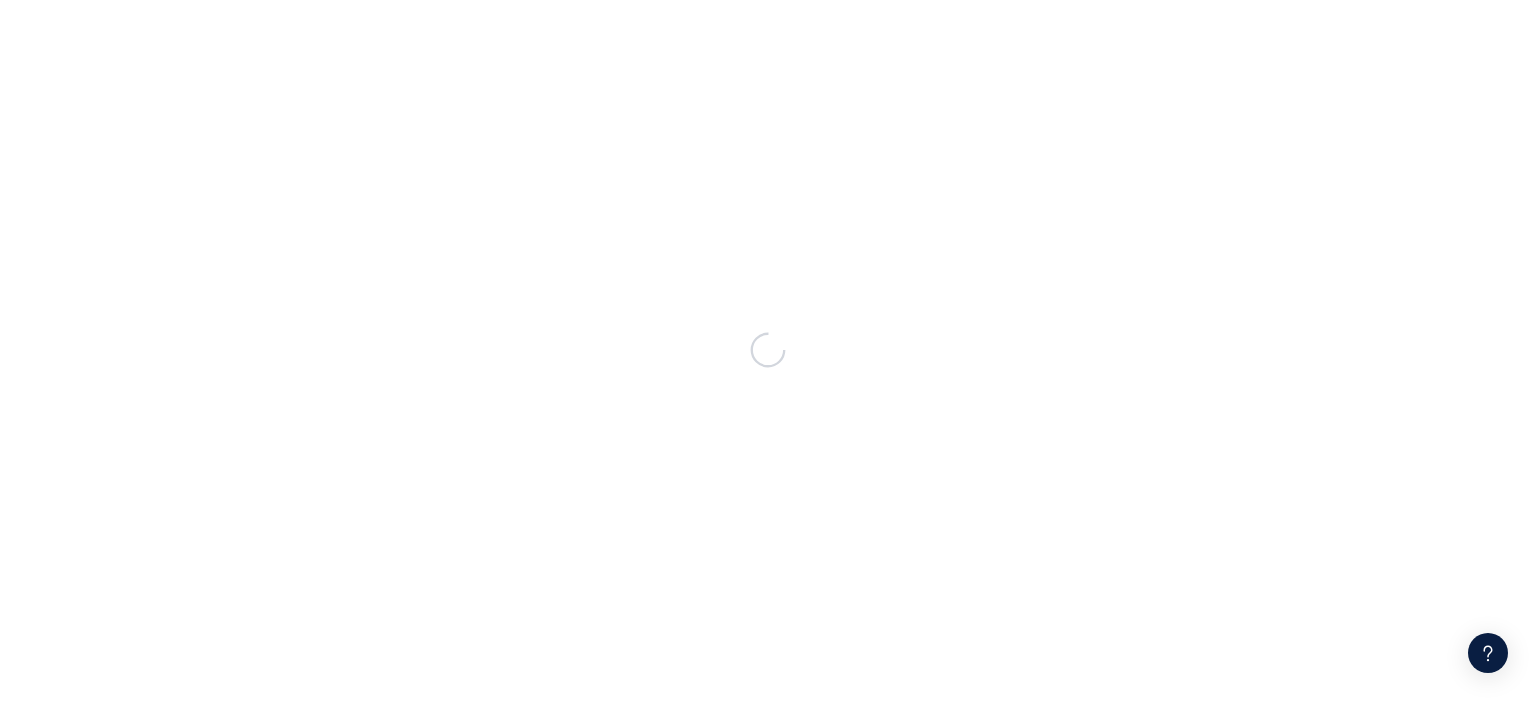 scroll, scrollTop: 0, scrollLeft: 0, axis: both 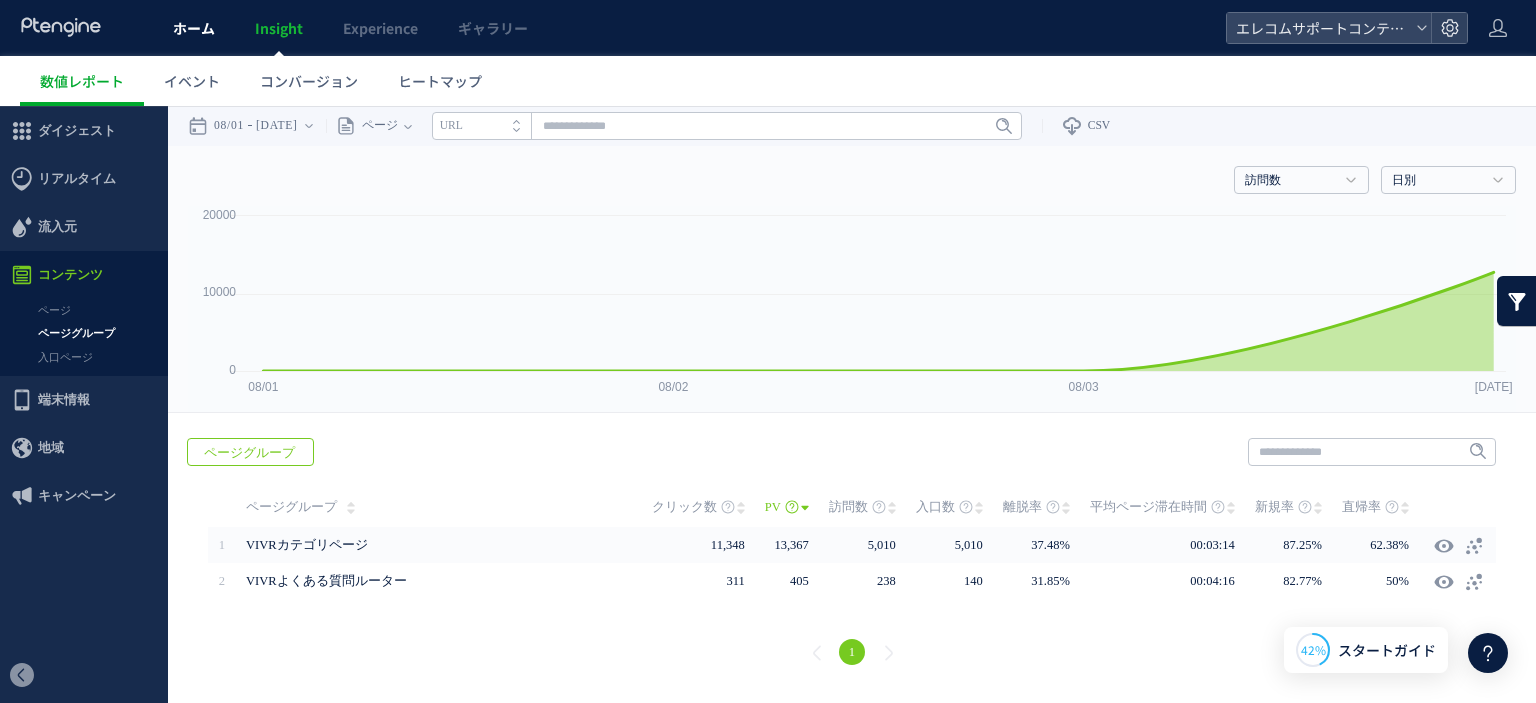 click on "ホーム" at bounding box center [194, 28] 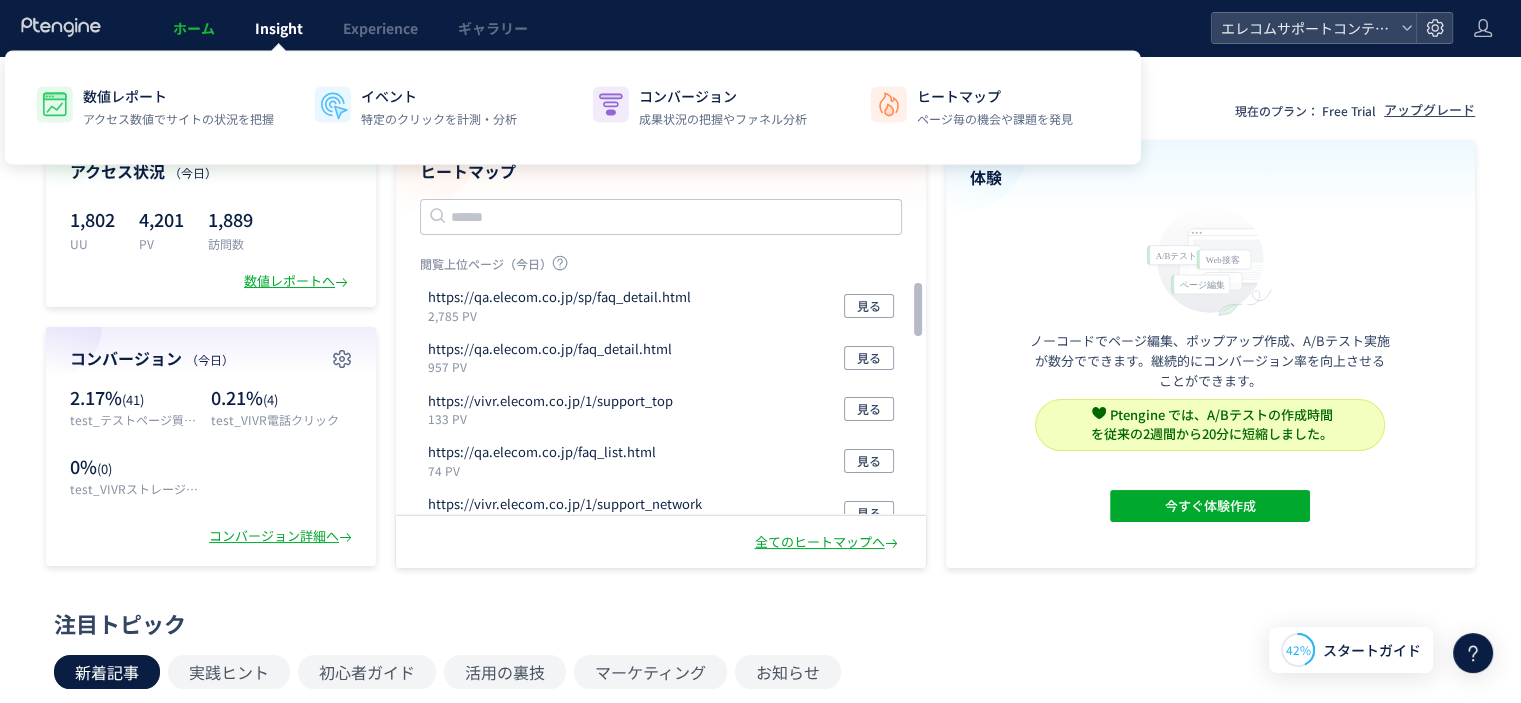 click on "Insight" at bounding box center (279, 28) 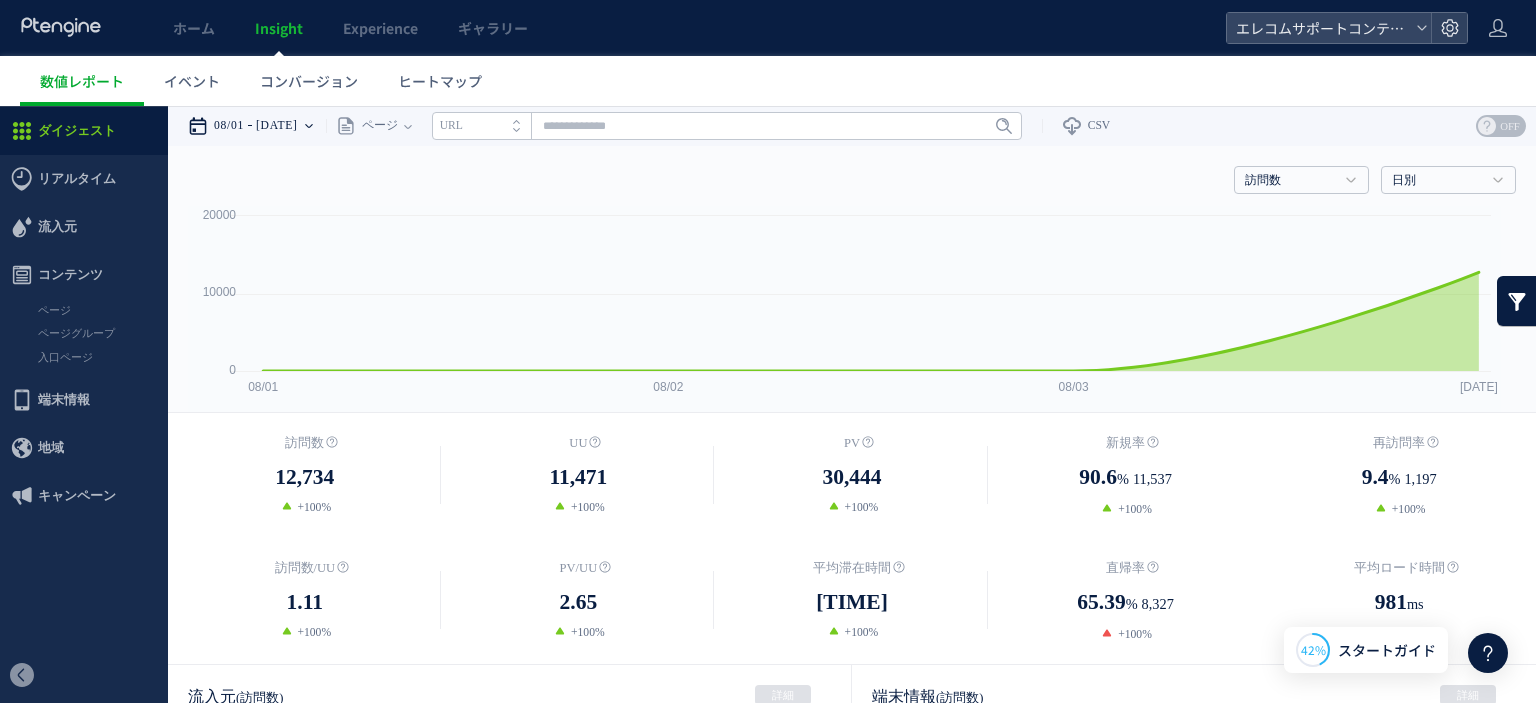 click on "[DATE]" at bounding box center (277, 126) 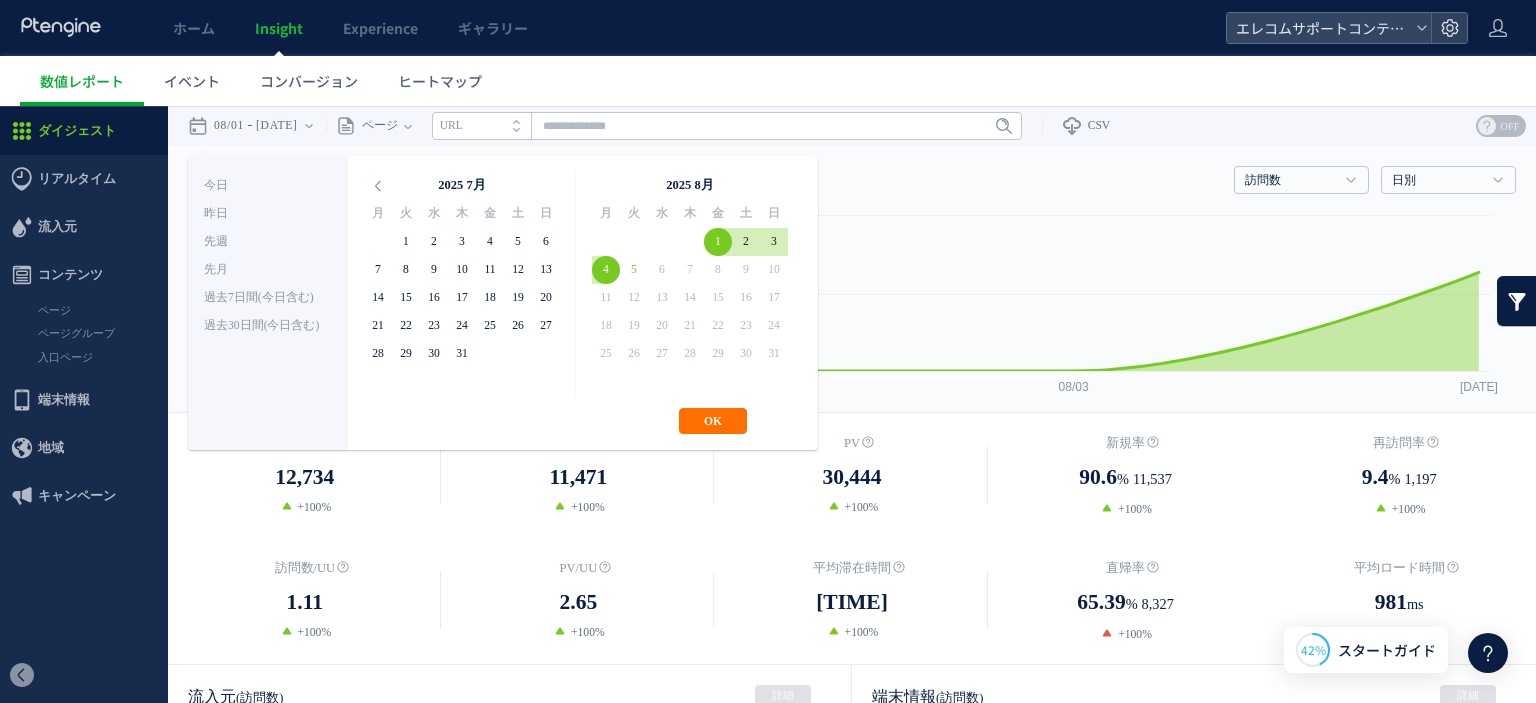 click on "数値レポート イベント コンバージョン ヒートマップ" at bounding box center (778, 81) 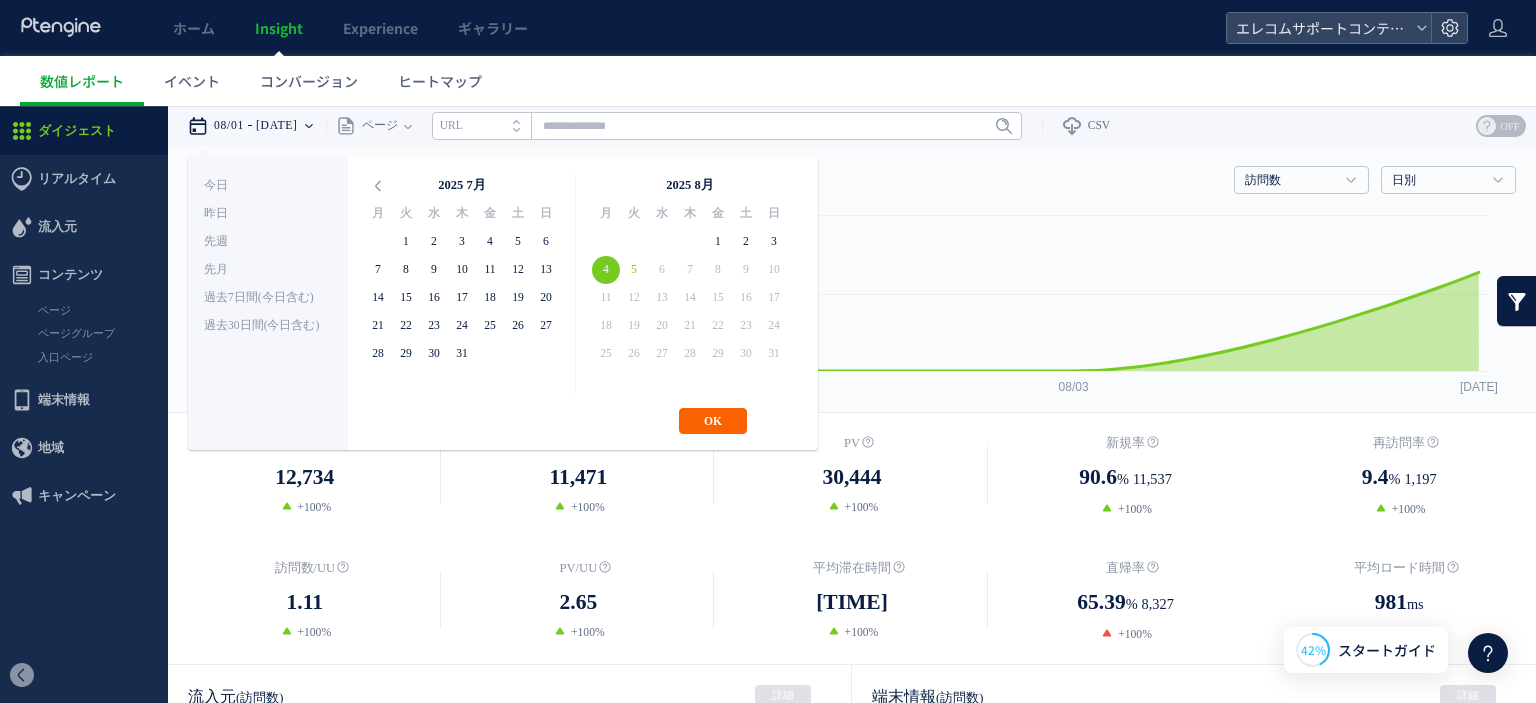 click on "OK" at bounding box center (713, 421) 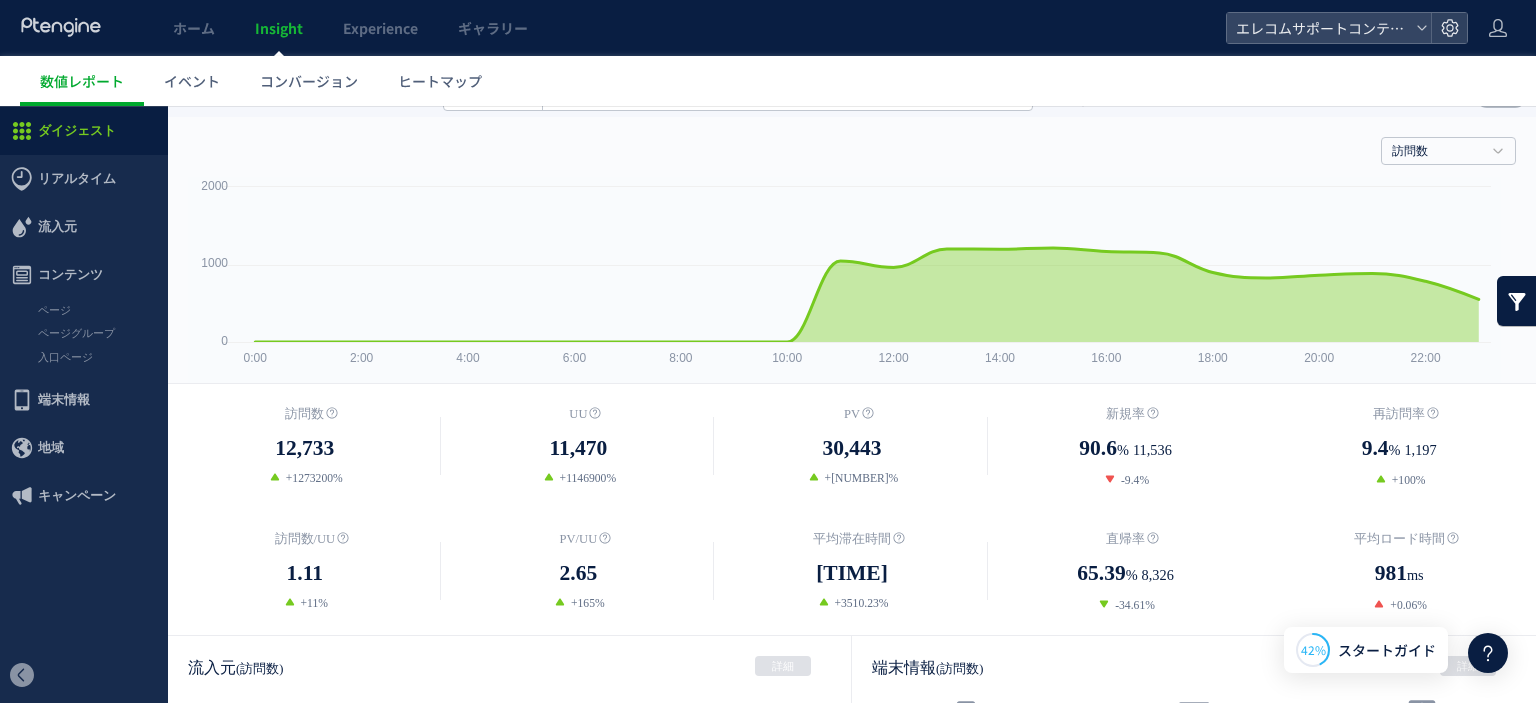 scroll, scrollTop: 0, scrollLeft: 0, axis: both 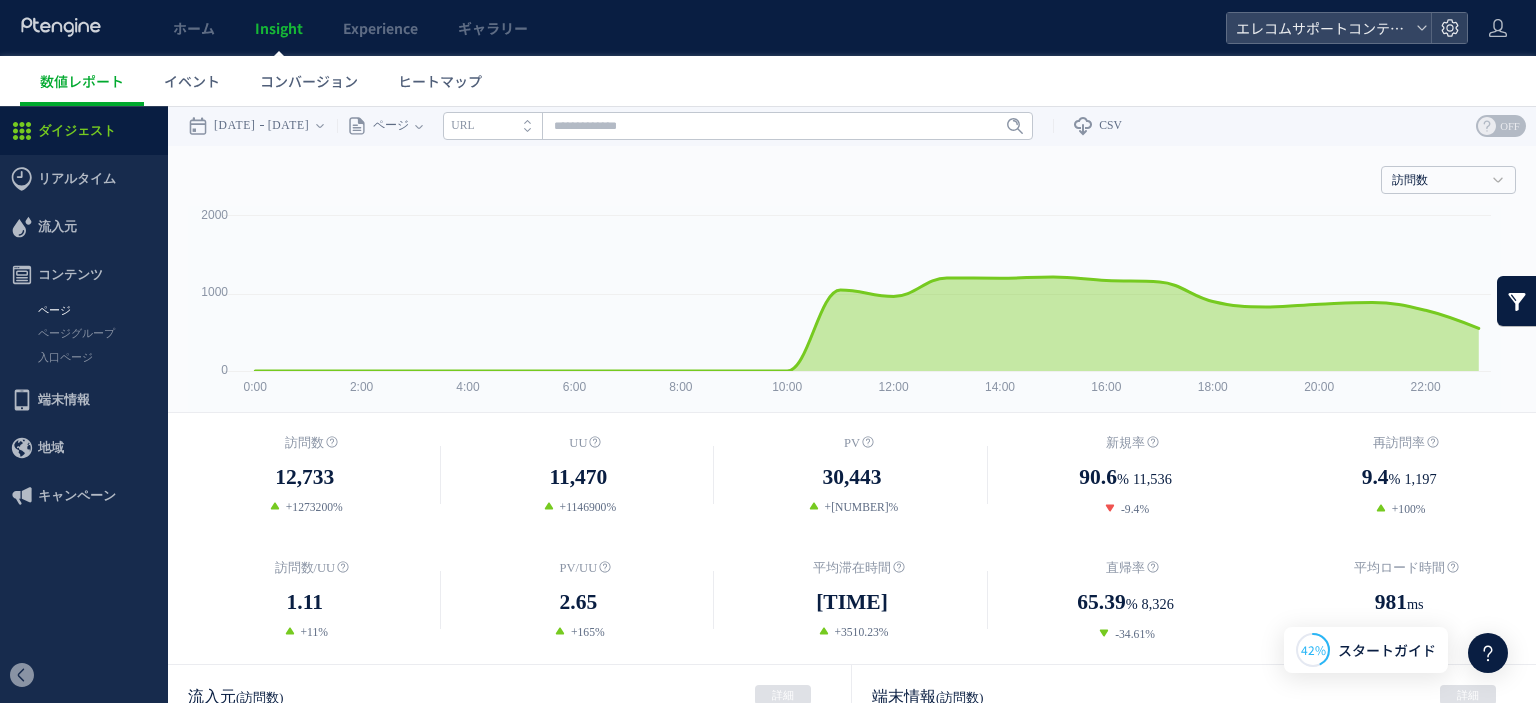 click on "ページ" at bounding box center (84, 310) 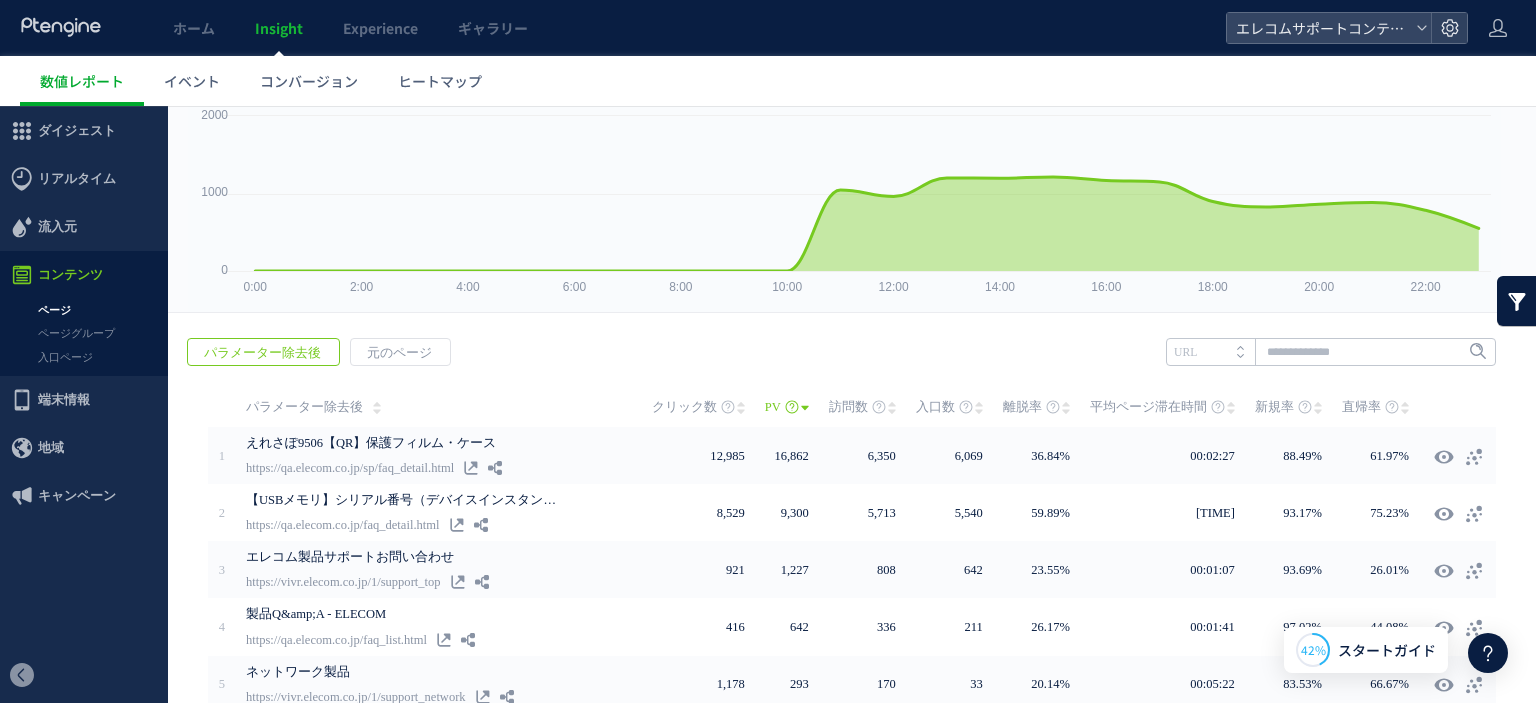 scroll, scrollTop: 0, scrollLeft: 0, axis: both 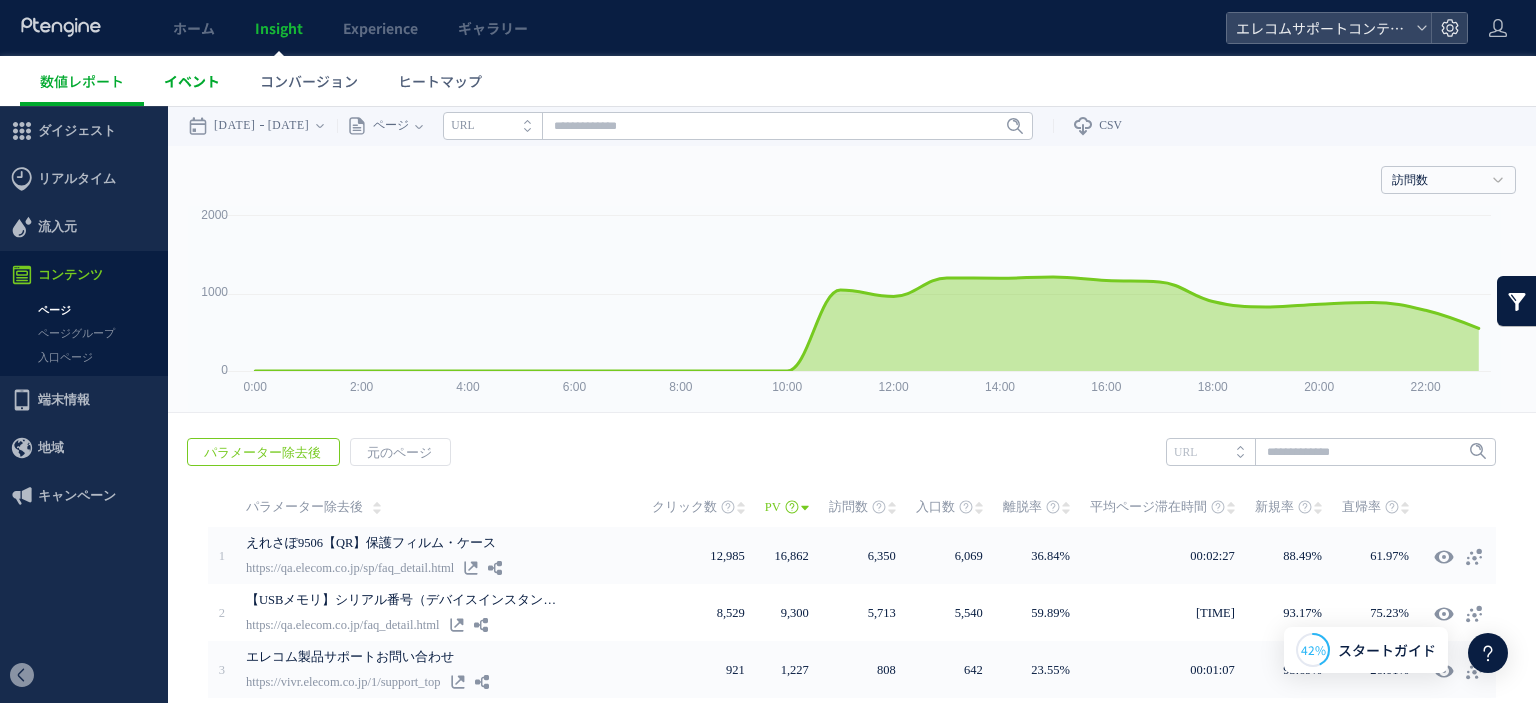 click on "イベント" at bounding box center (192, 81) 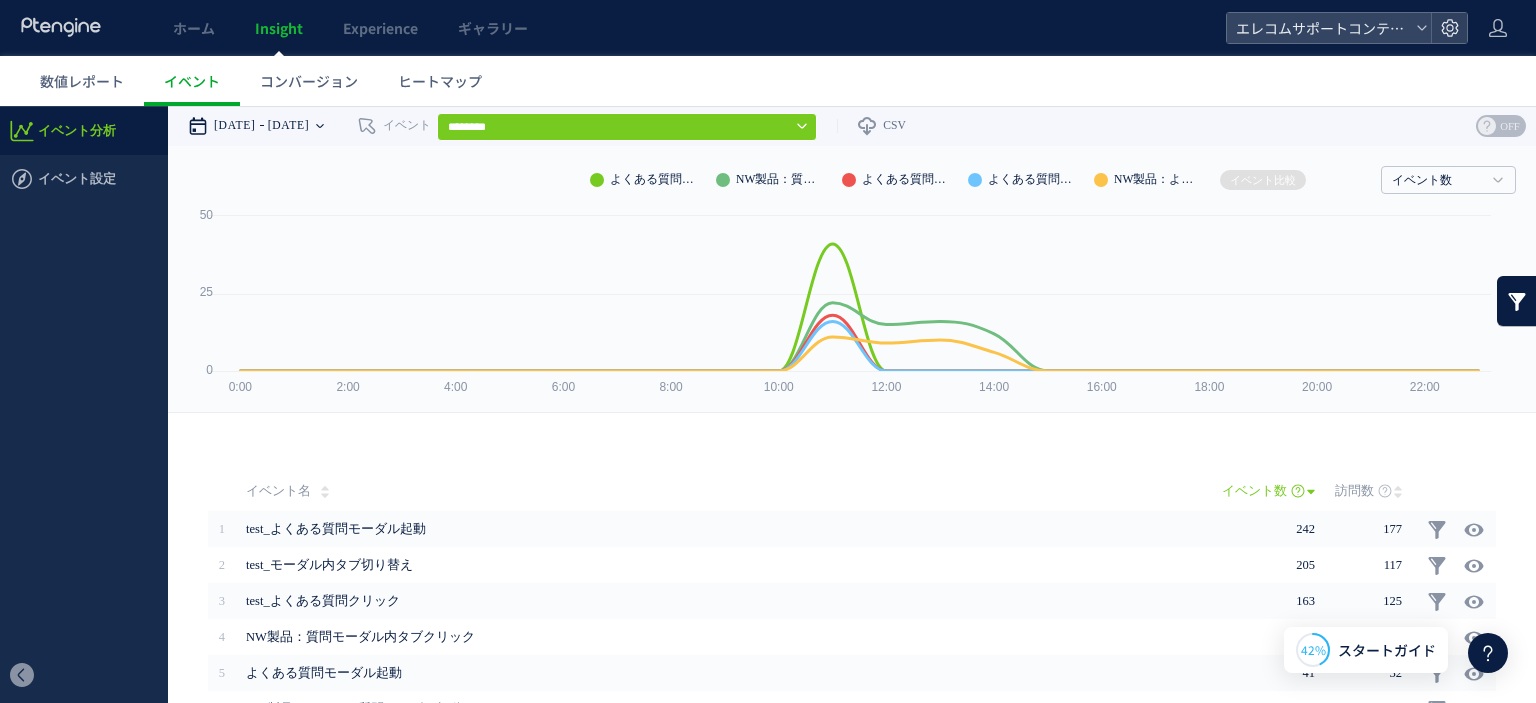 click on "[DATE]" at bounding box center (289, 126) 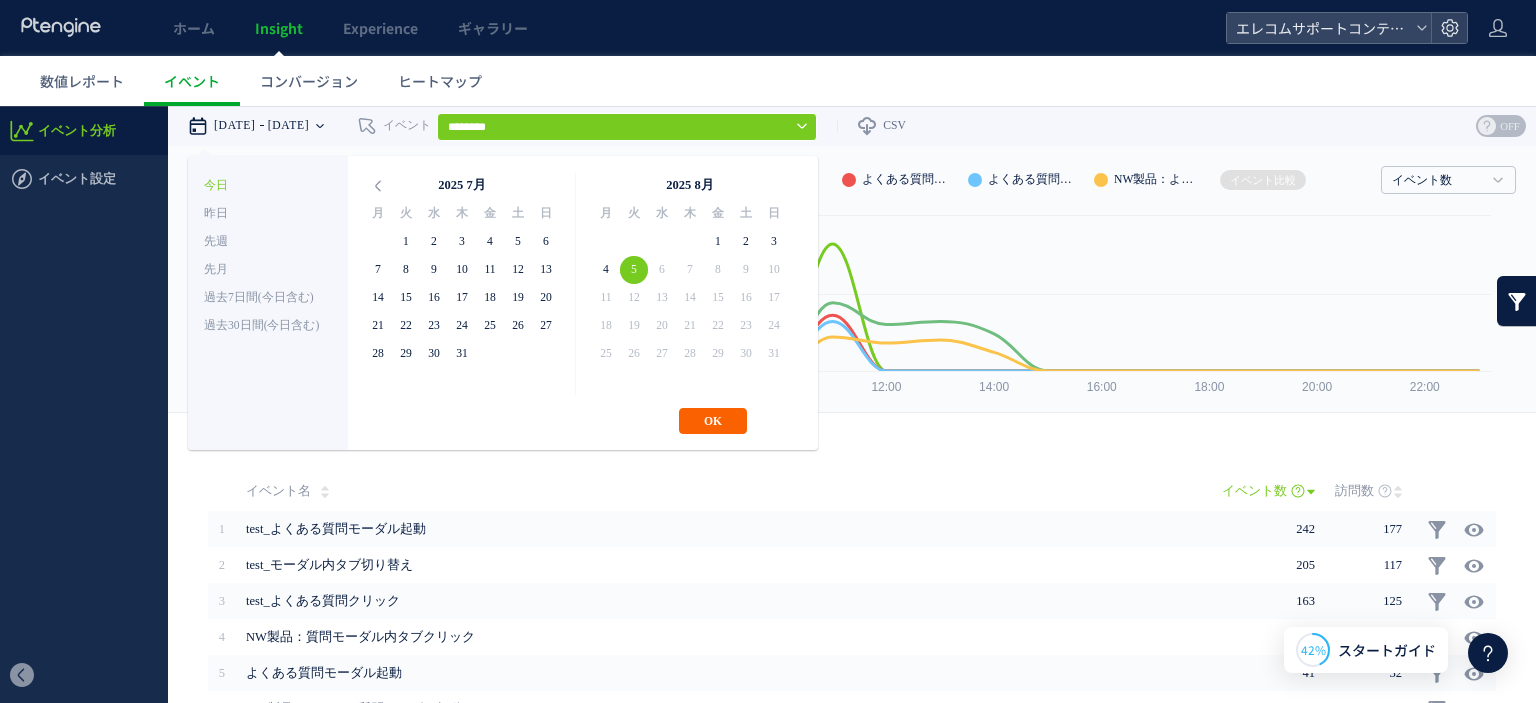 click on "OK" at bounding box center (713, 421) 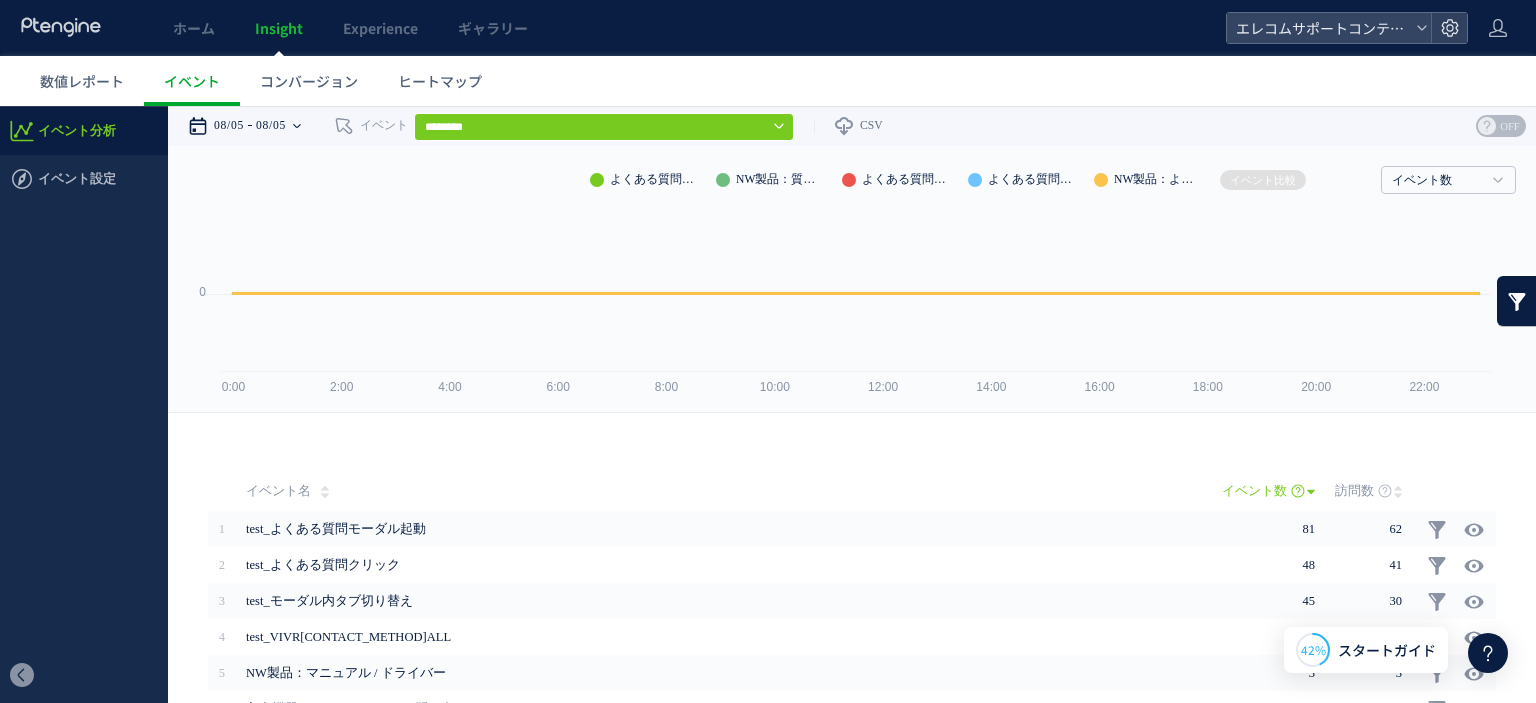 click on "[DATE]
[DATE]" at bounding box center [251, 126] 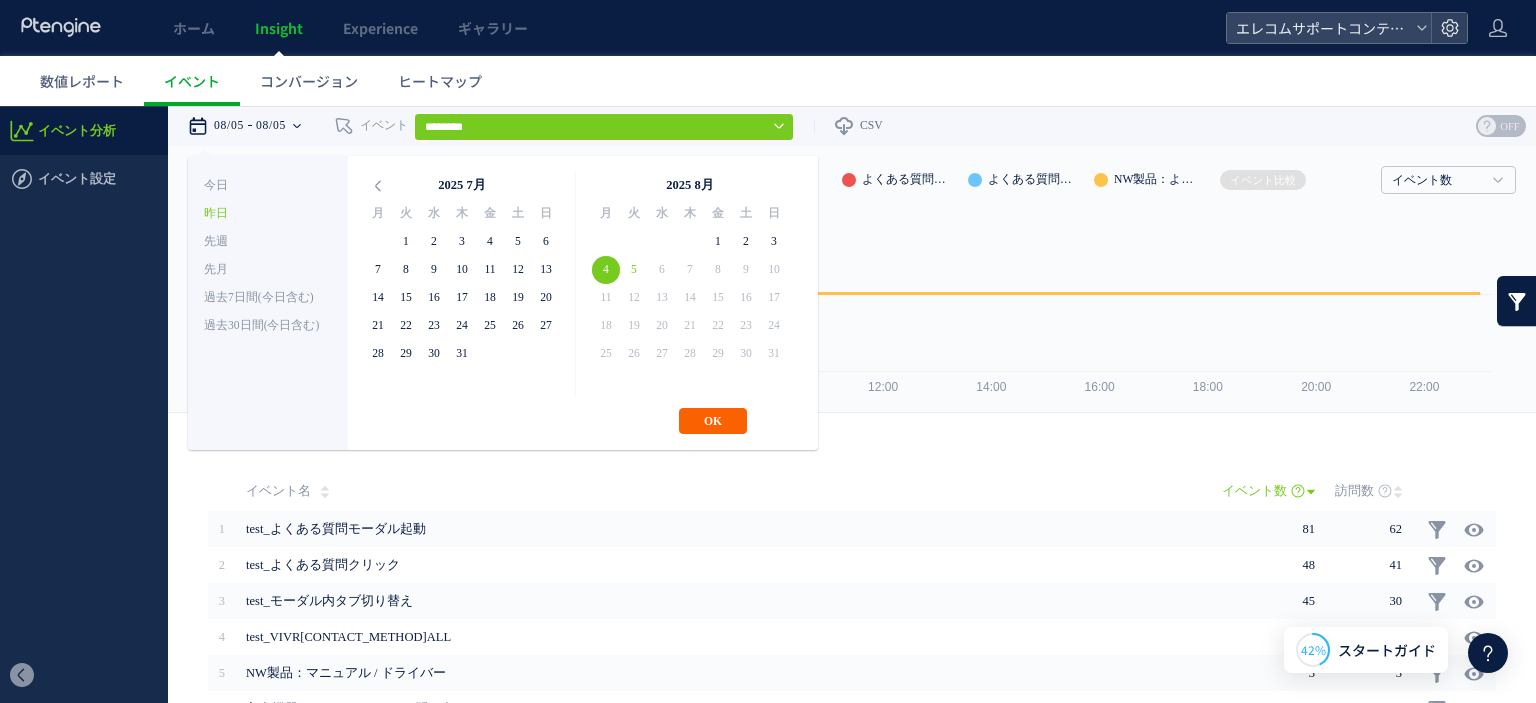 click on "OK" at bounding box center [713, 421] 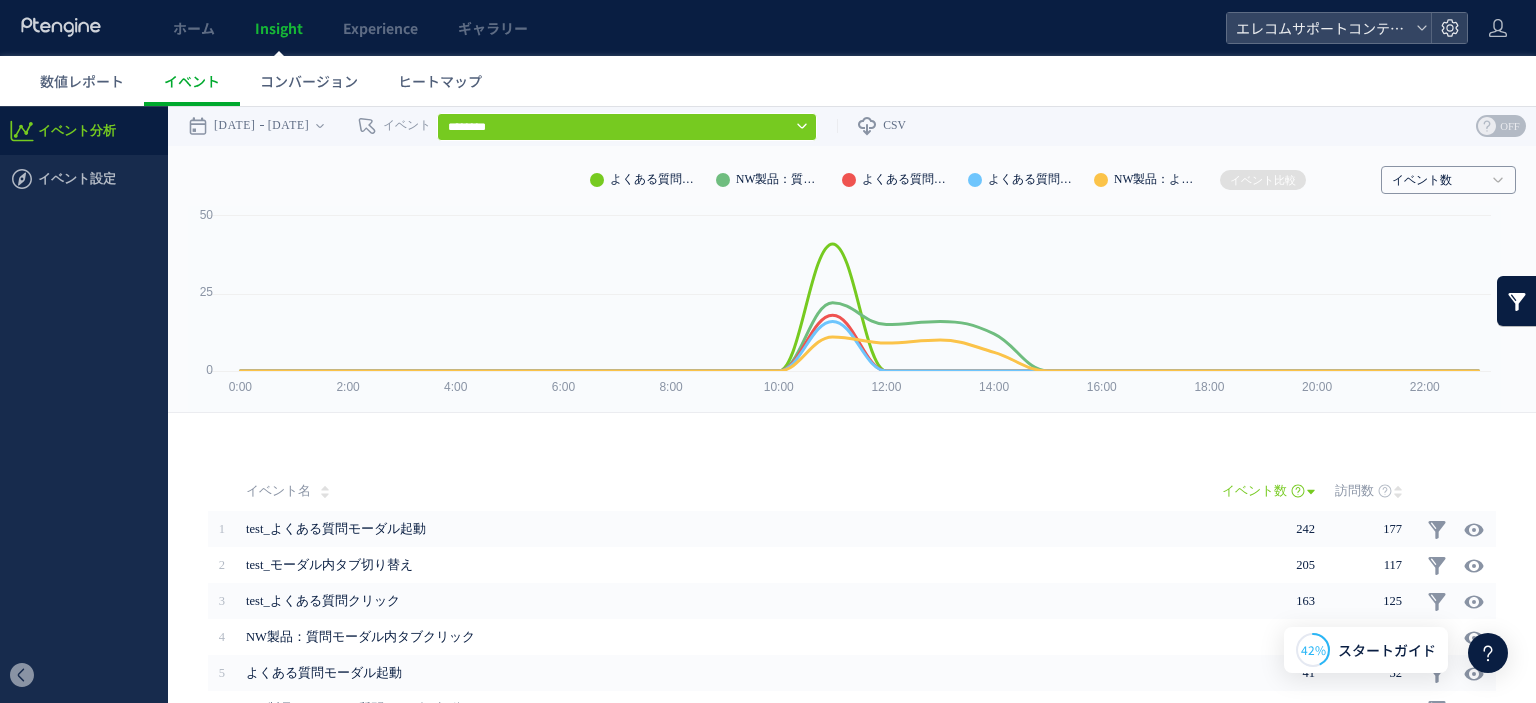 click on "イベント数" at bounding box center [1437, 181] 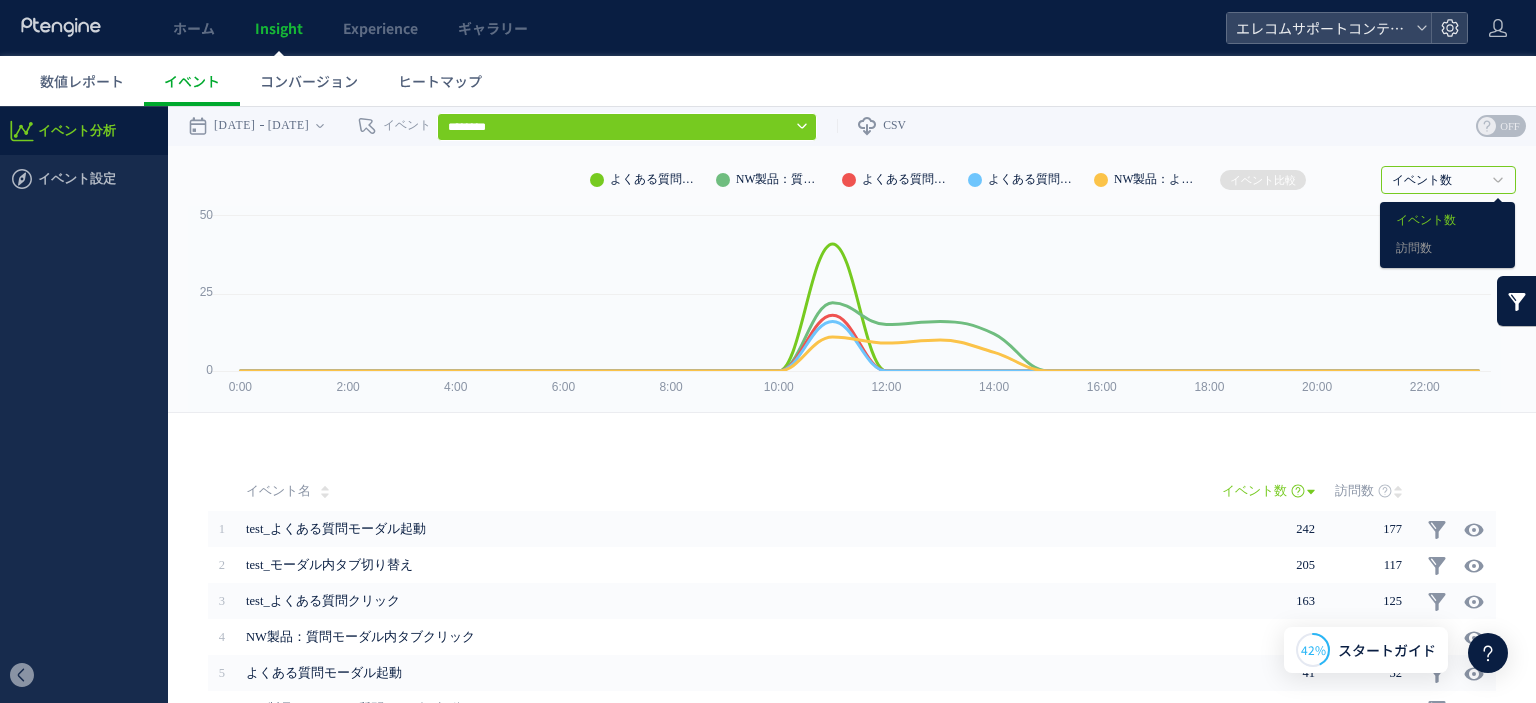 click on "よくある質問モーダル起動" at bounding box center [645, 180] 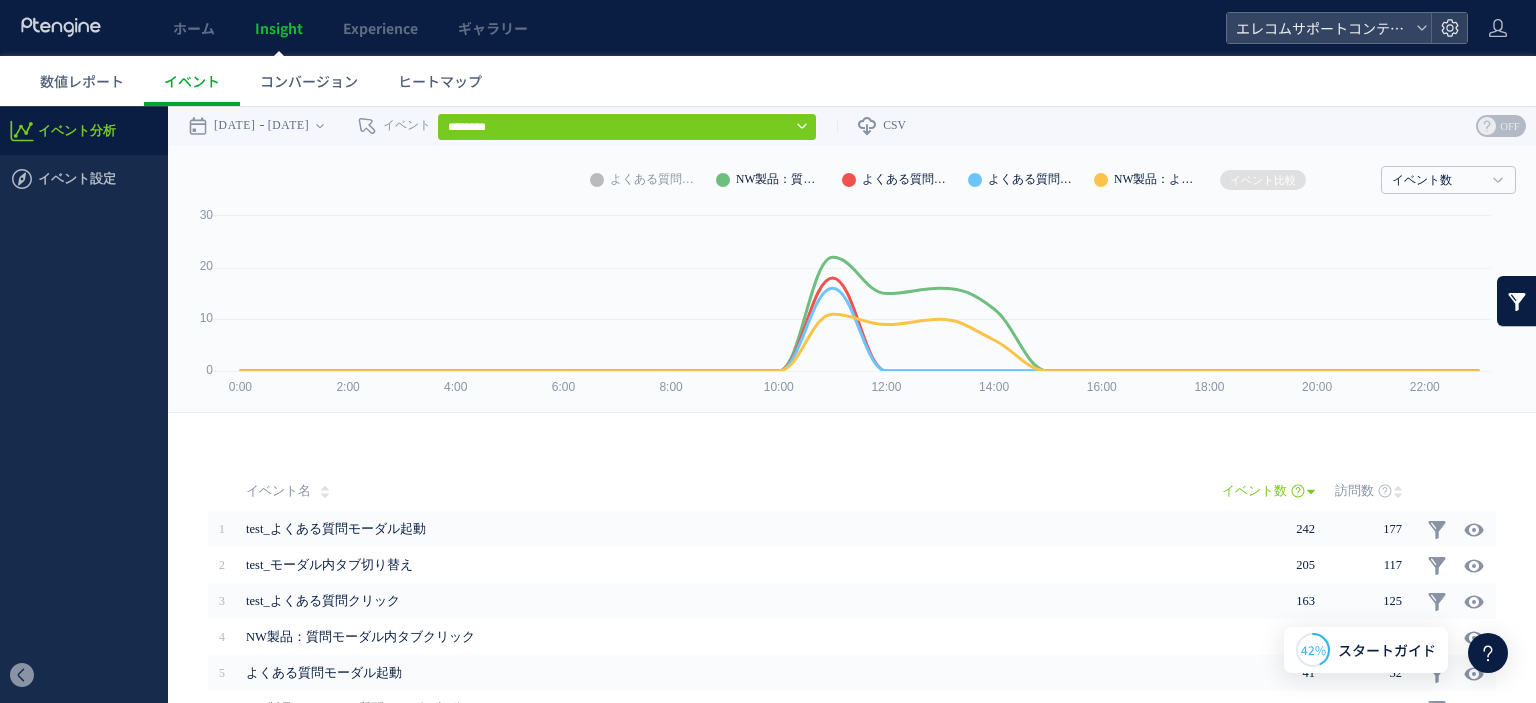 click on "NW製品：質問モーダル内タブクリック" at bounding box center [771, 180] 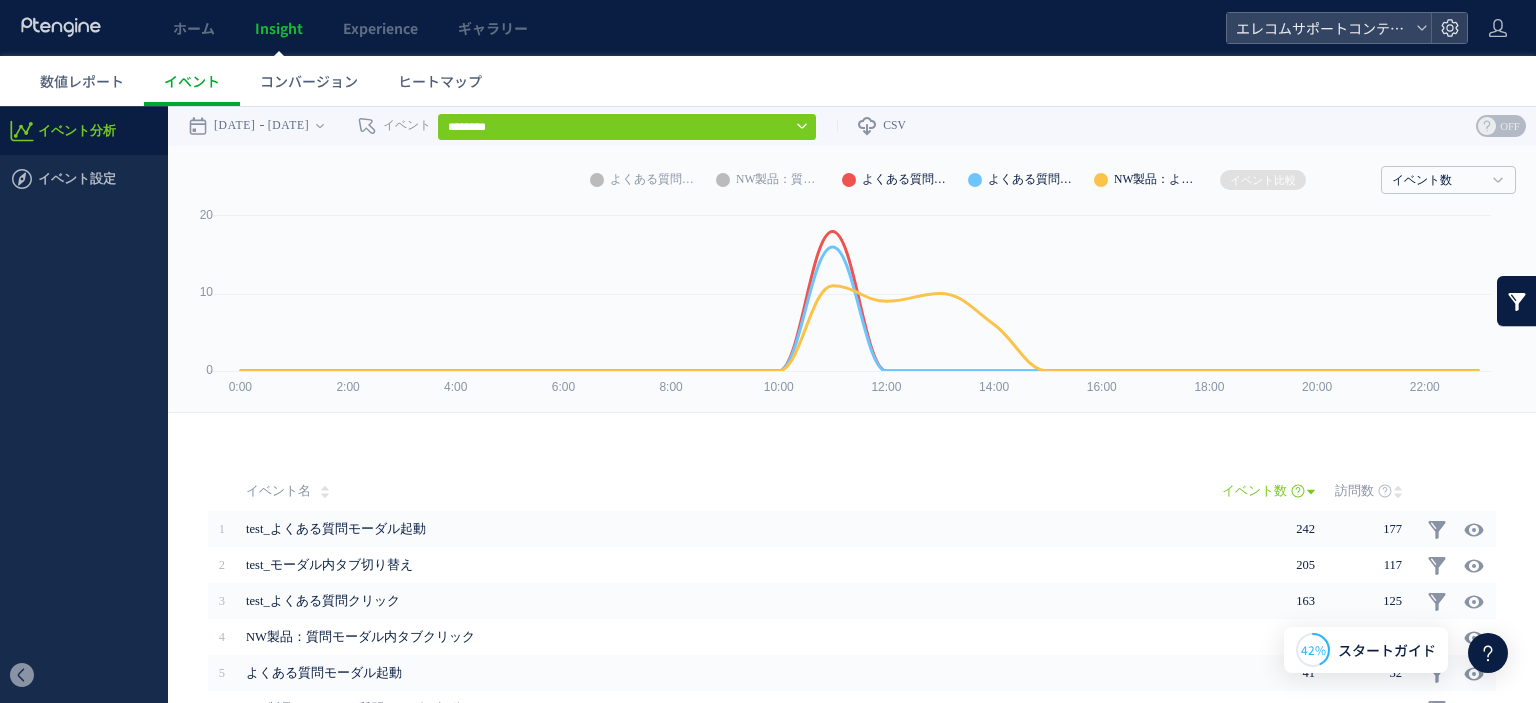 click on "よくある質問クリック" at bounding box center [897, 180] 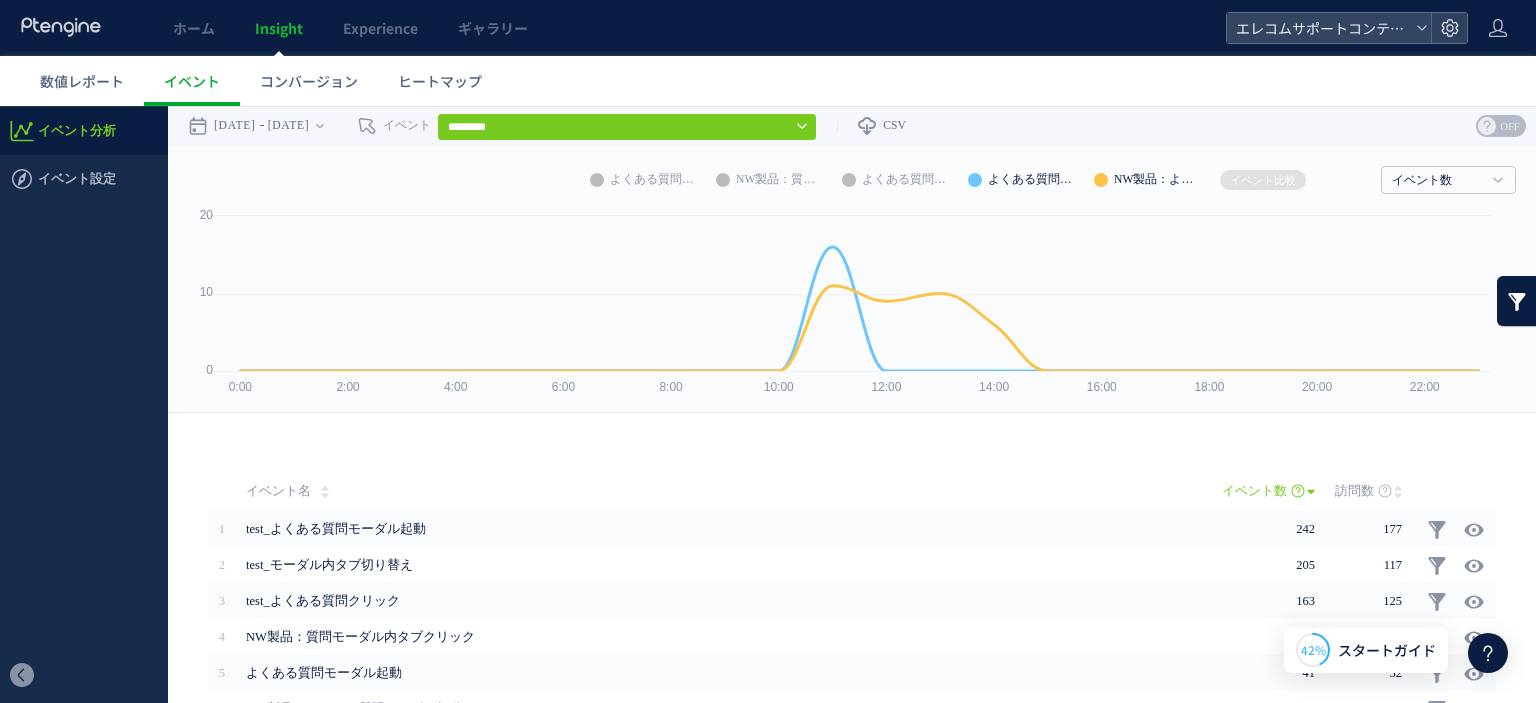 click on "よくある質問内タブ切り替え" at bounding box center (1023, 180) 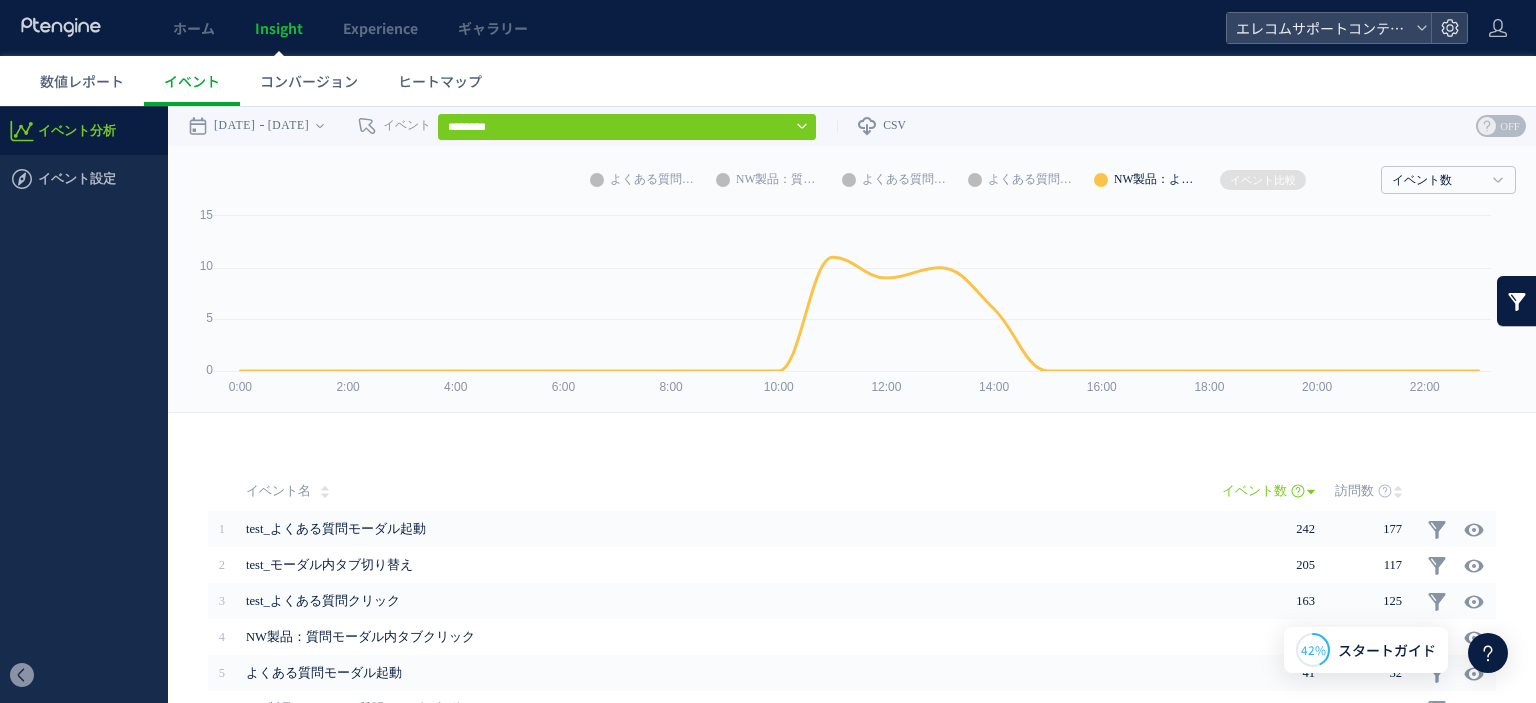 click on "NW製品：よくある質問モーダル起動" at bounding box center (1149, 180) 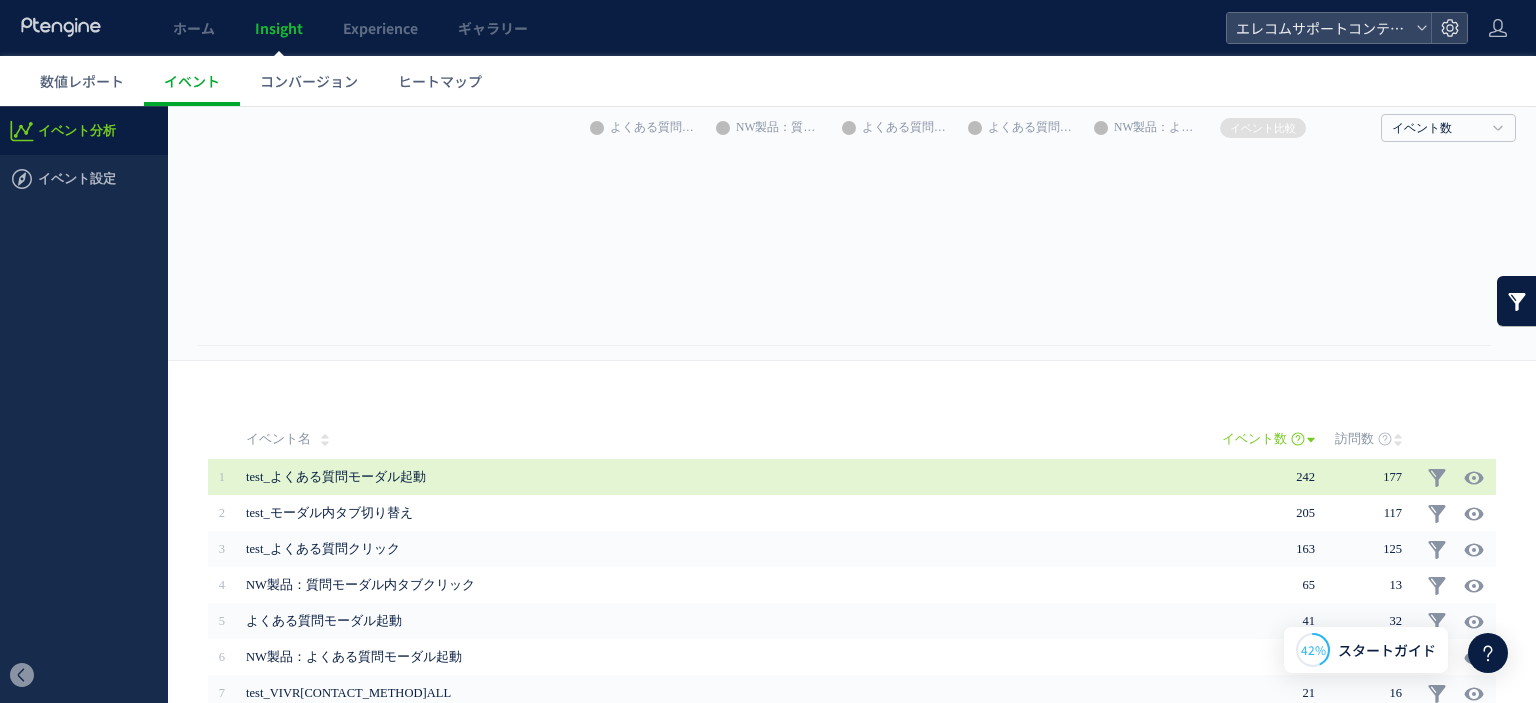 scroll, scrollTop: 100, scrollLeft: 0, axis: vertical 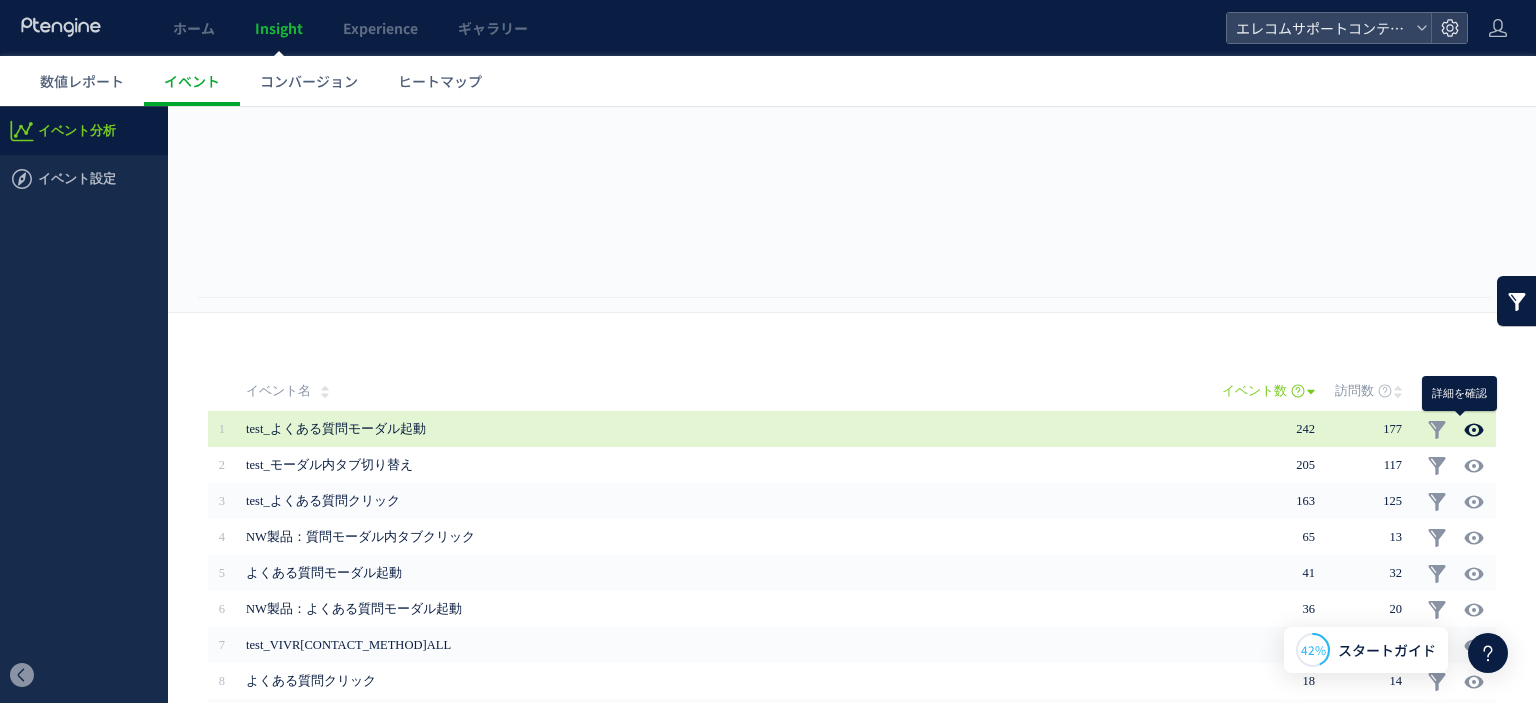 drag, startPoint x: 1455, startPoint y: 429, endPoint x: 1460, endPoint y: 438, distance: 10.29563 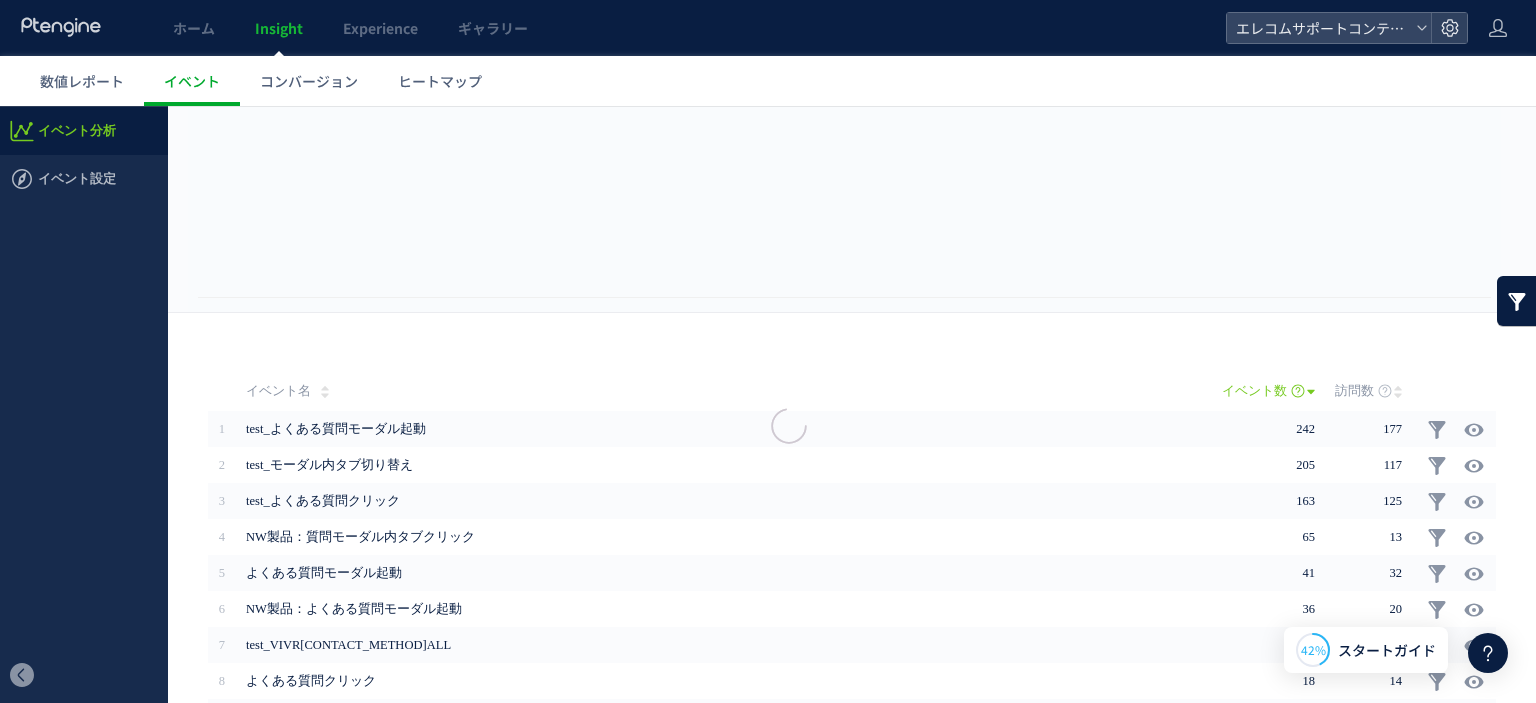 scroll, scrollTop: 0, scrollLeft: 0, axis: both 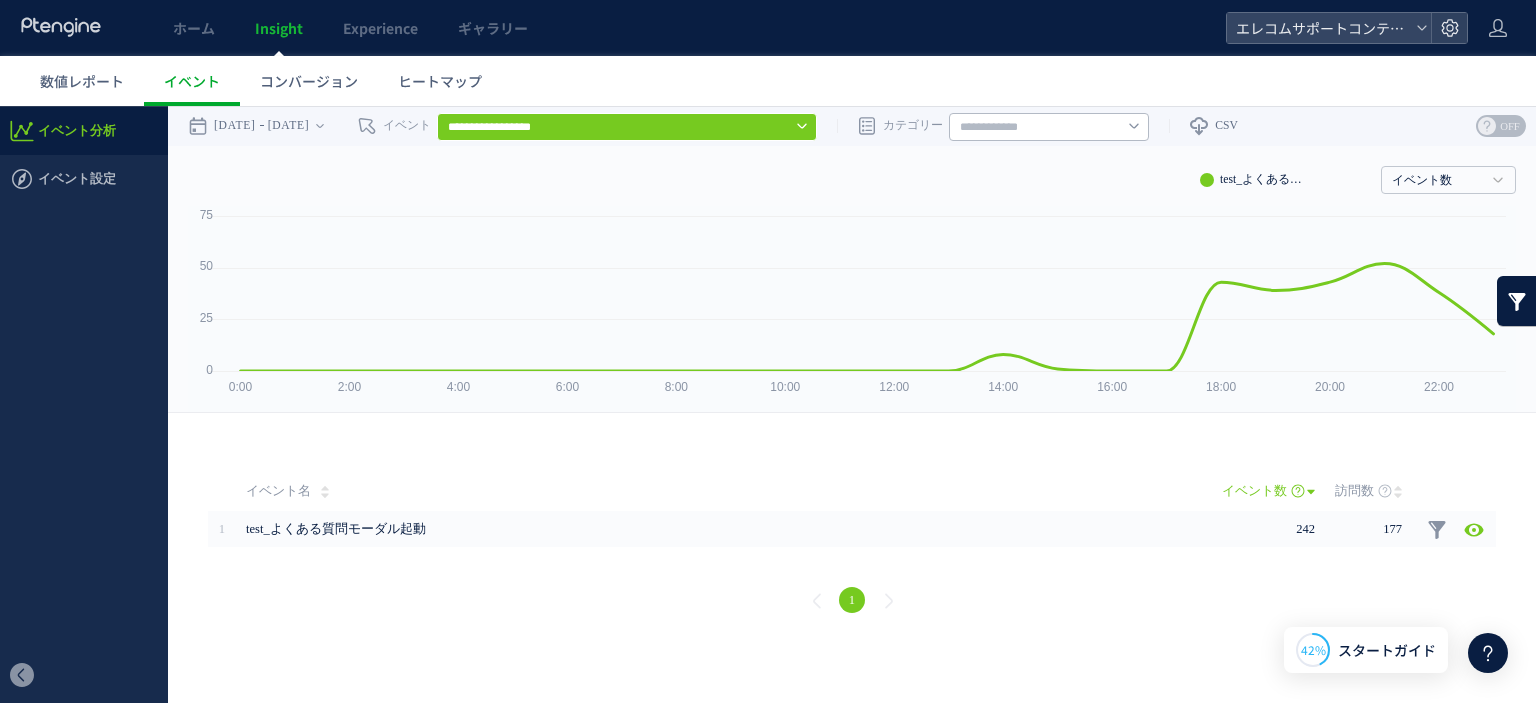 click on "**********" at bounding box center [627, 127] 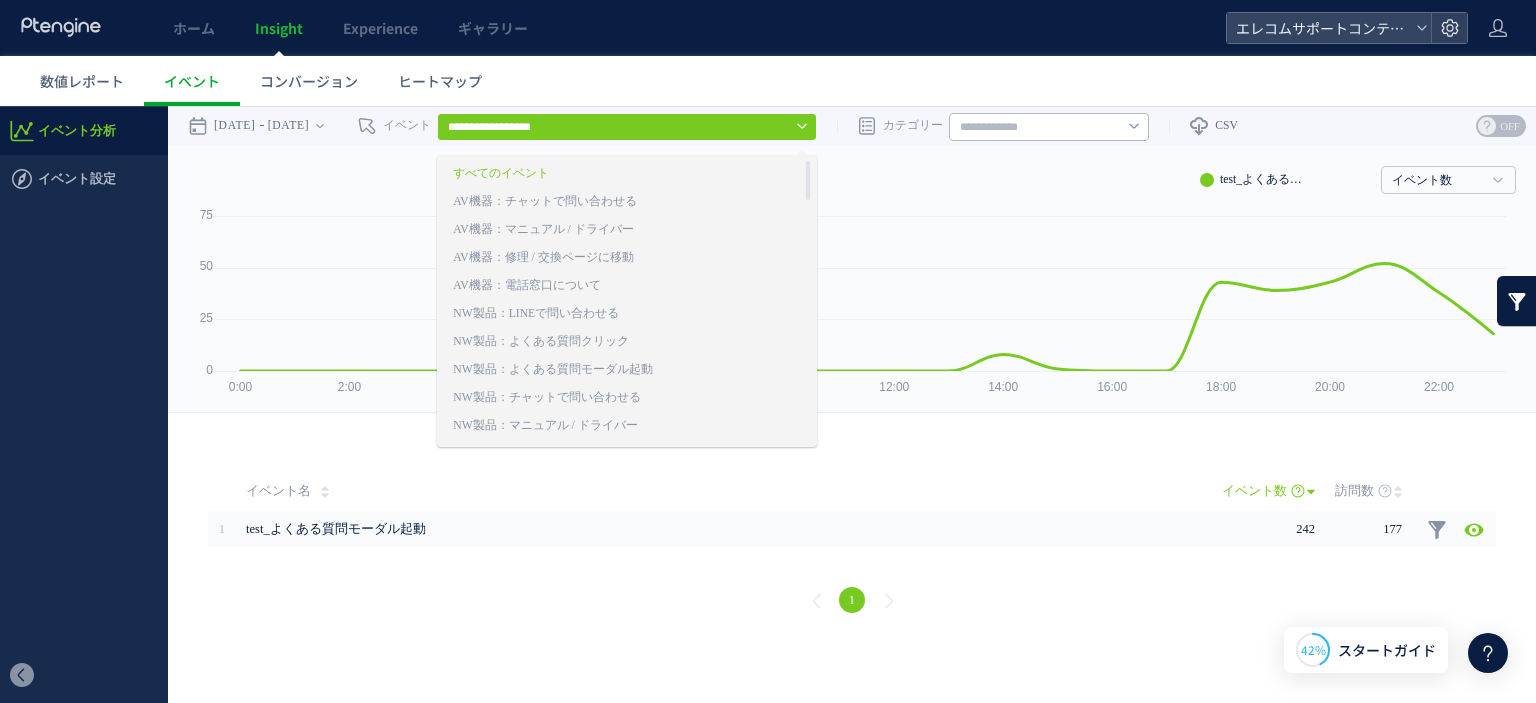 click on "すべてのイベント" at bounding box center (597, 174) 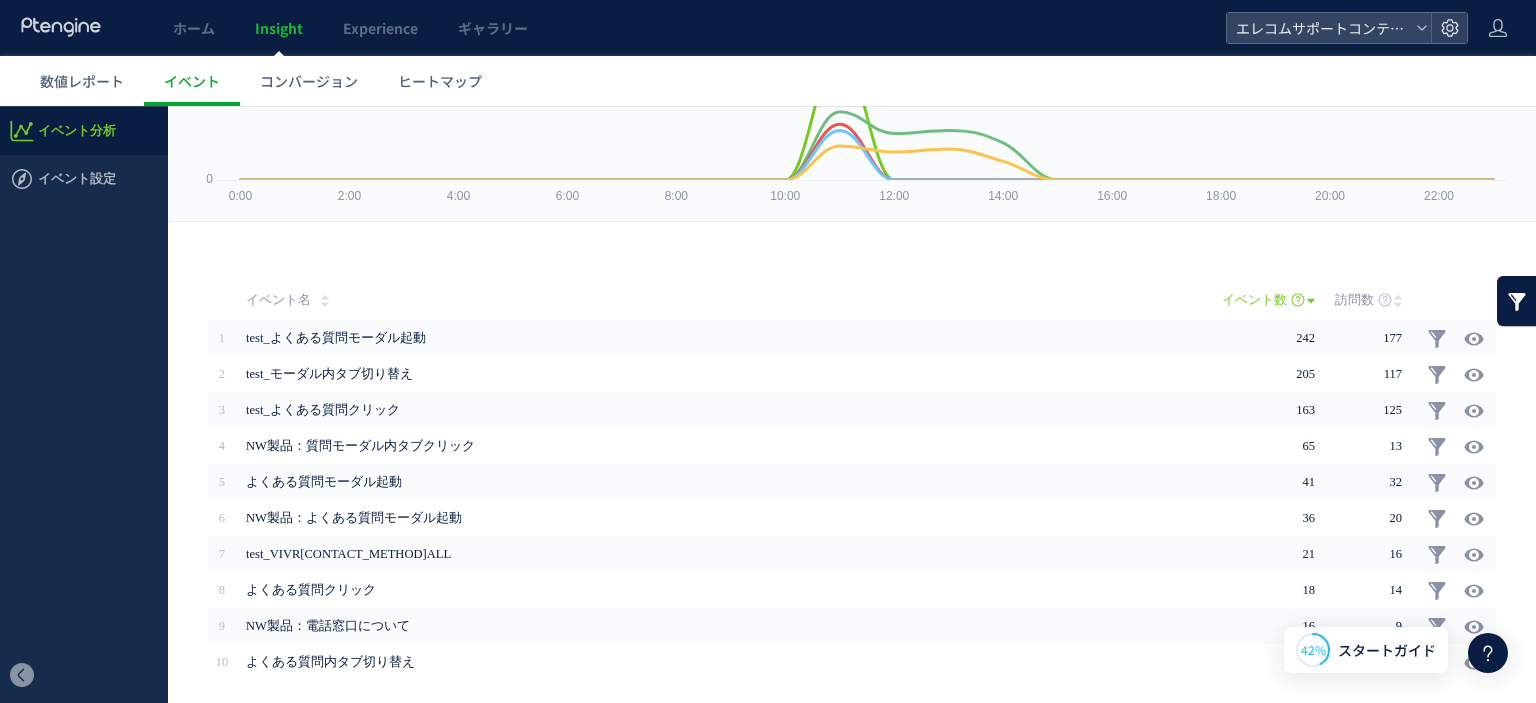 scroll, scrollTop: 200, scrollLeft: 0, axis: vertical 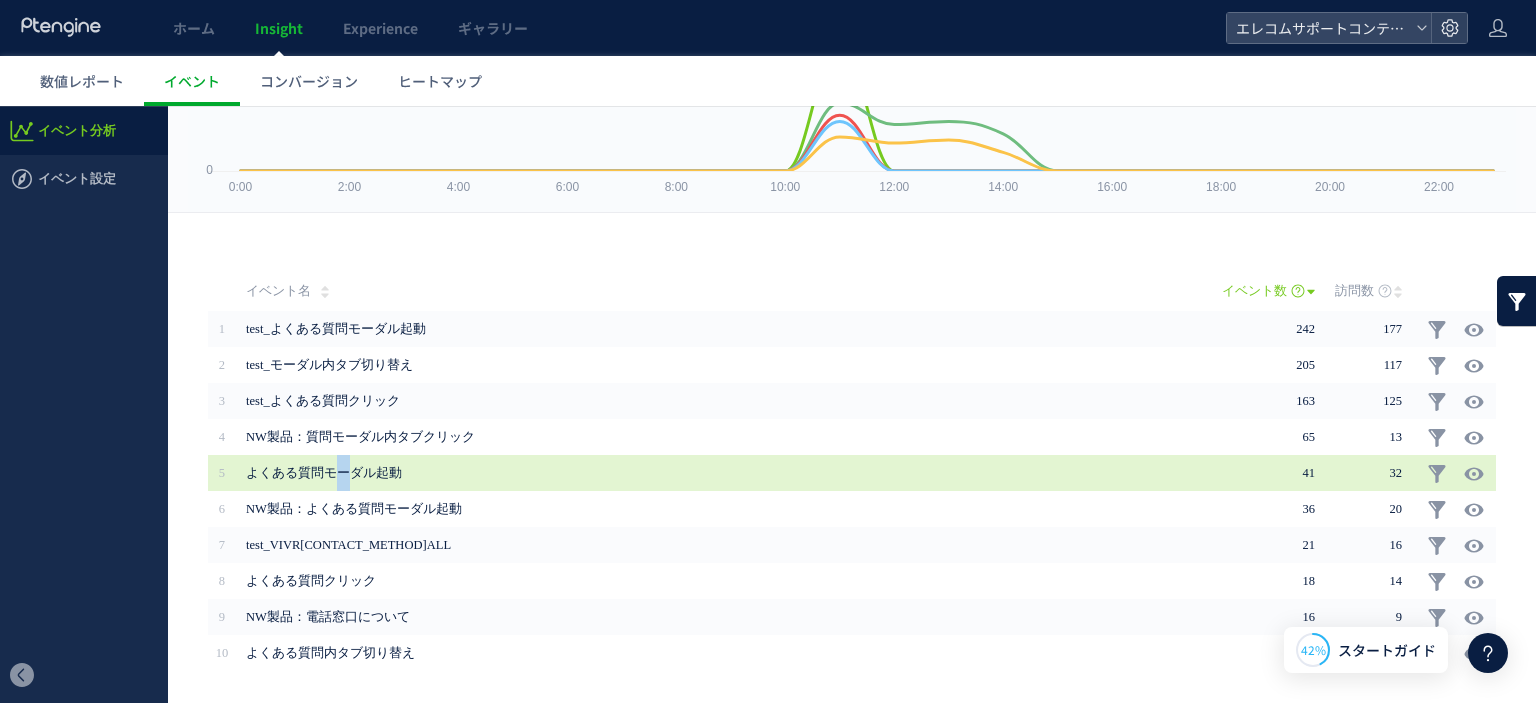 drag, startPoint x: 381, startPoint y: 475, endPoint x: 340, endPoint y: 472, distance: 41.109608 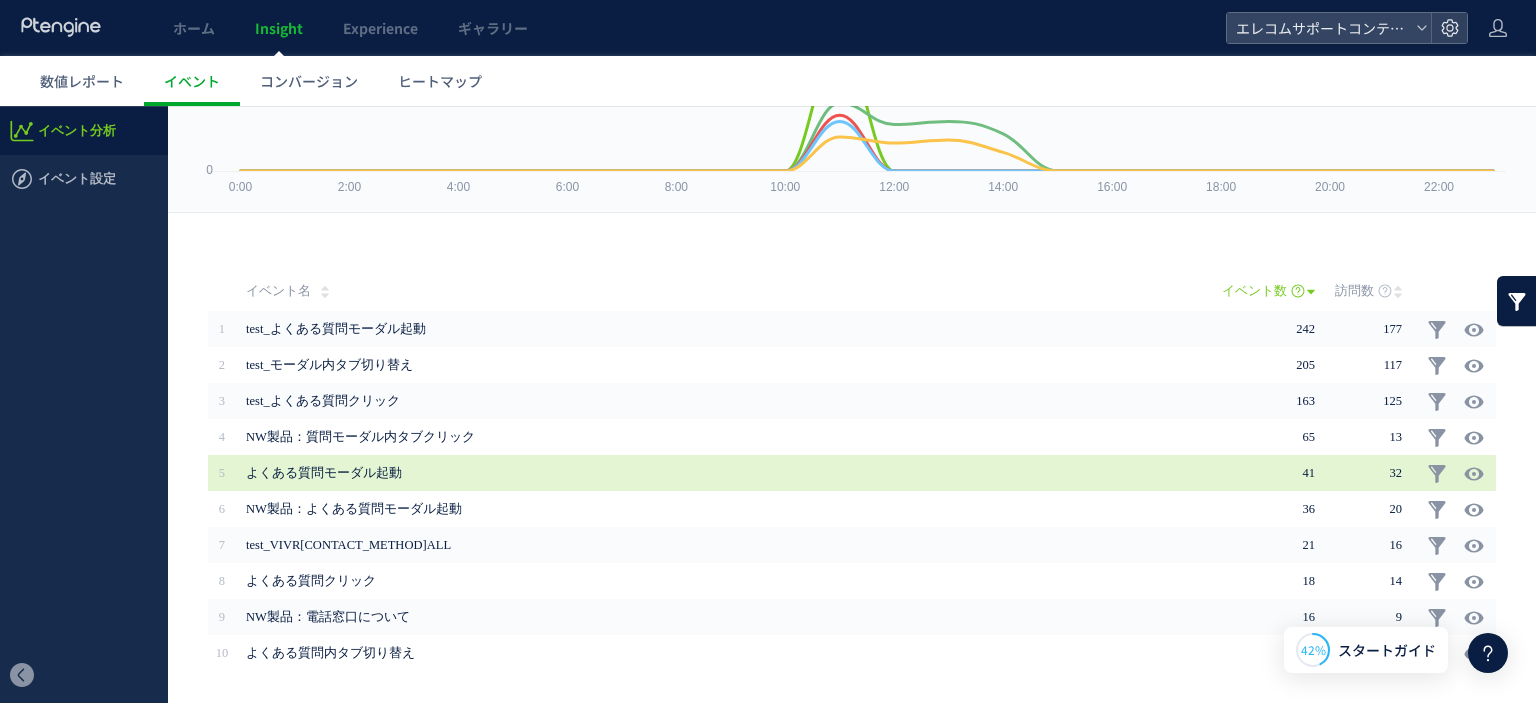click on "よくある質問モーダル起動" at bounding box center [724, 473] 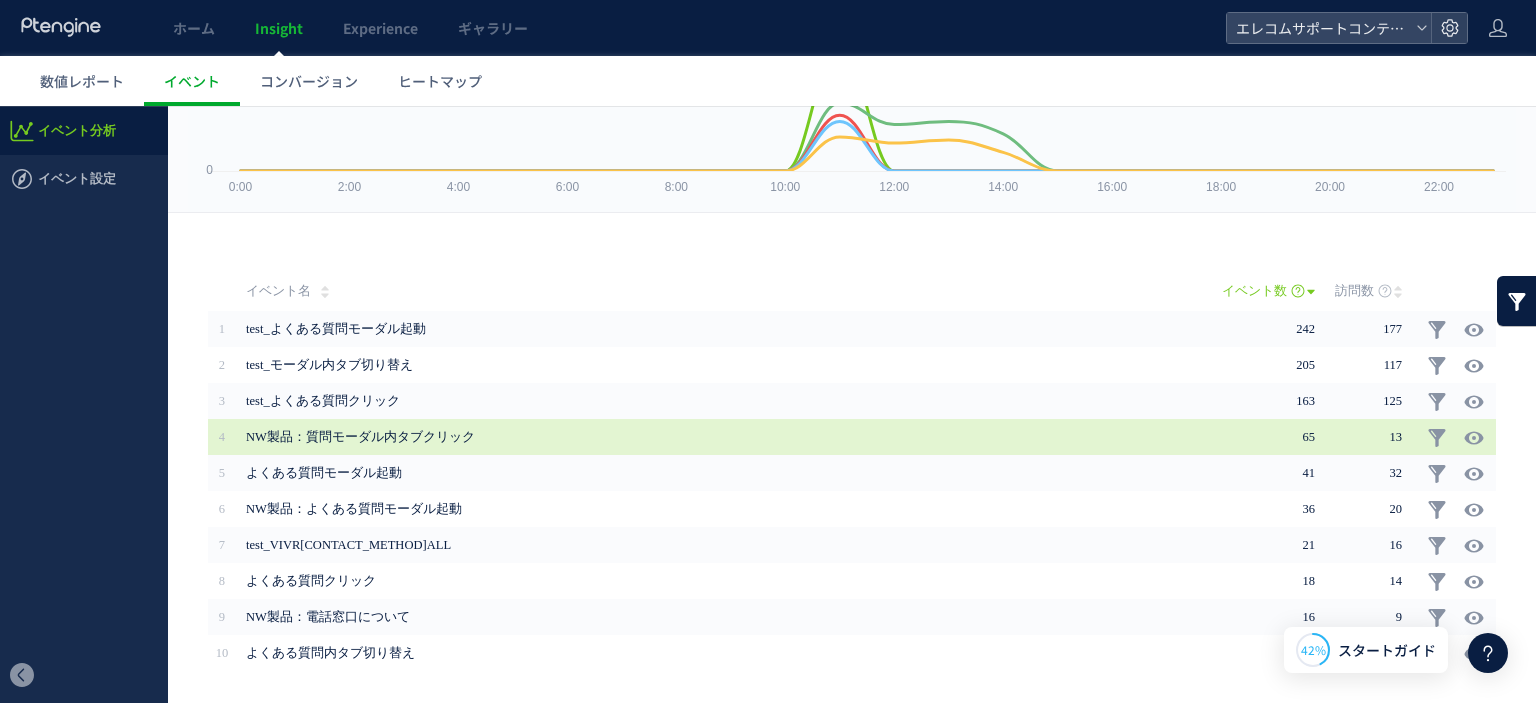 click on "NW製品：質問モーダル内タブクリック" at bounding box center (724, 437) 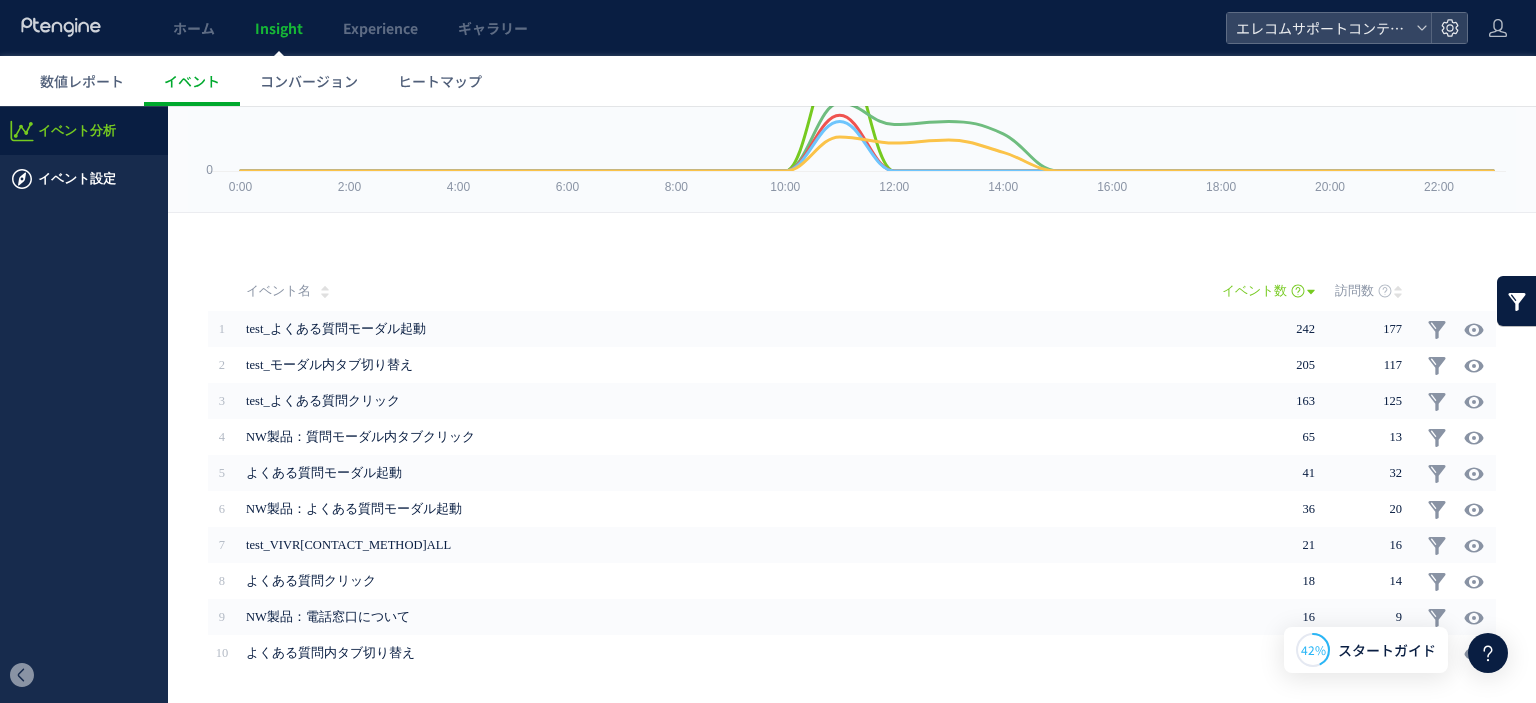 click on "イベント設定" at bounding box center (77, 179) 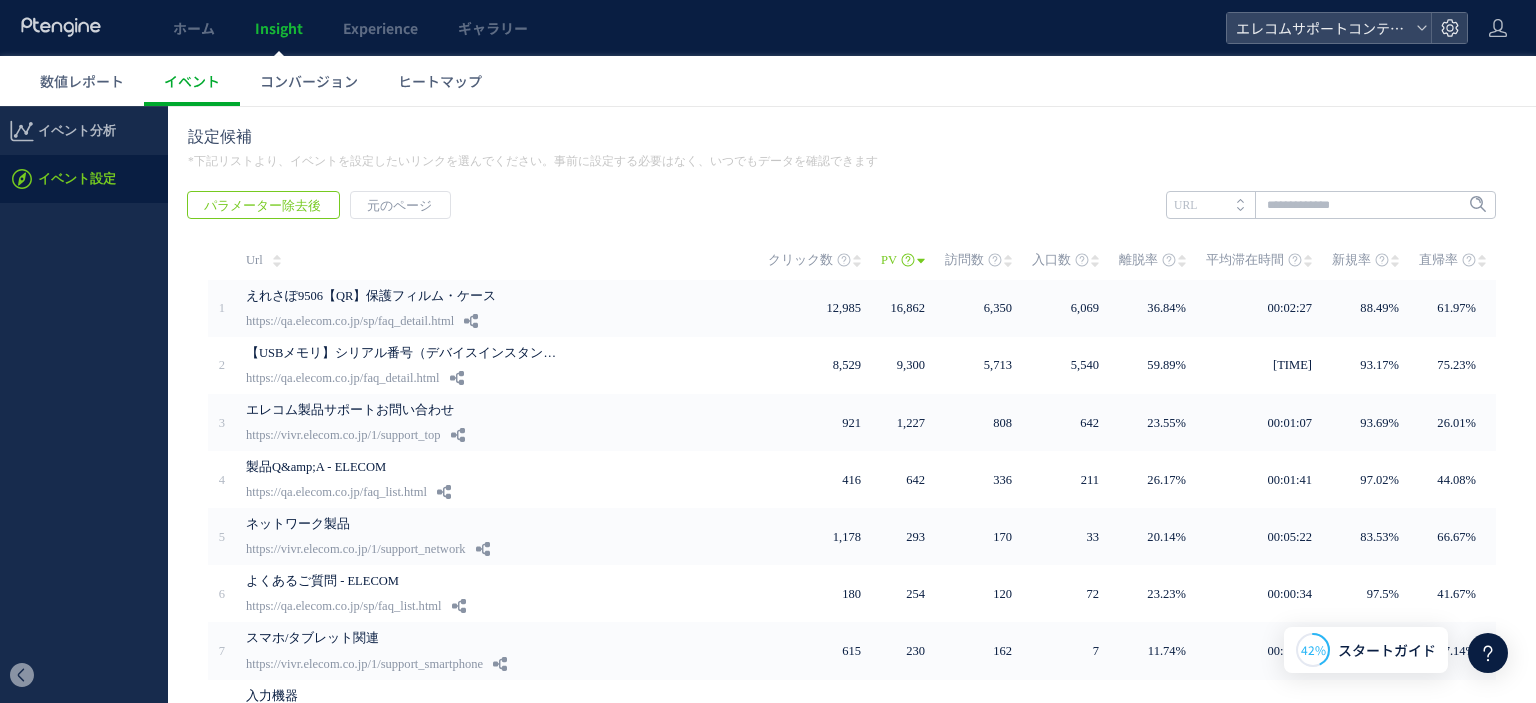 scroll, scrollTop: 0, scrollLeft: 0, axis: both 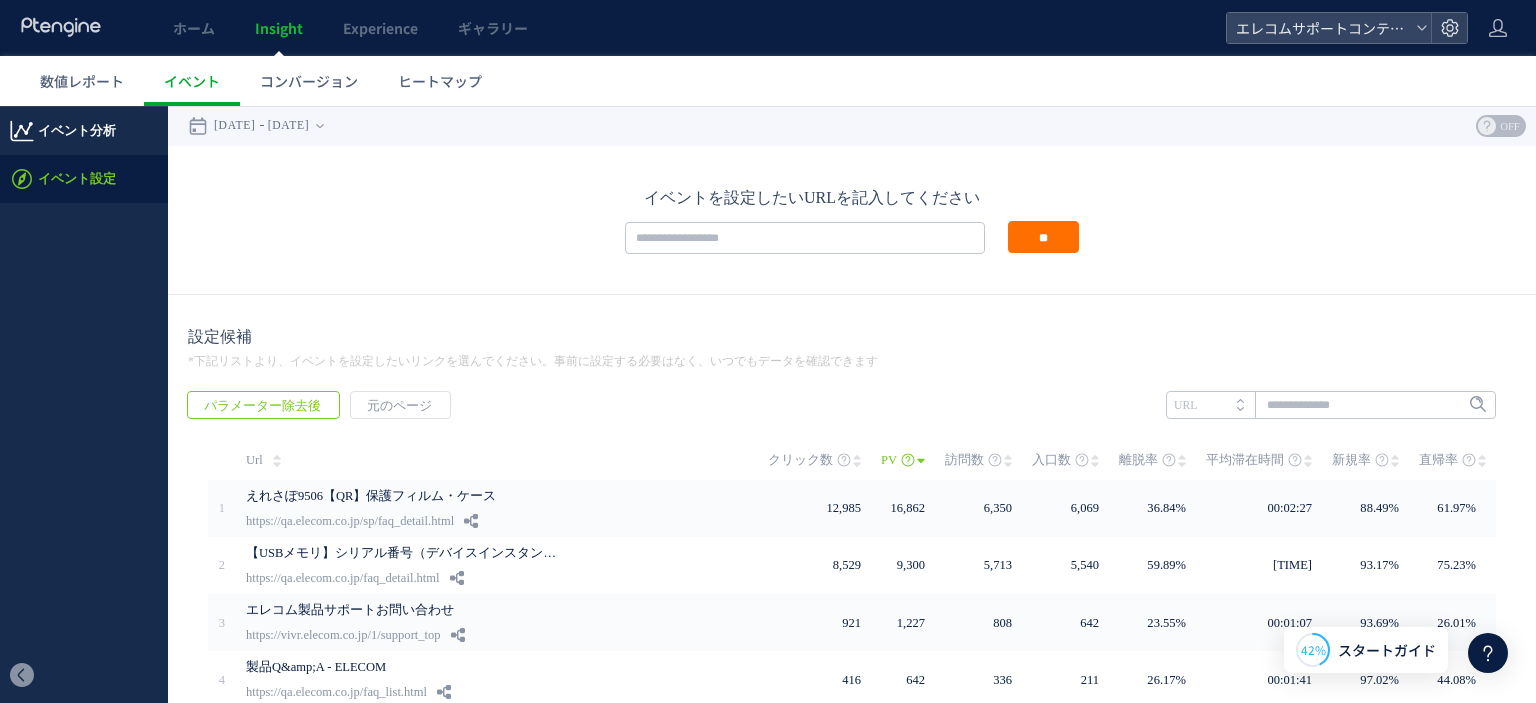 click on "イベント分析" at bounding box center (77, 131) 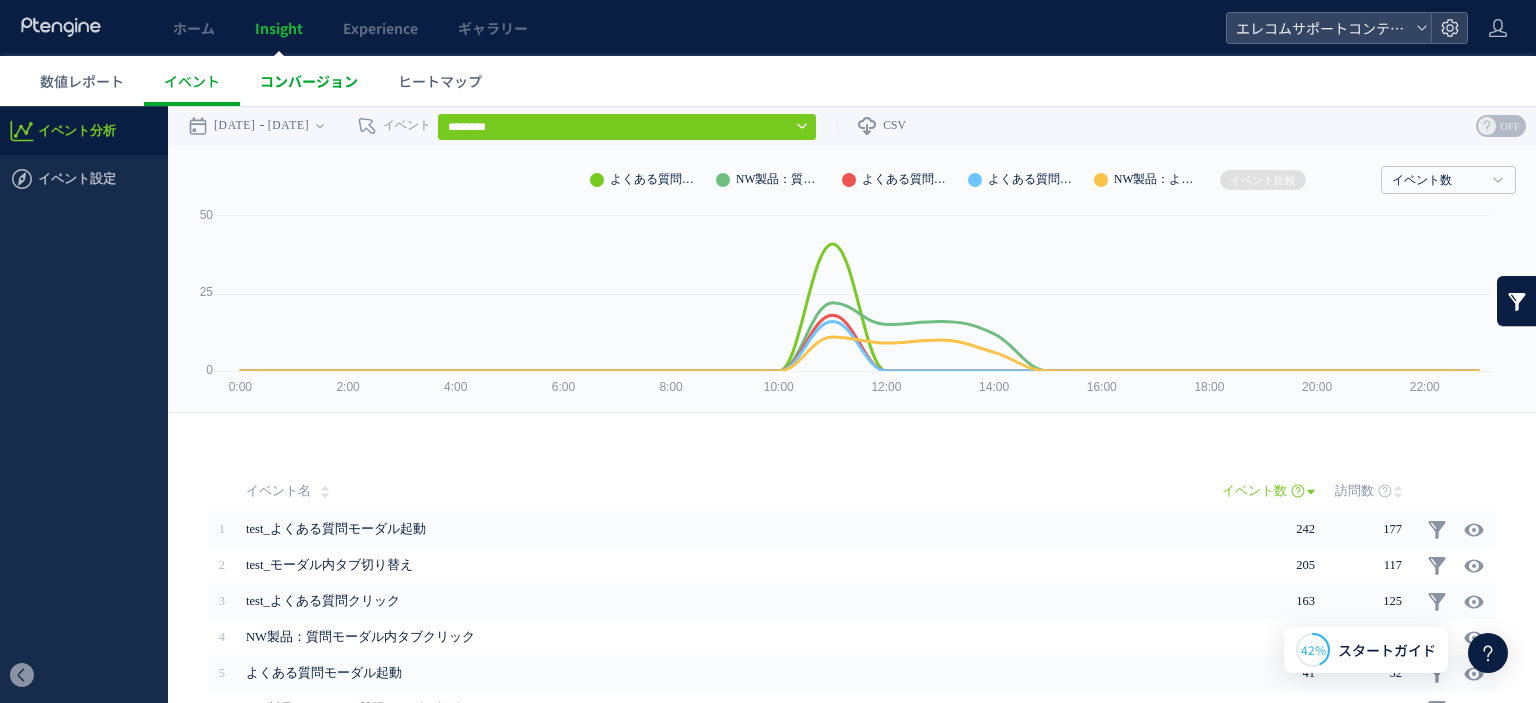click on "コンバージョン" at bounding box center (309, 81) 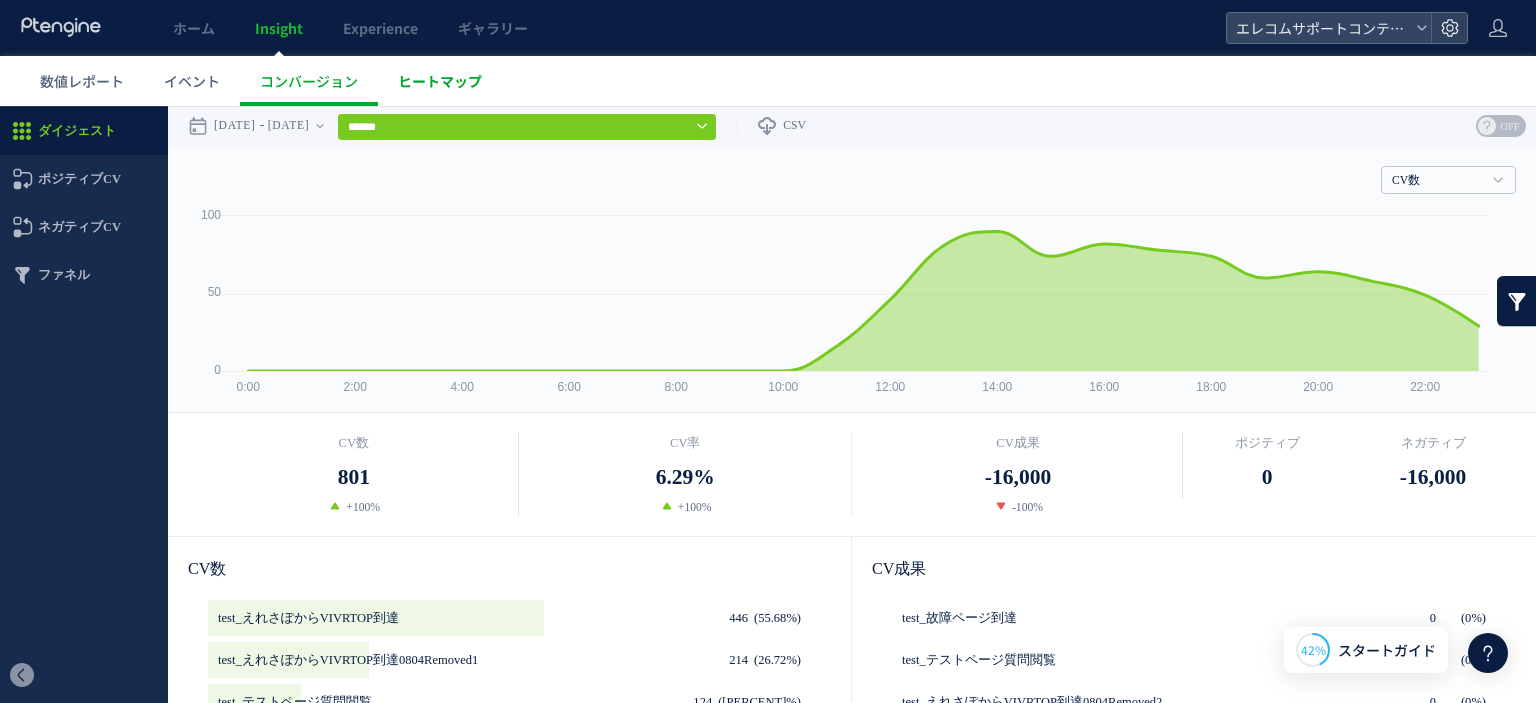 click on "ヒートマップ" at bounding box center (440, 81) 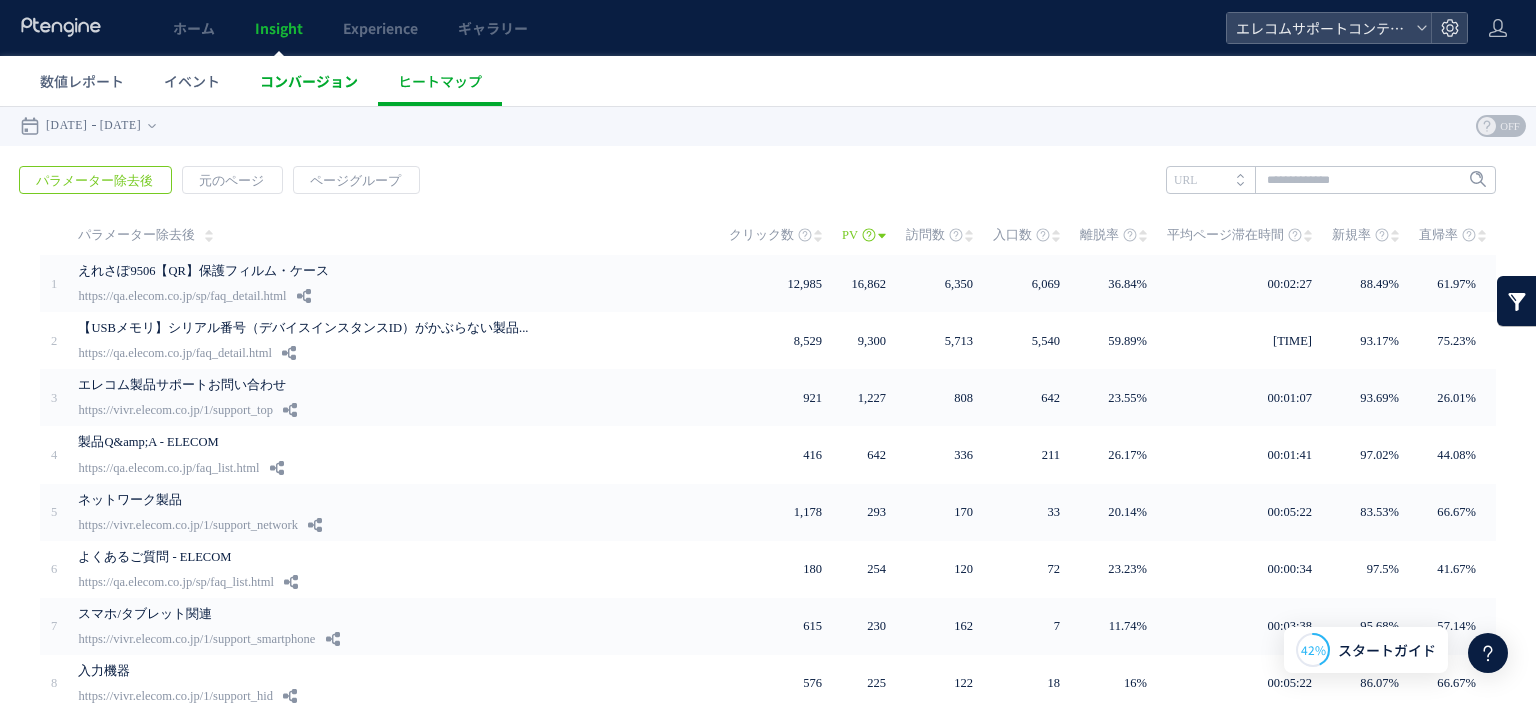 click on "コンバージョン" at bounding box center (309, 81) 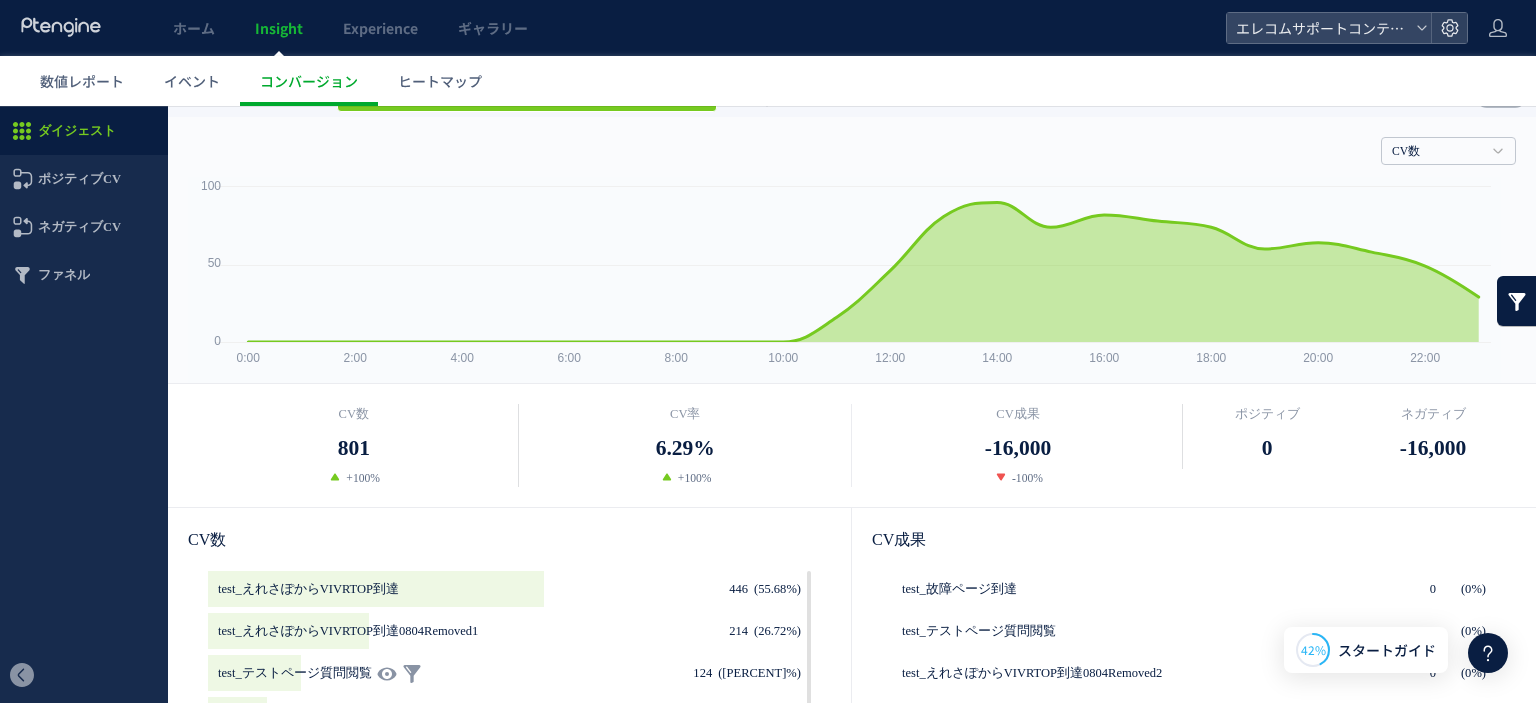 scroll, scrollTop: 0, scrollLeft: 0, axis: both 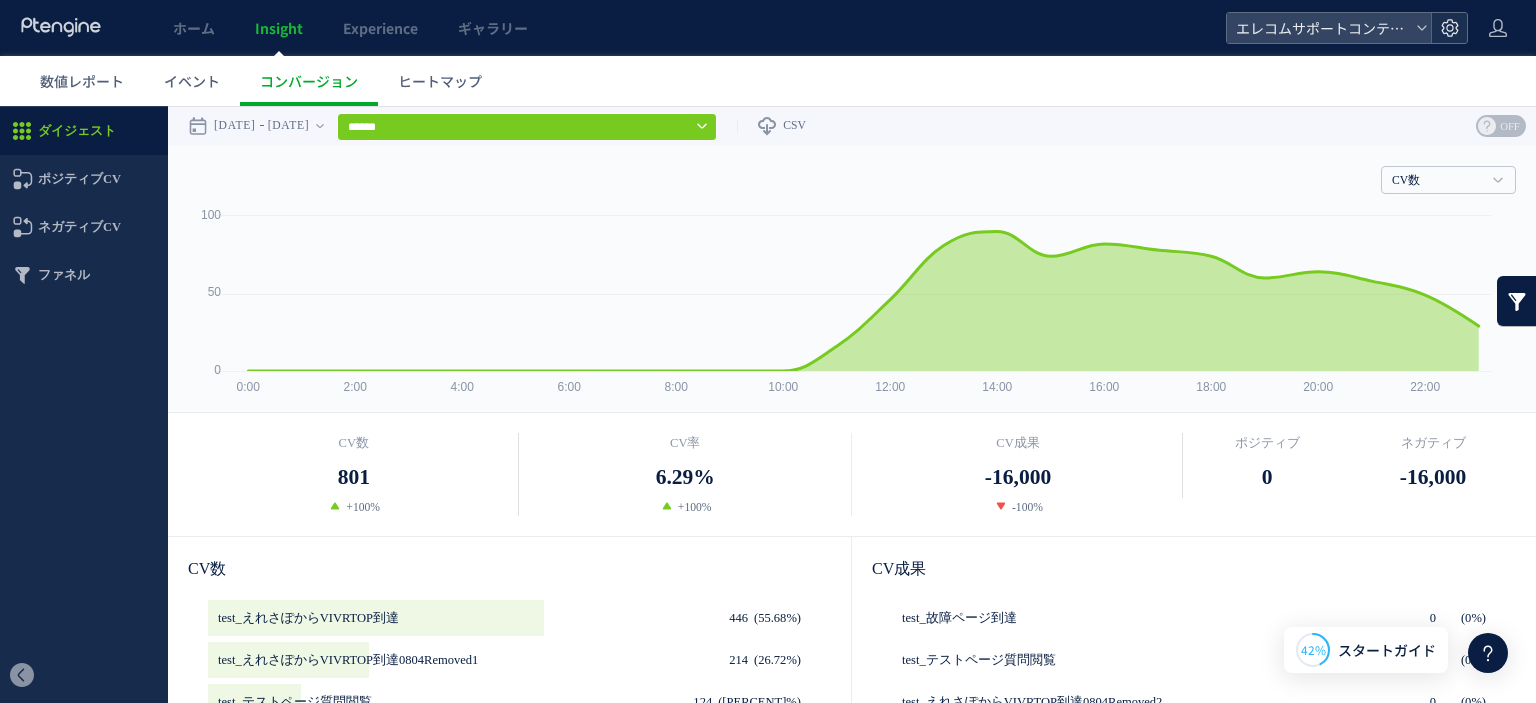 click 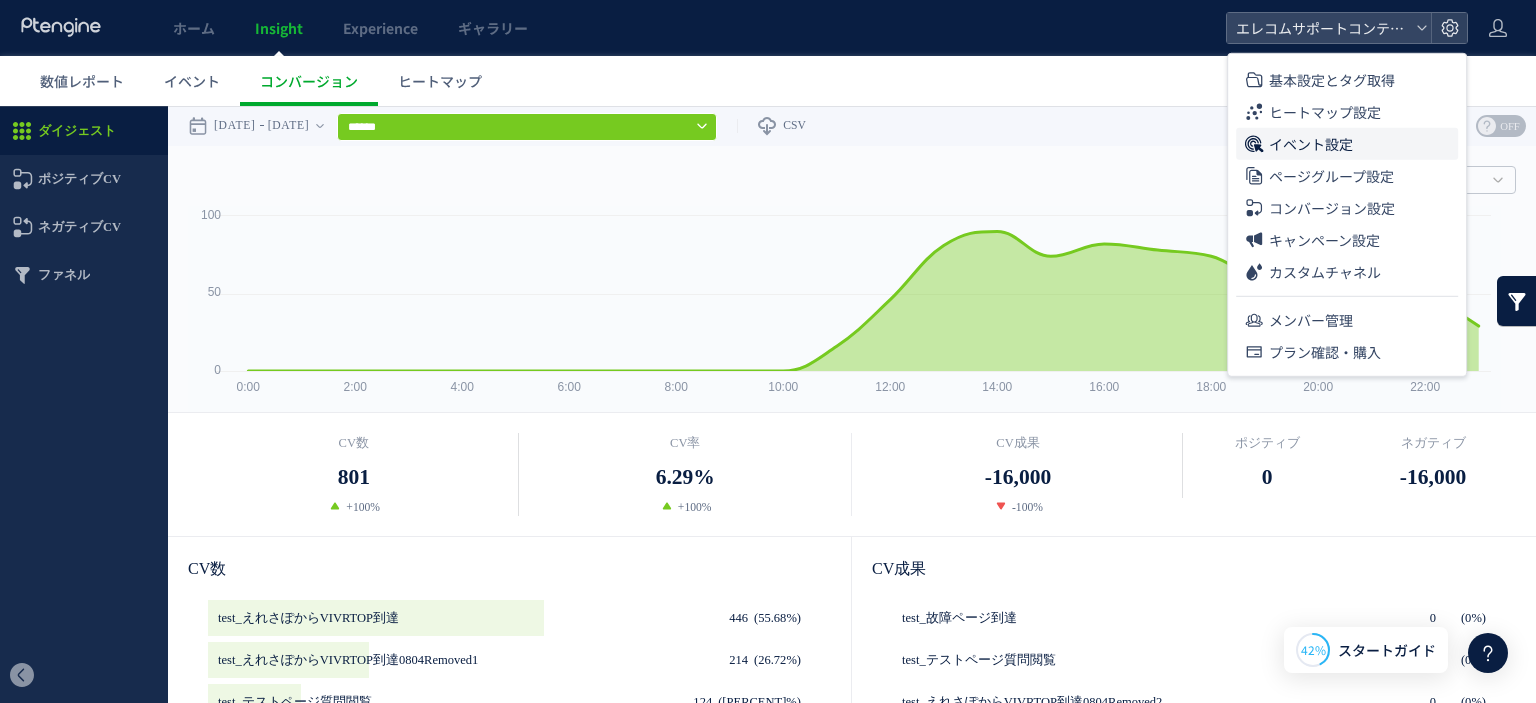 click on "イベント設定" at bounding box center [1311, 144] 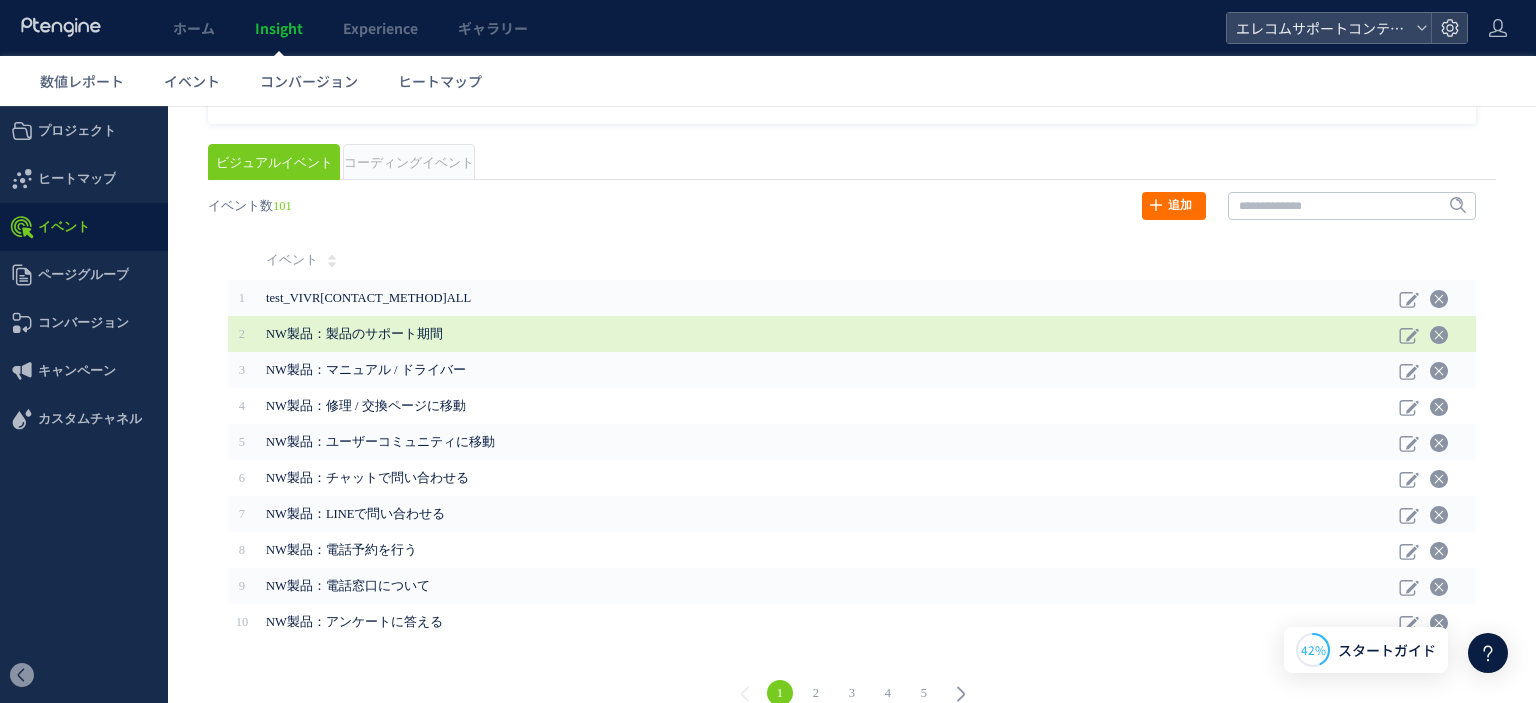 scroll, scrollTop: 161, scrollLeft: 0, axis: vertical 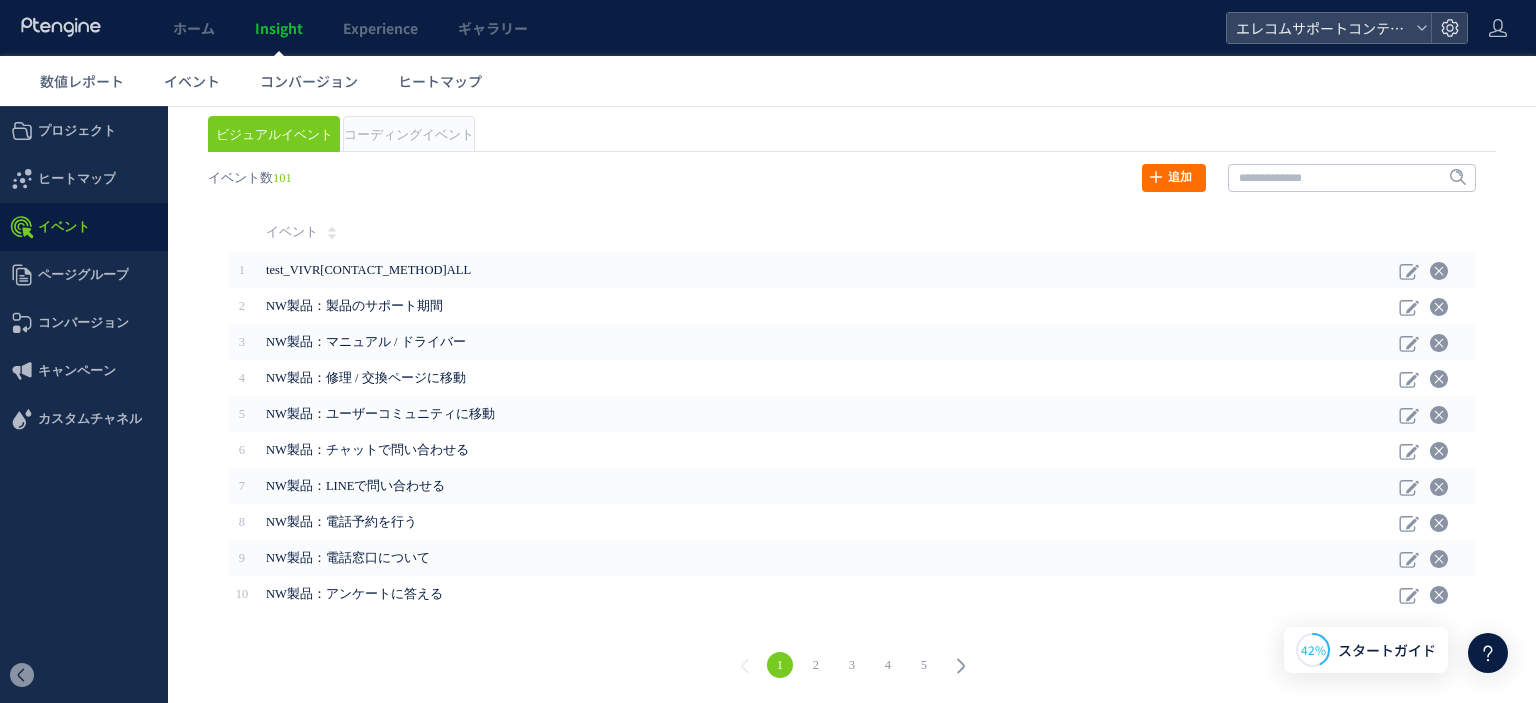 click on "2" at bounding box center [816, 665] 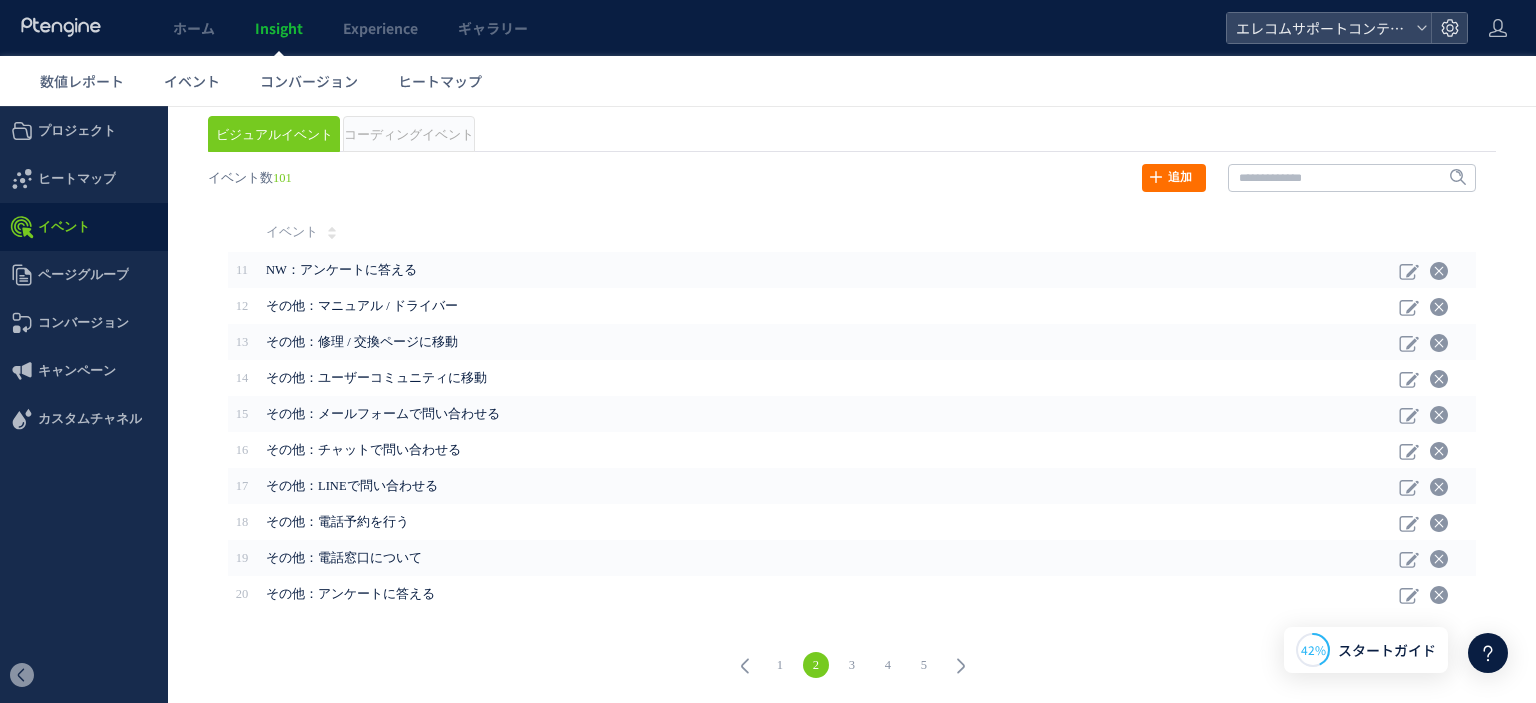 click on "3" at bounding box center (852, 665) 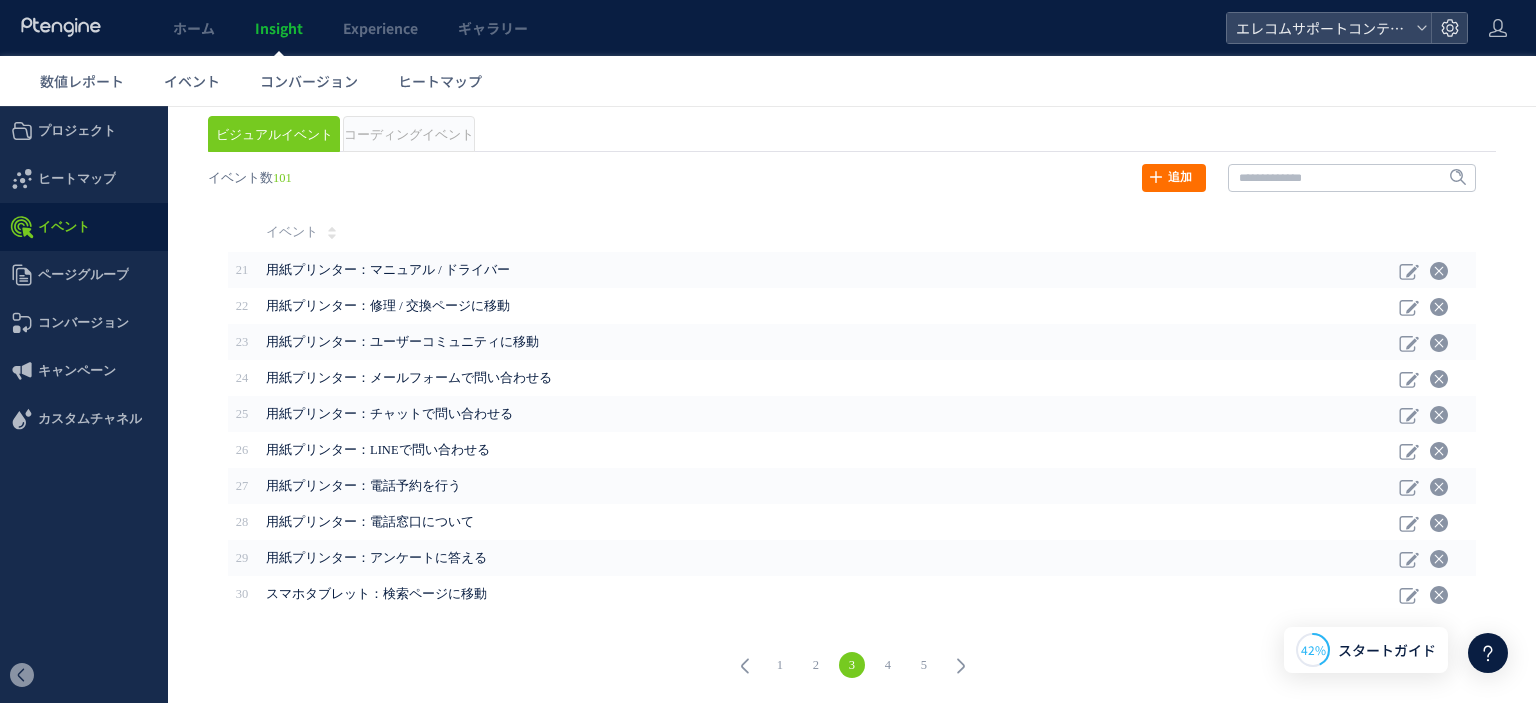 click on "4" at bounding box center [888, 665] 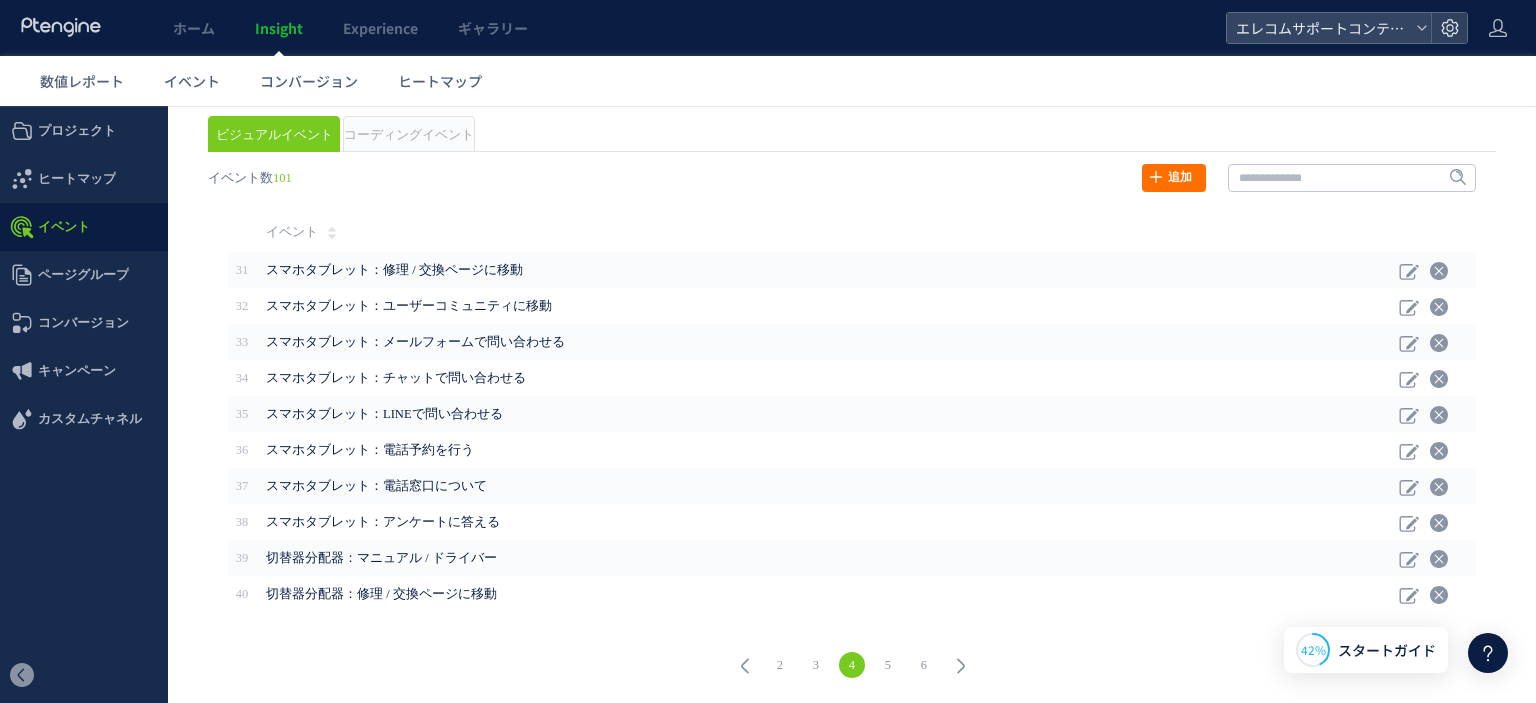 click on "6" at bounding box center [924, 665] 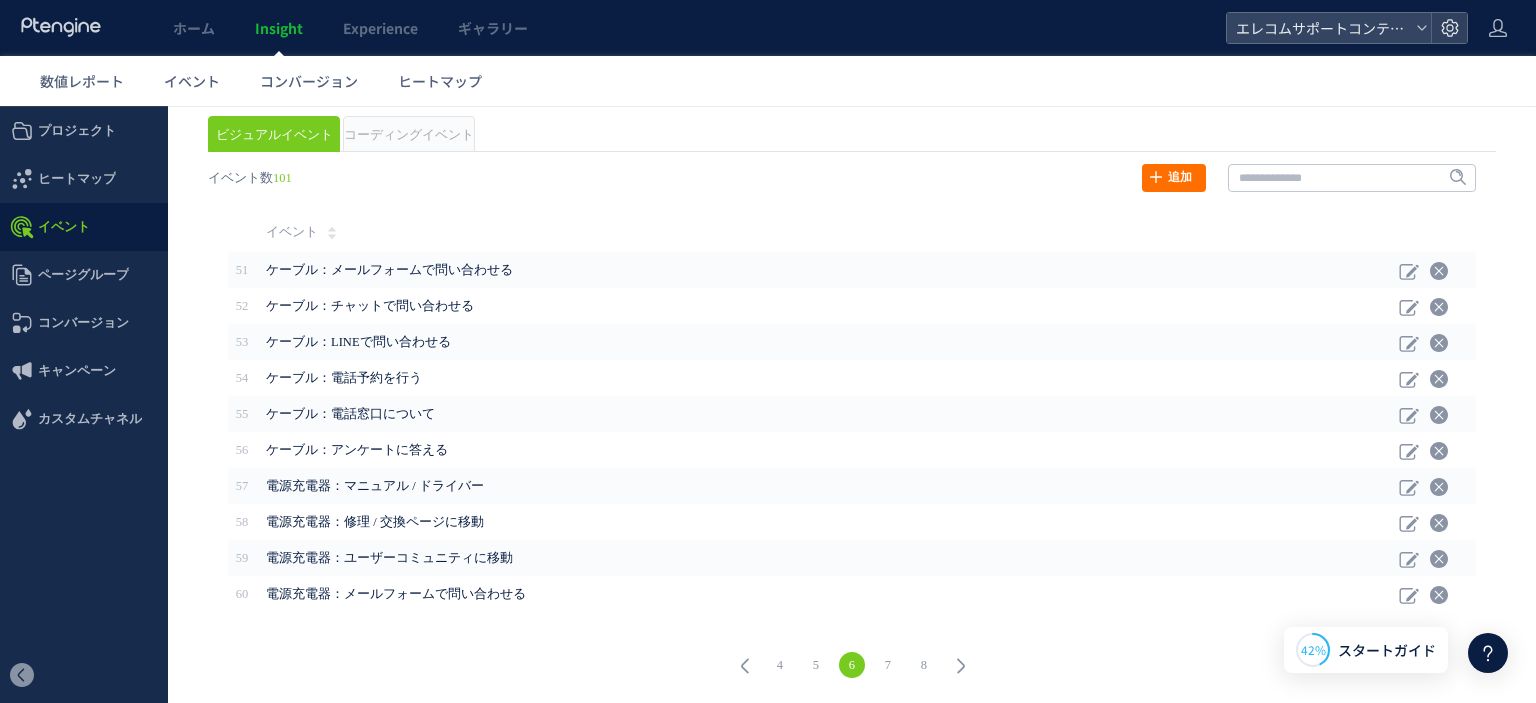 click on "8" at bounding box center (924, 665) 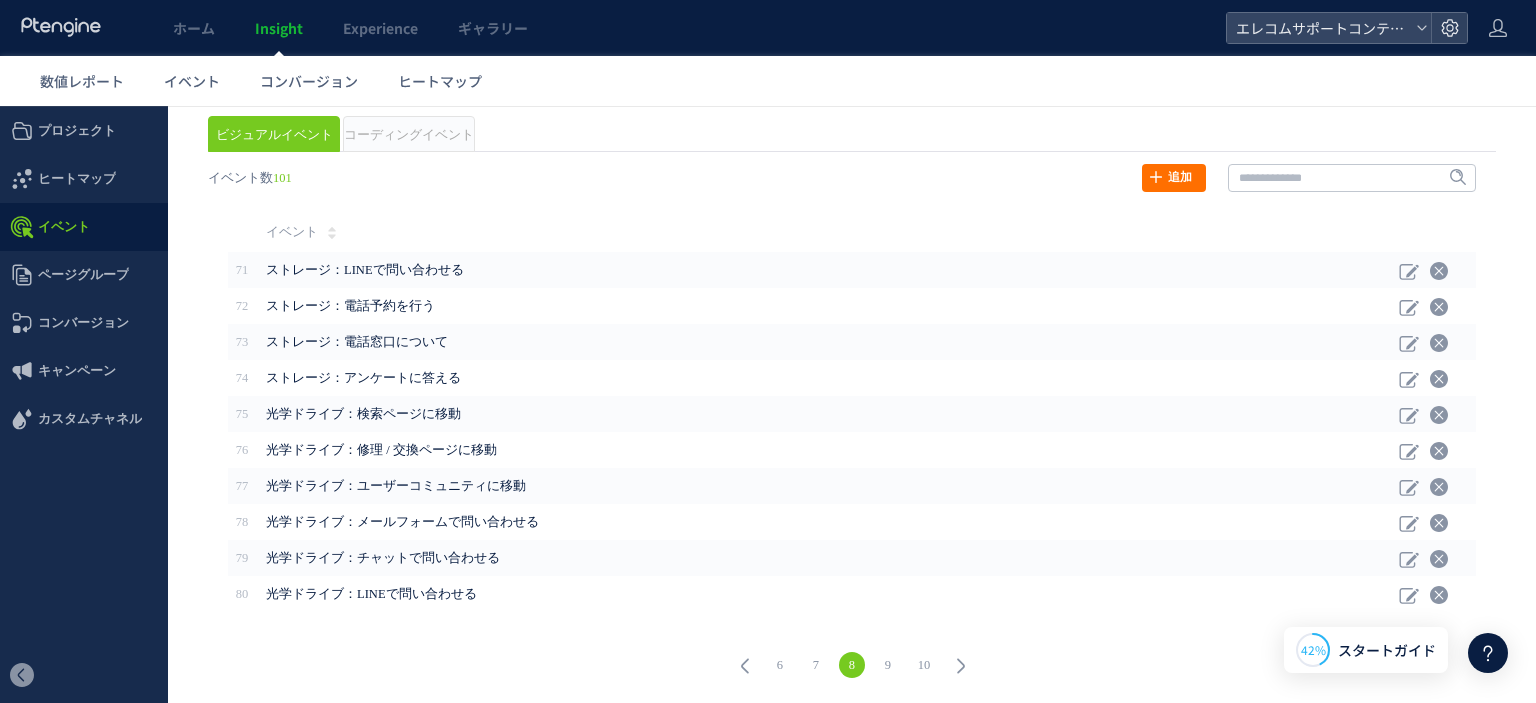 click on "10" at bounding box center [924, 665] 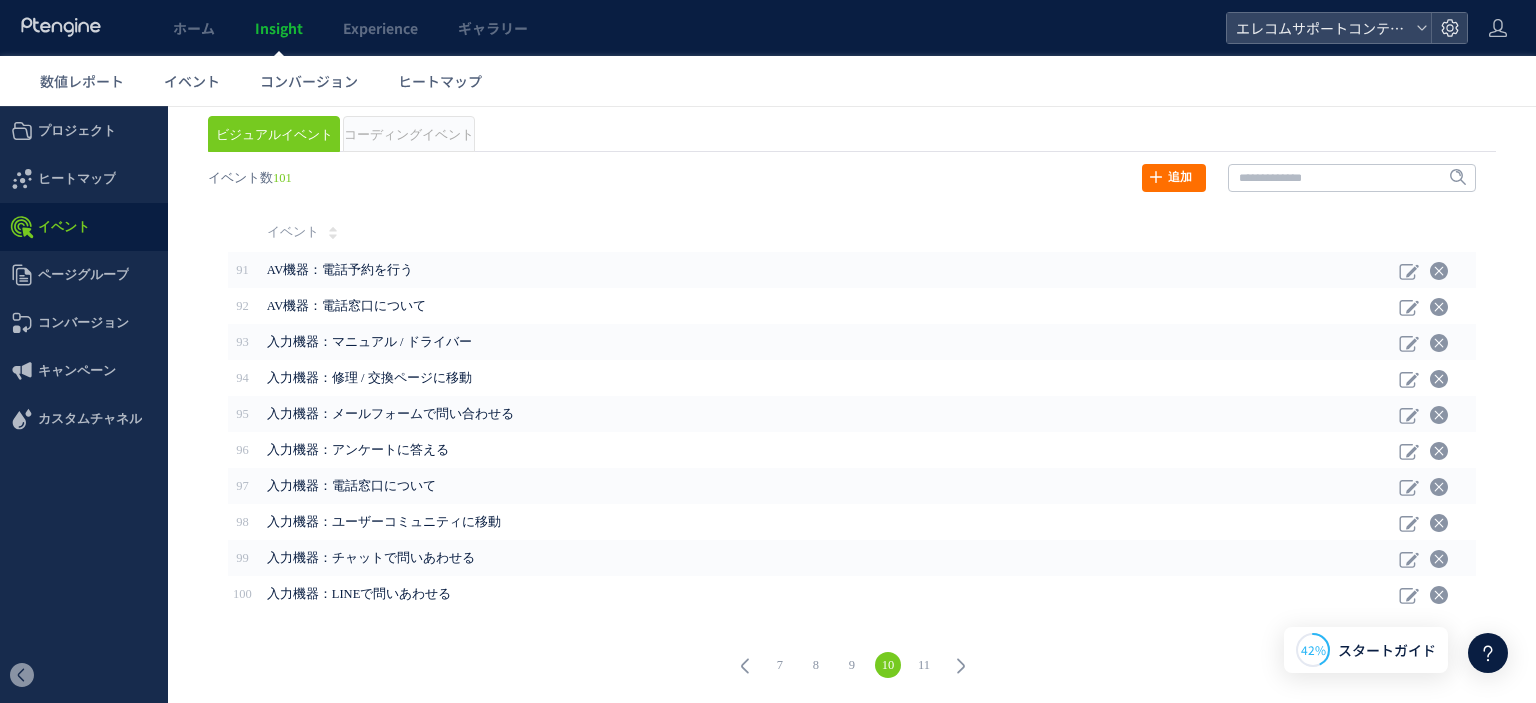 click on "11" at bounding box center (924, 665) 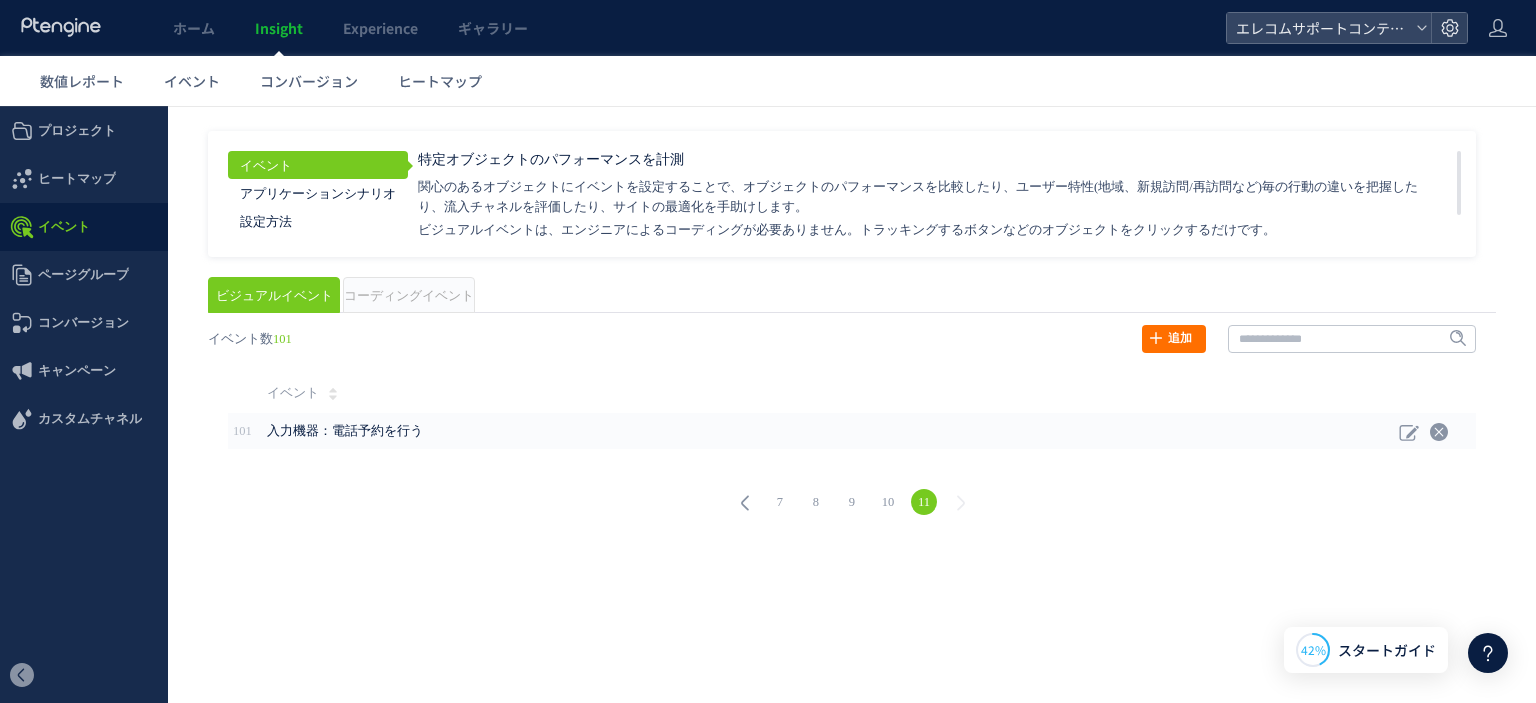 scroll, scrollTop: 0, scrollLeft: 0, axis: both 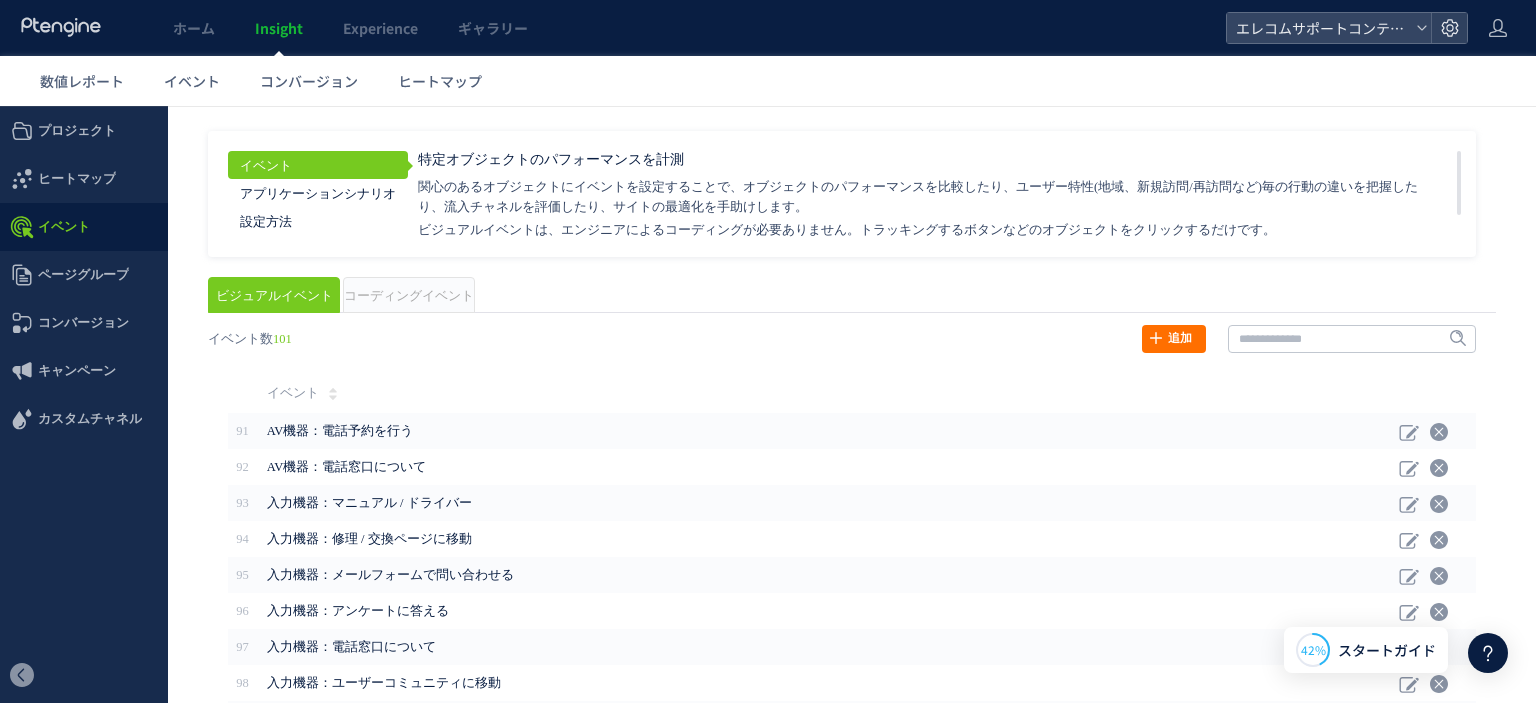 click on "コーディングイベント" at bounding box center (409, 296) 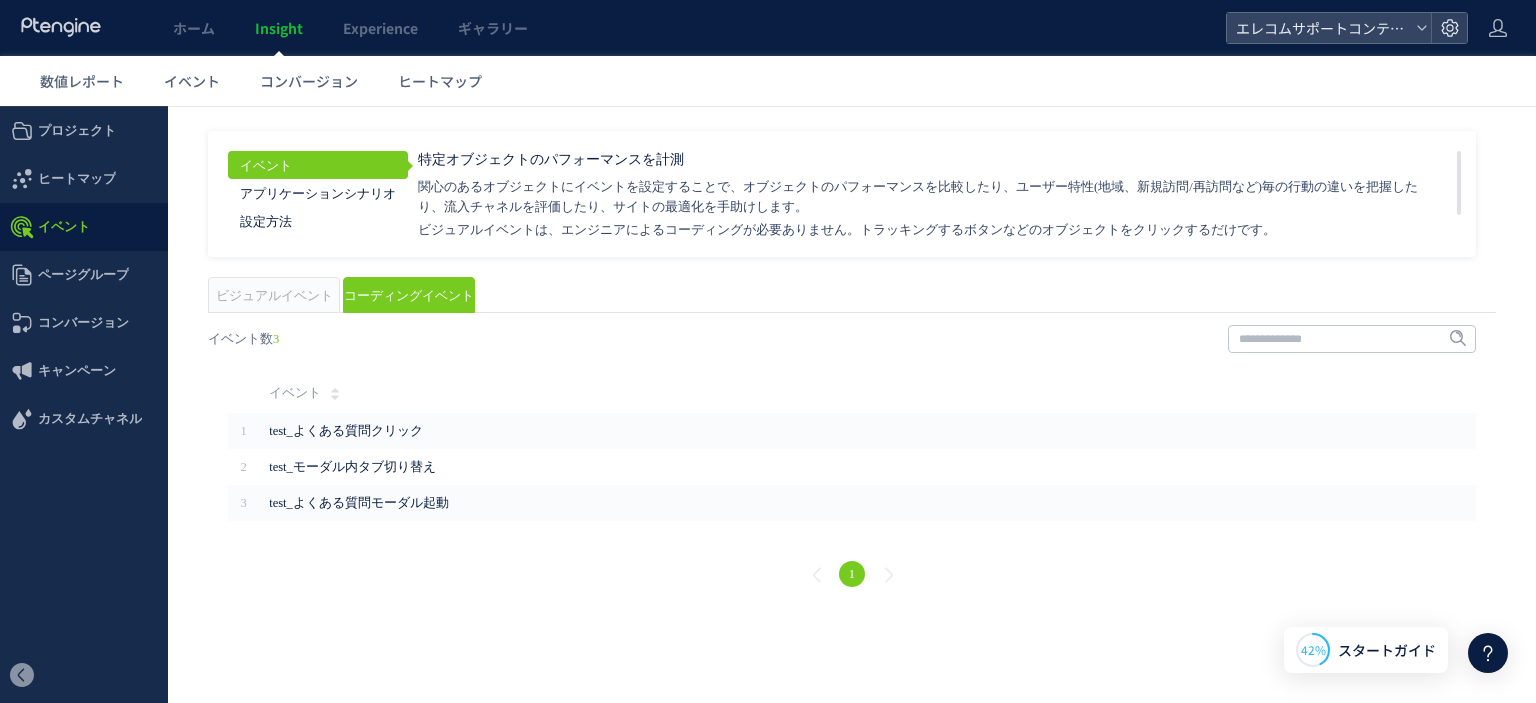 click on "イベント" at bounding box center [64, 227] 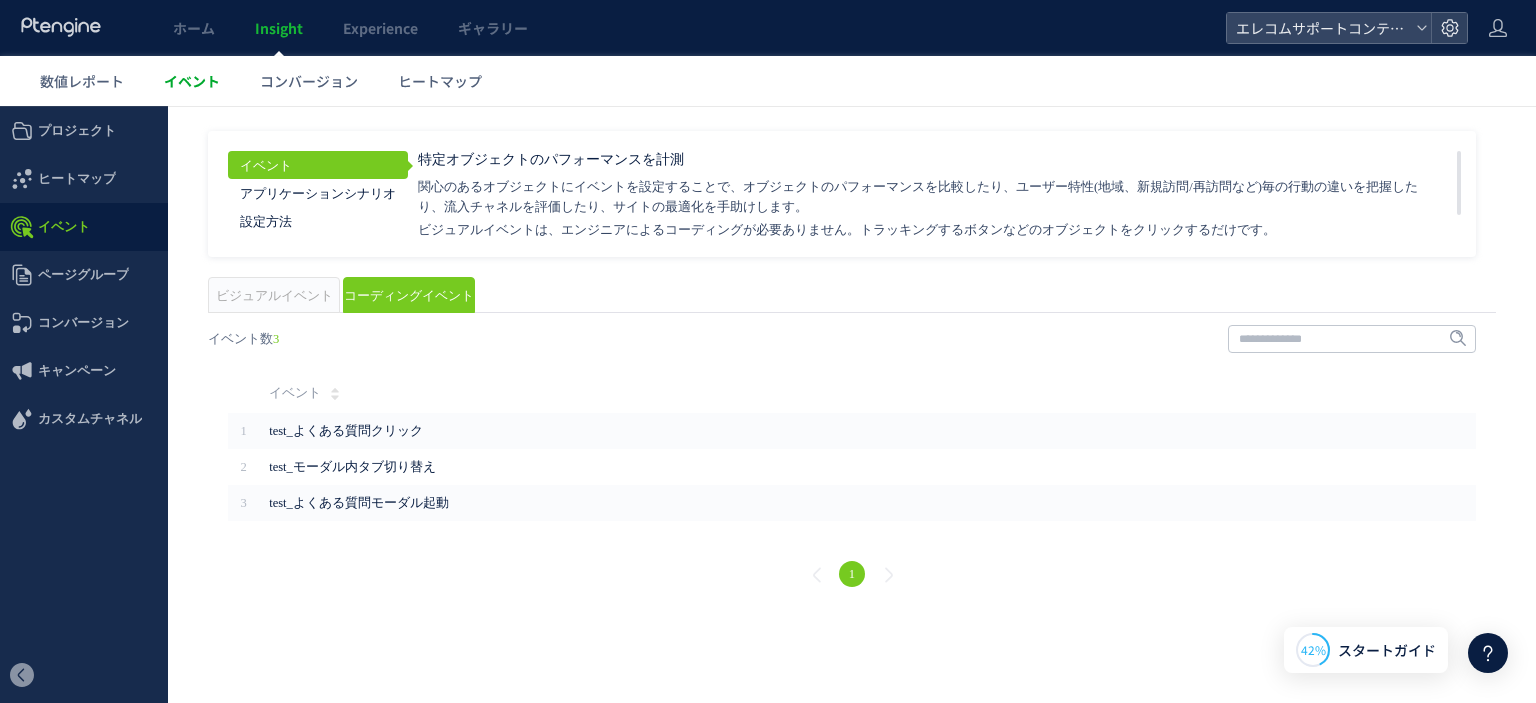 click on "イベント" at bounding box center [192, 81] 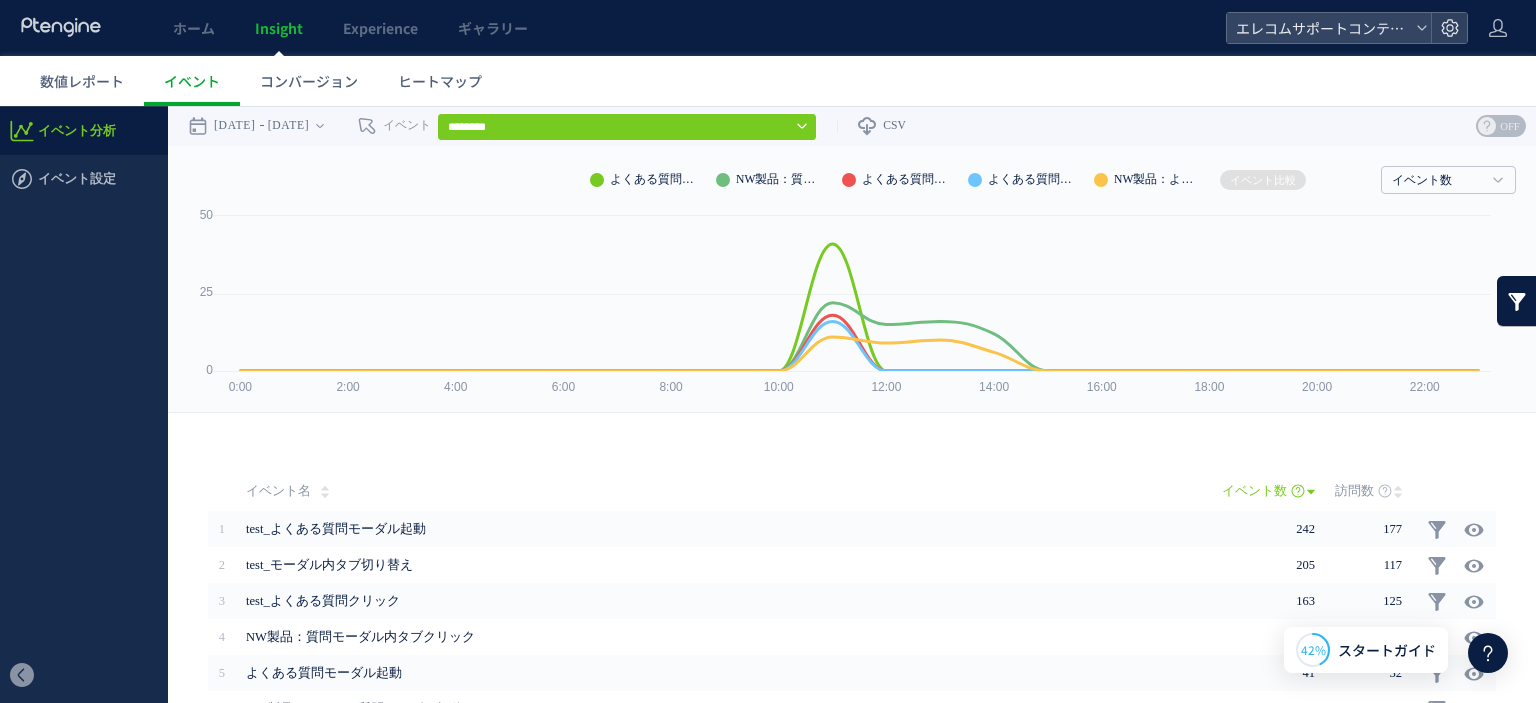 click on "NW製品：よくある質問モーダル起動" at bounding box center (1149, 180) 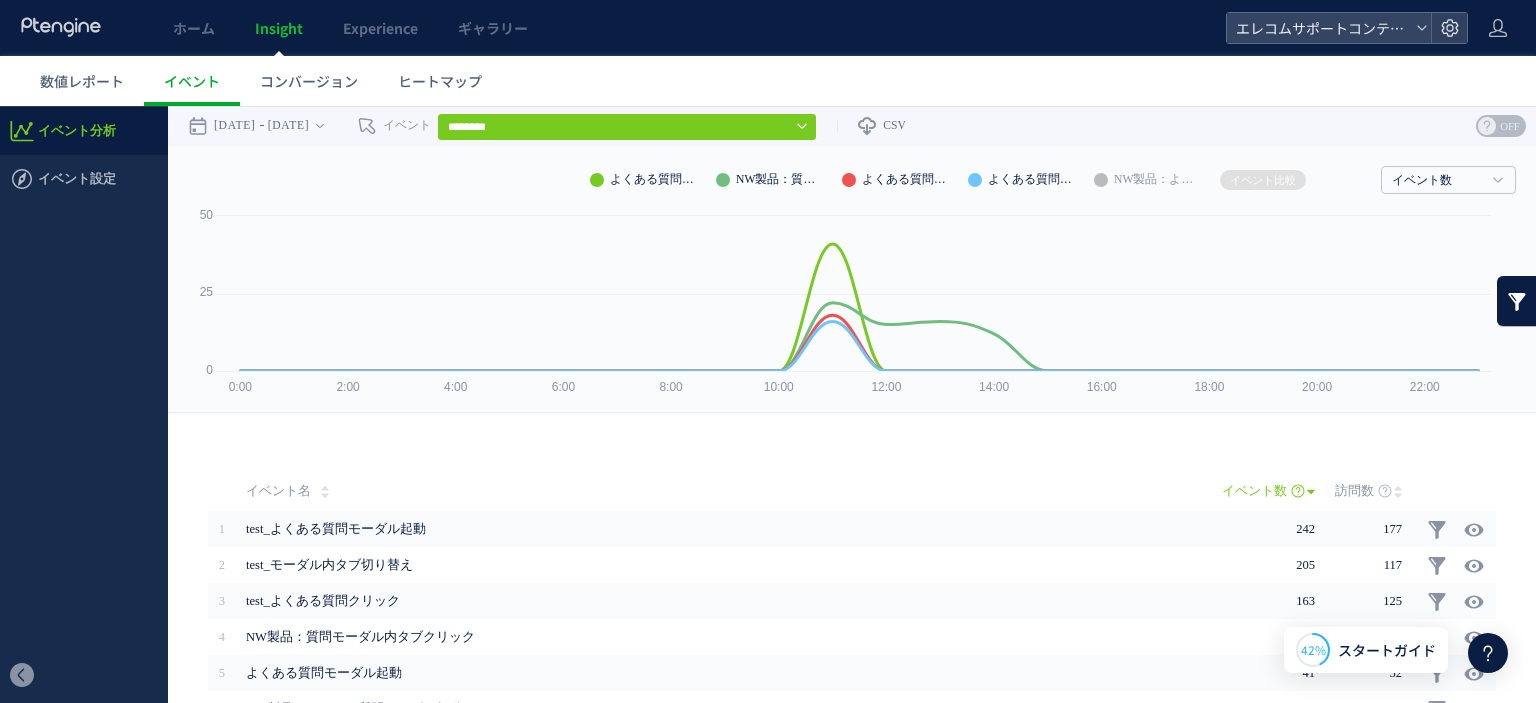 drag, startPoint x: 1120, startPoint y: 179, endPoint x: 1092, endPoint y: 179, distance: 28 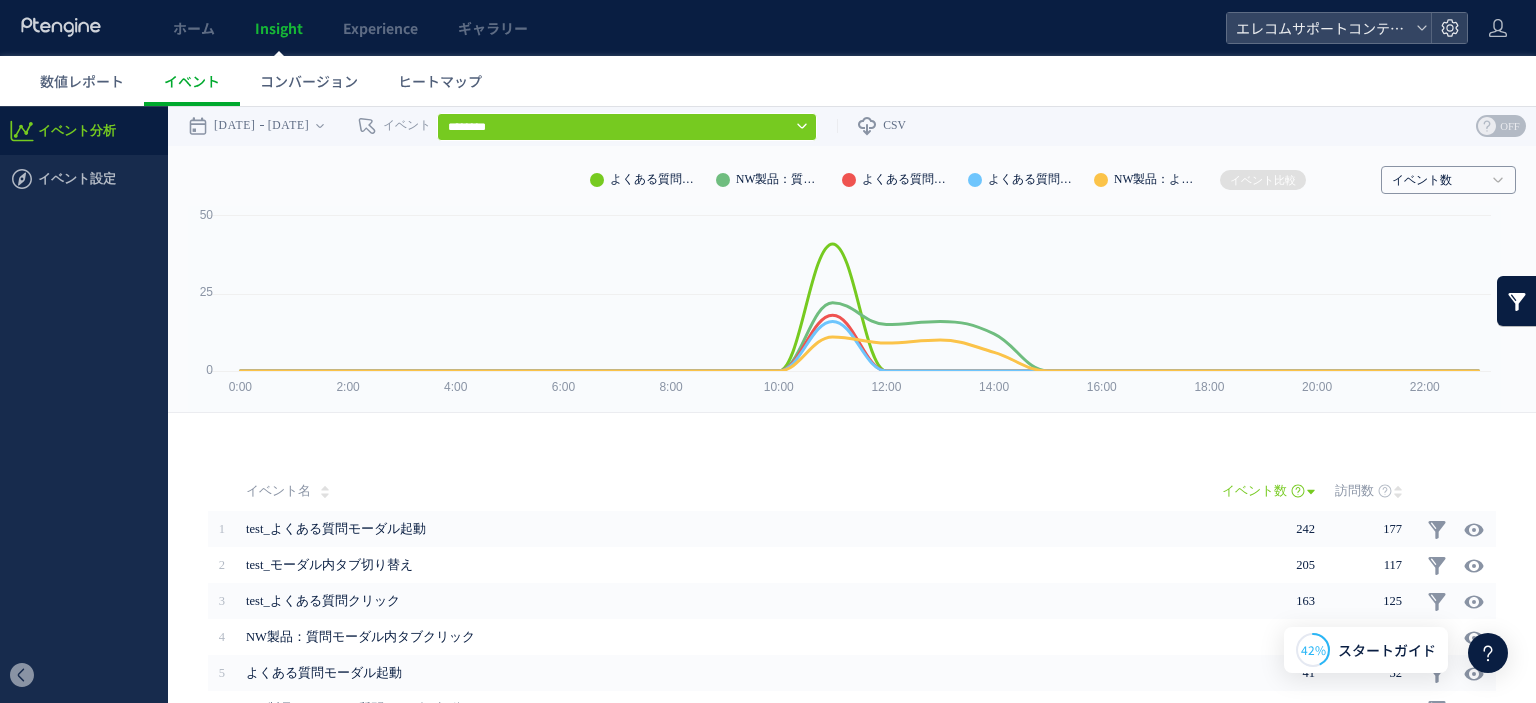 click on "イベント数" at bounding box center (1437, 181) 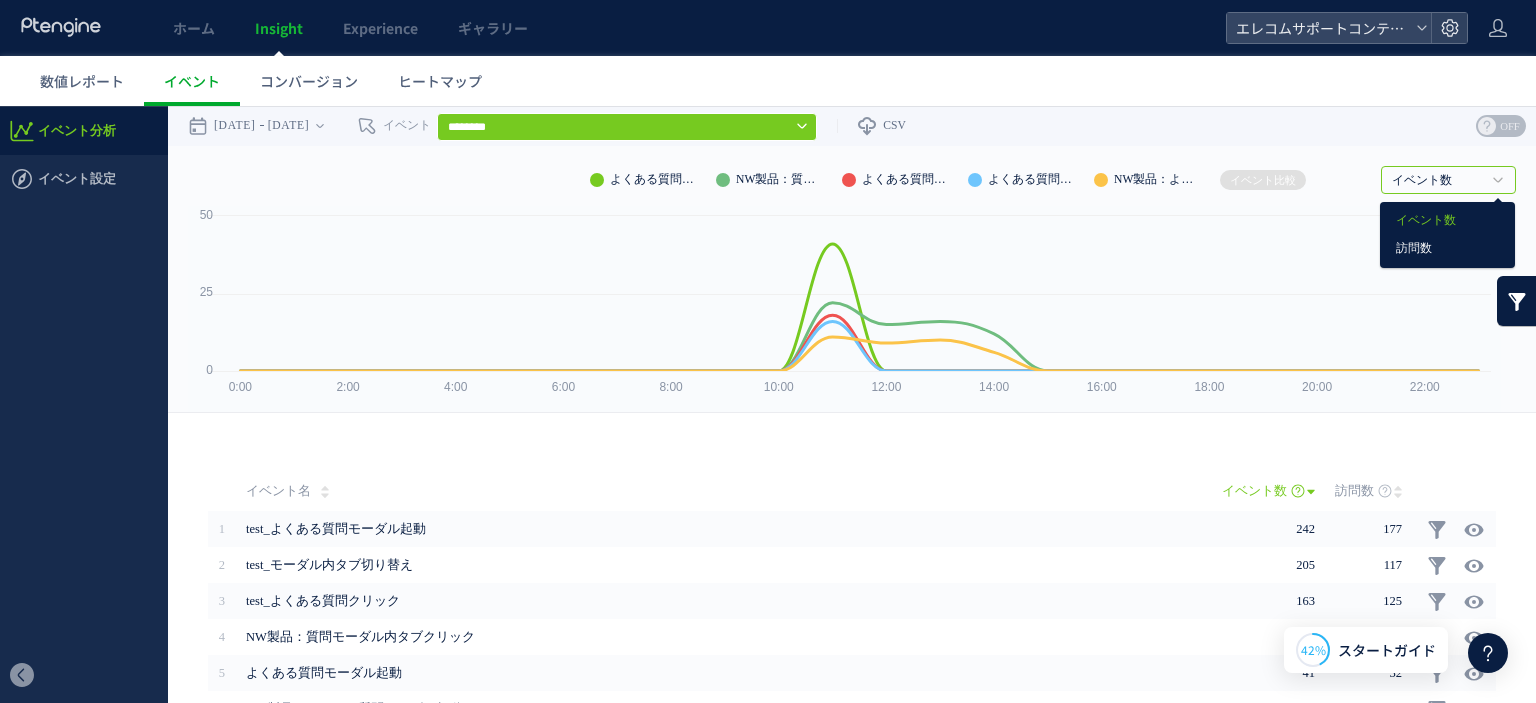 click on "訪問数" at bounding box center [1447, 249] 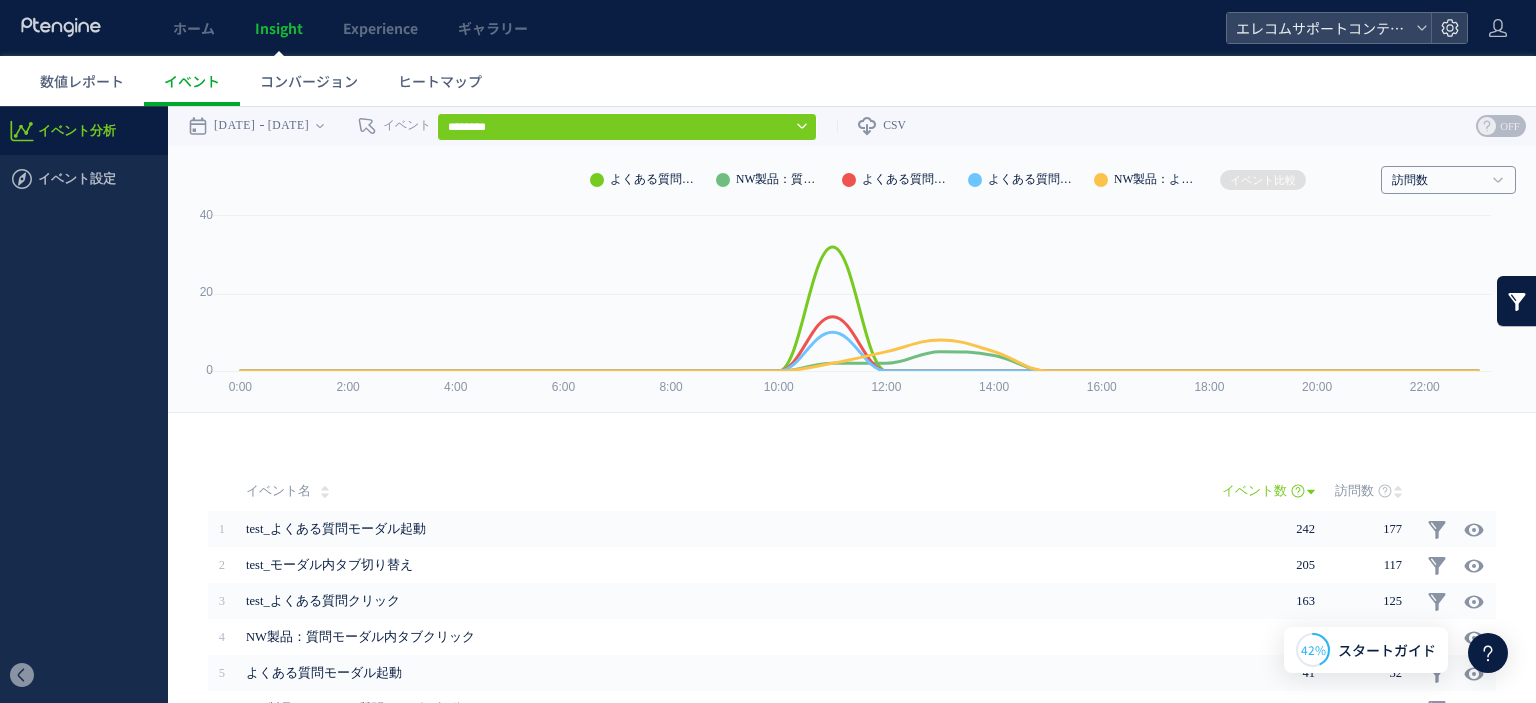 click on "訪問数" at bounding box center (1437, 181) 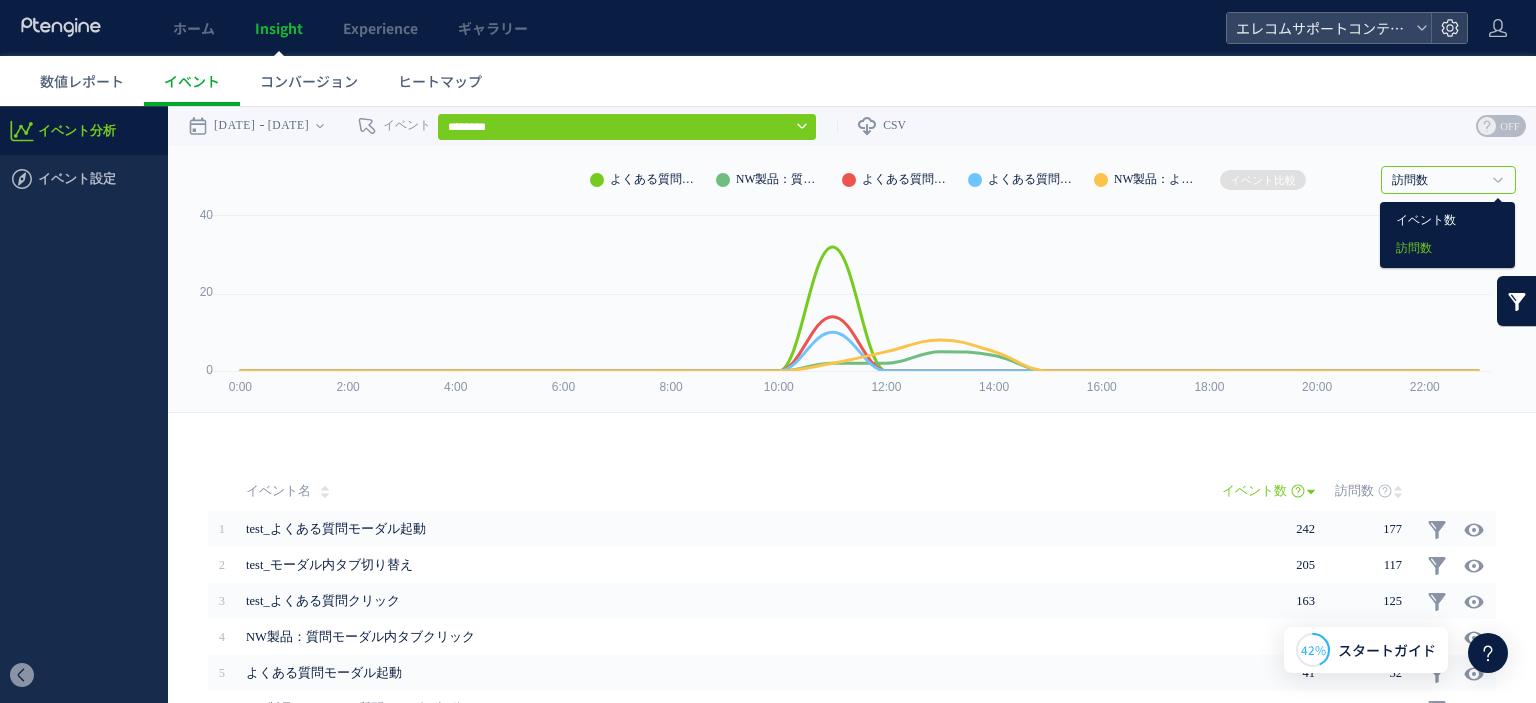 click on "イベント数" at bounding box center (1447, 221) 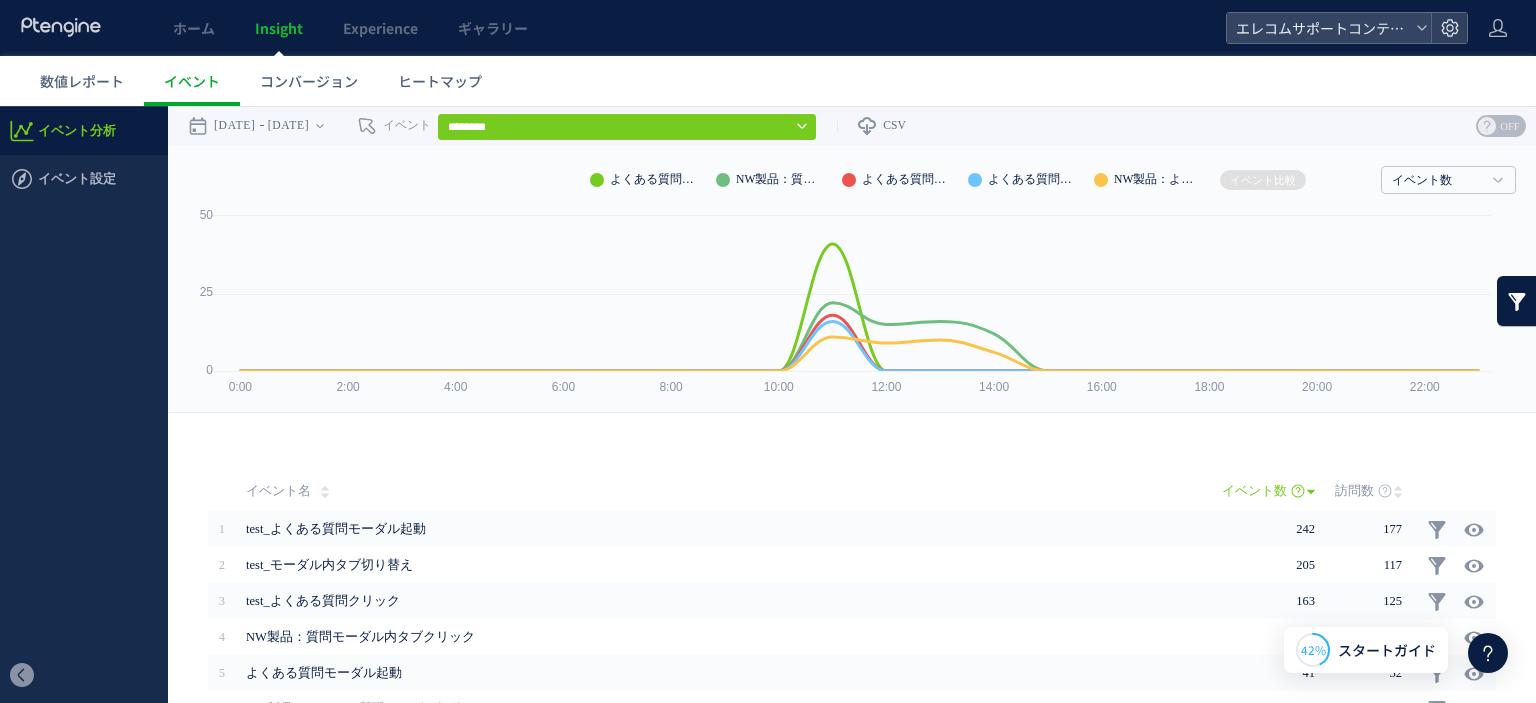 click on "OFF" at bounding box center (1510, 126) 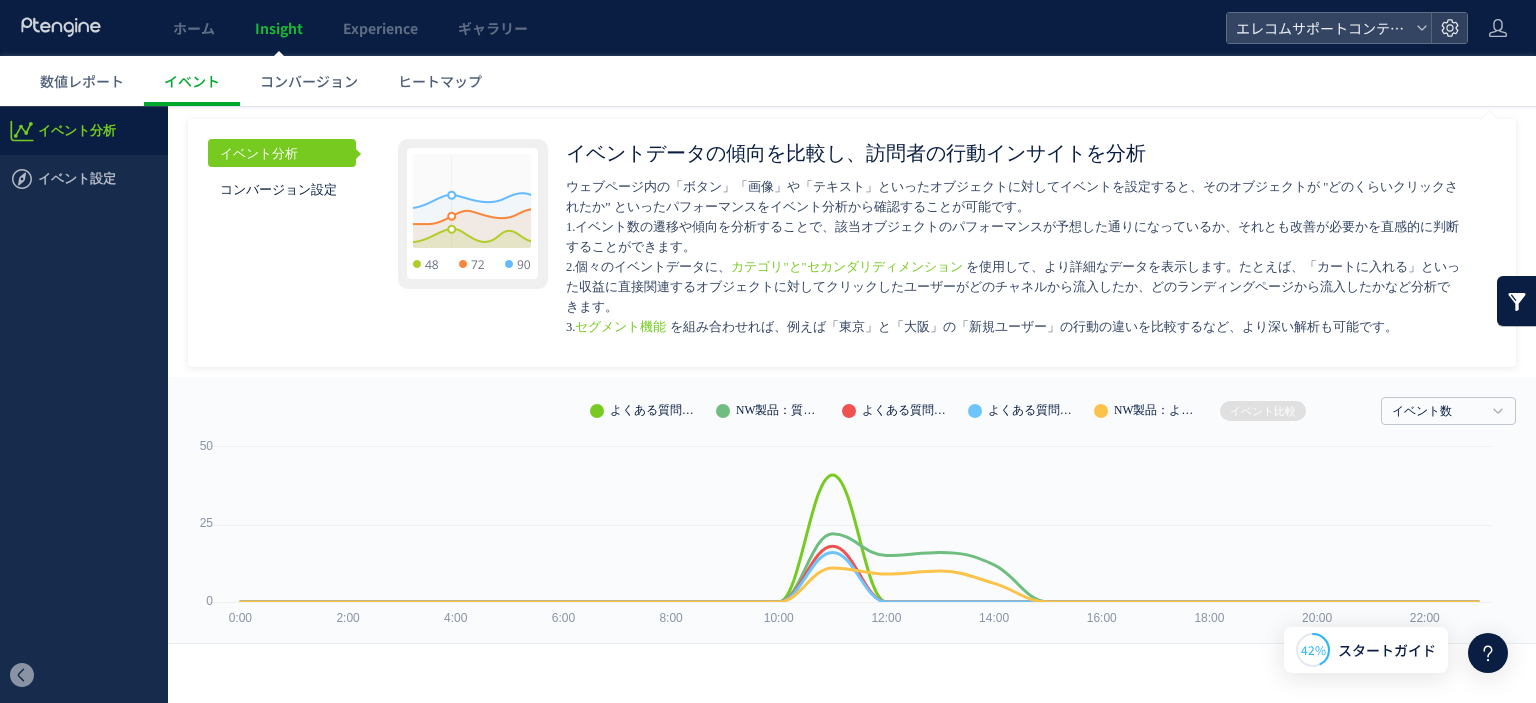scroll, scrollTop: 0, scrollLeft: 0, axis: both 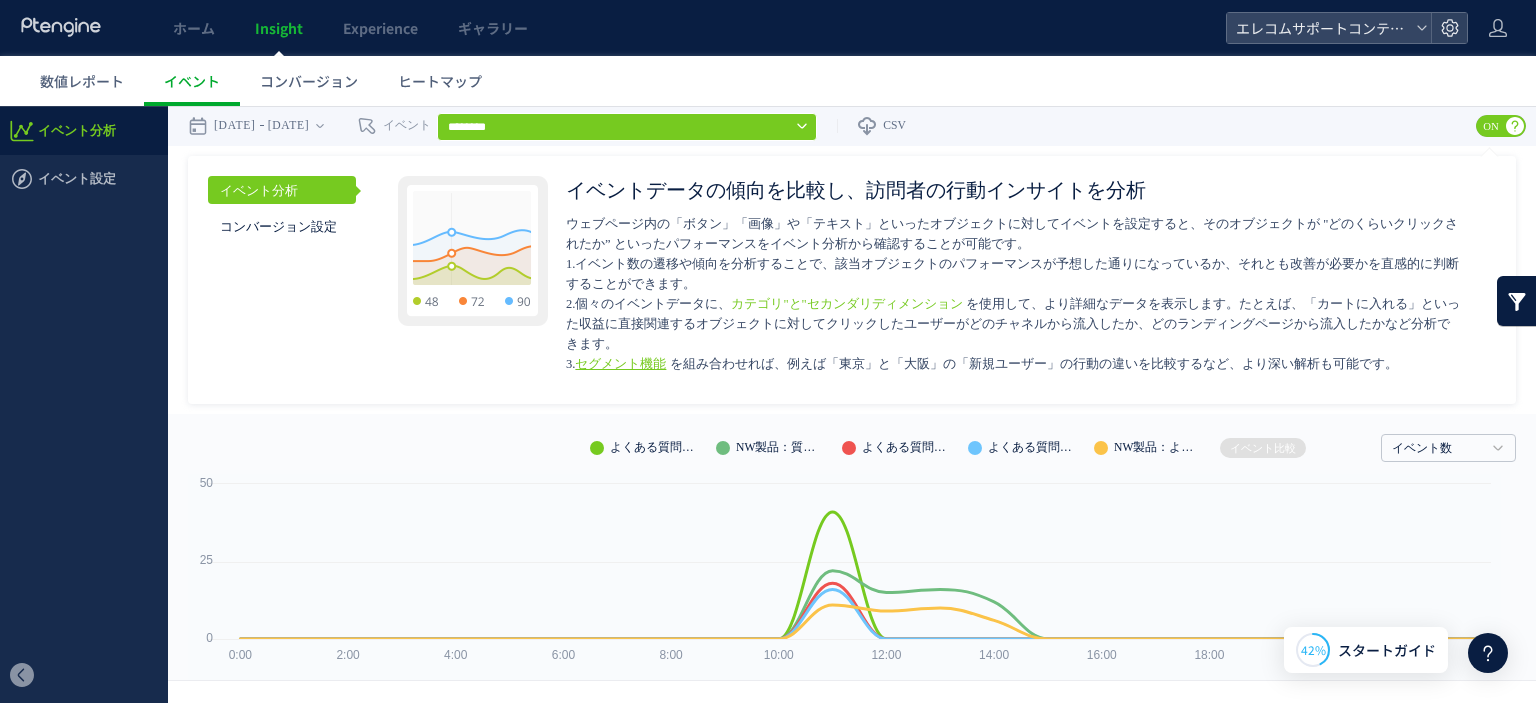 click on "セグメント機能" at bounding box center (620, 364) 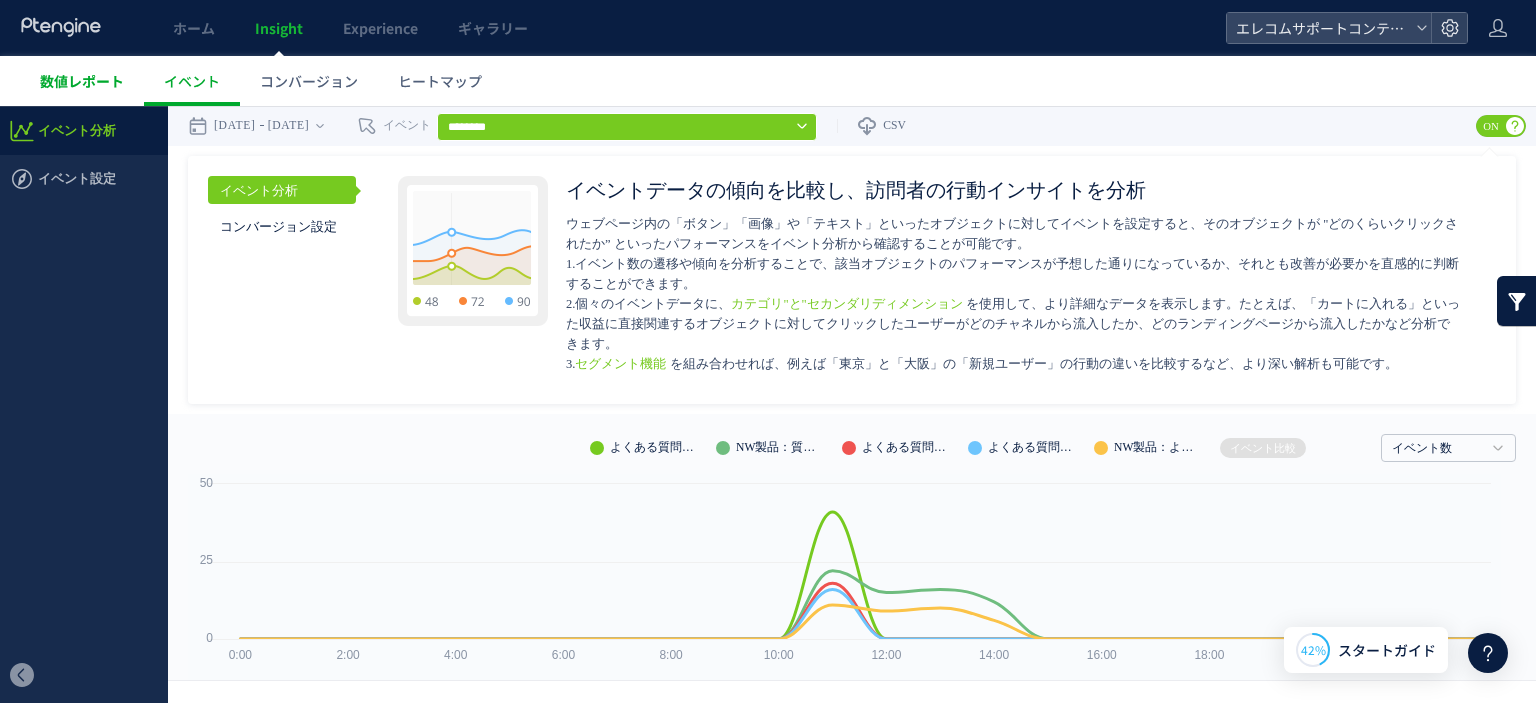 click on "数値レポート" at bounding box center [82, 81] 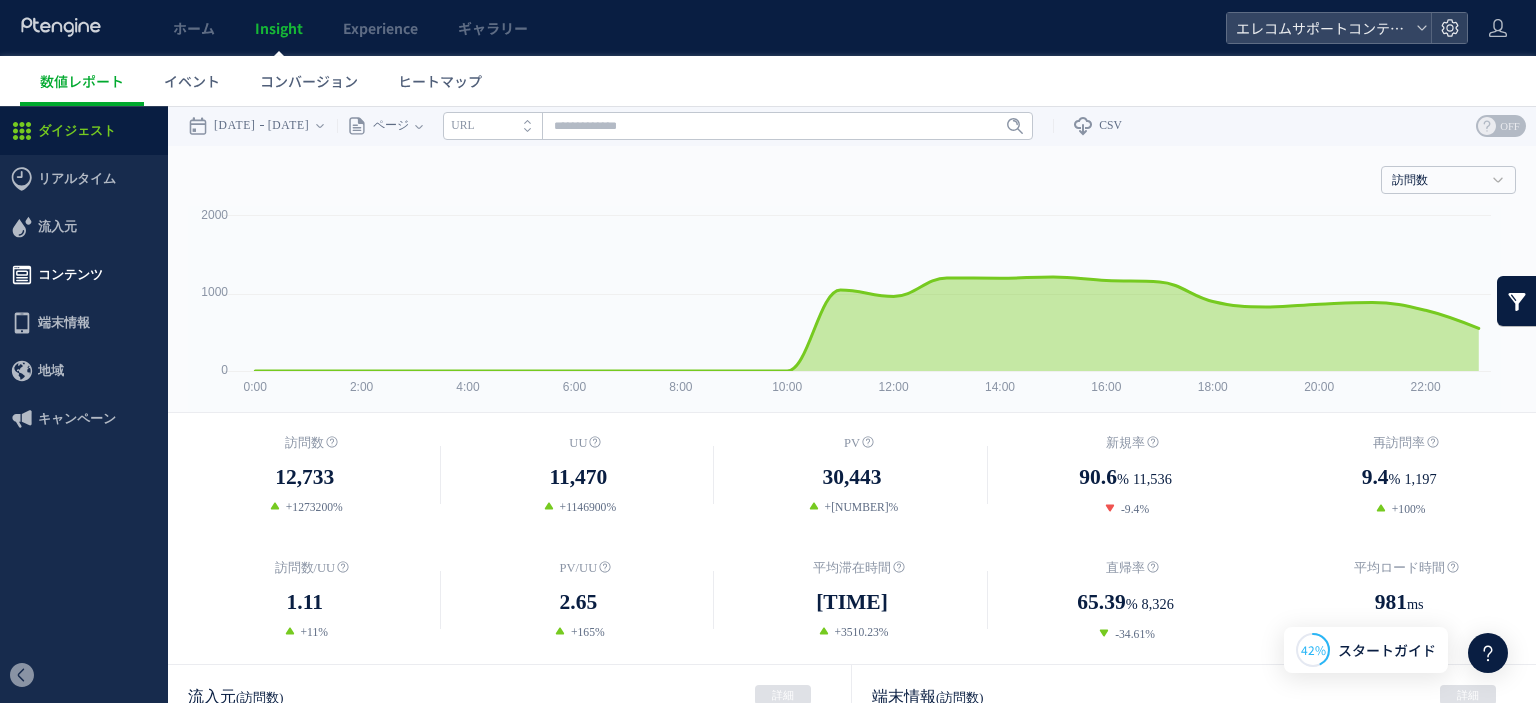 click on "コンテンツ" at bounding box center [70, 275] 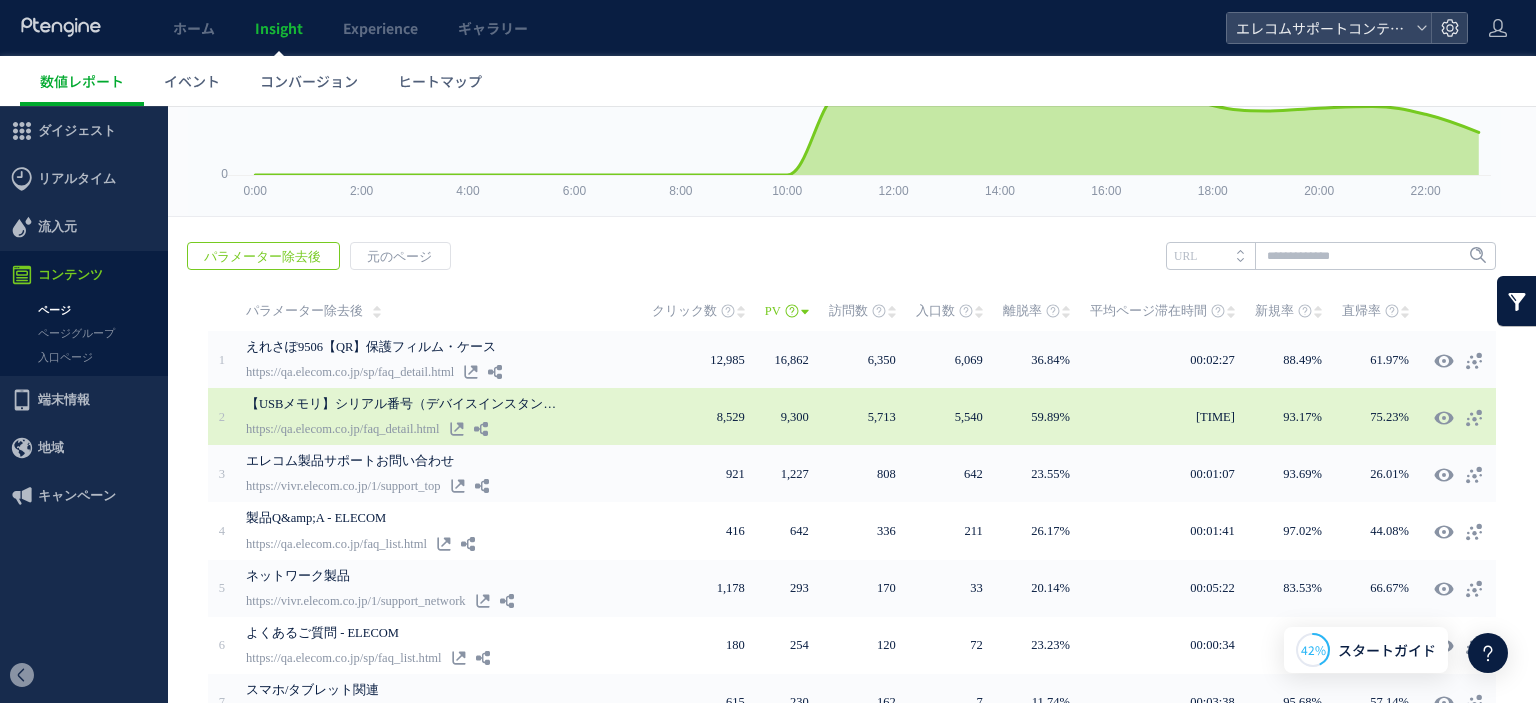 scroll, scrollTop: 200, scrollLeft: 0, axis: vertical 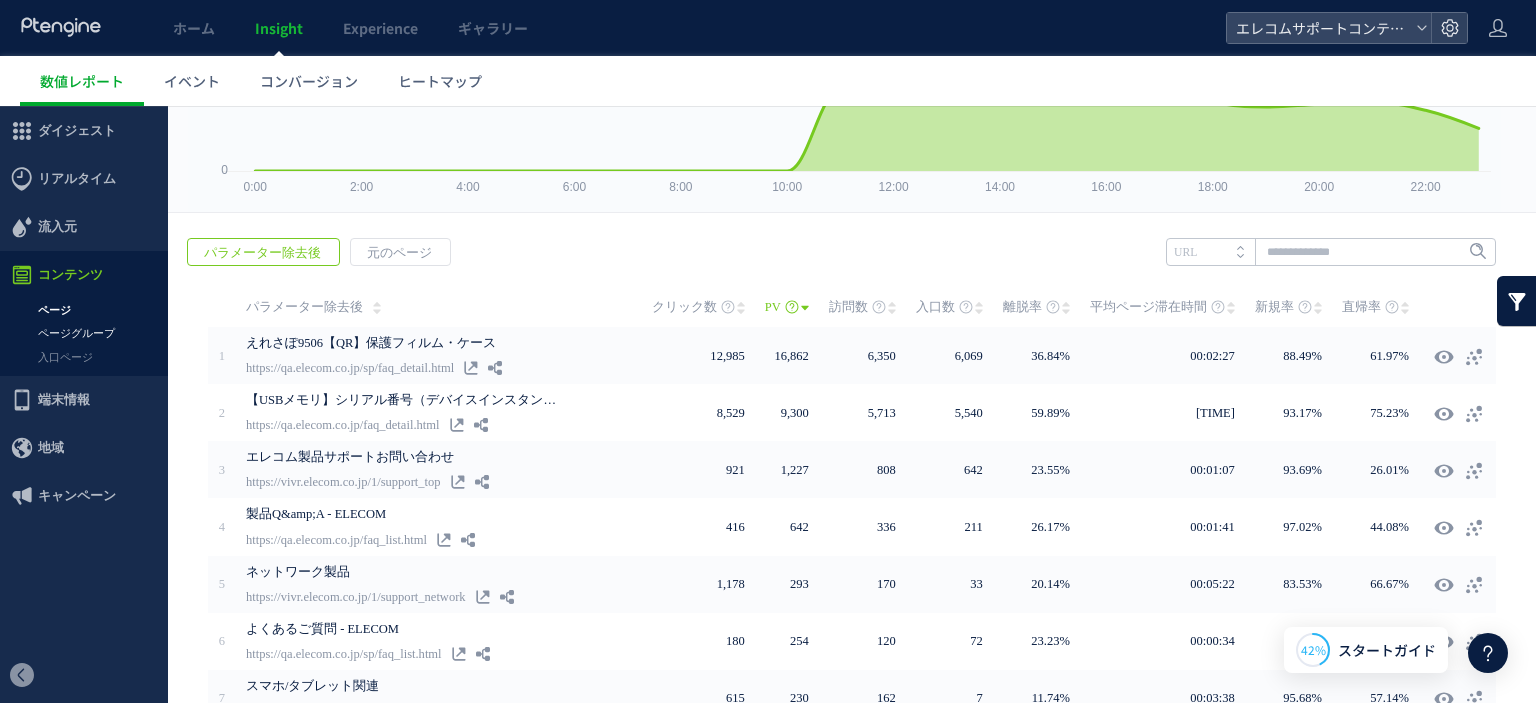 click on "ページグループ" at bounding box center (84, 333) 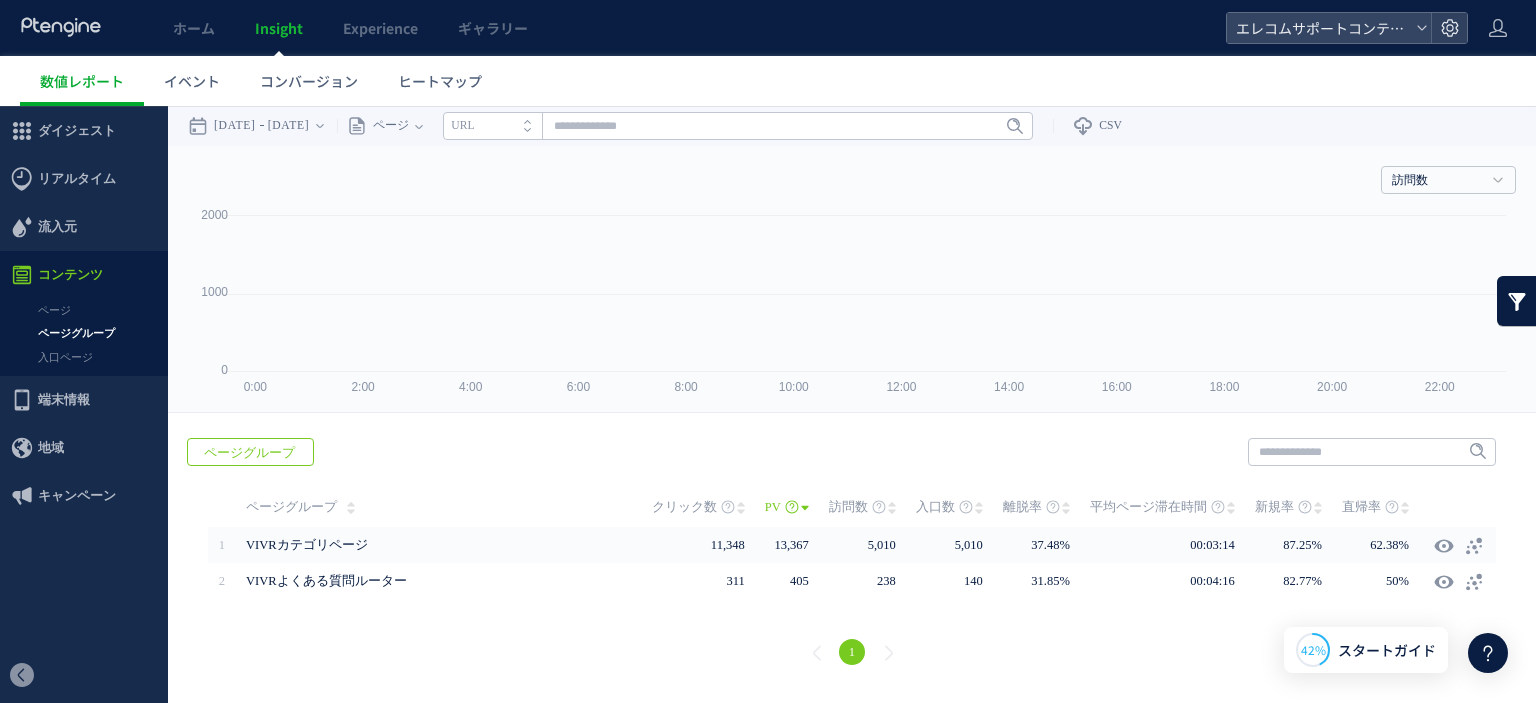 scroll, scrollTop: 0, scrollLeft: 0, axis: both 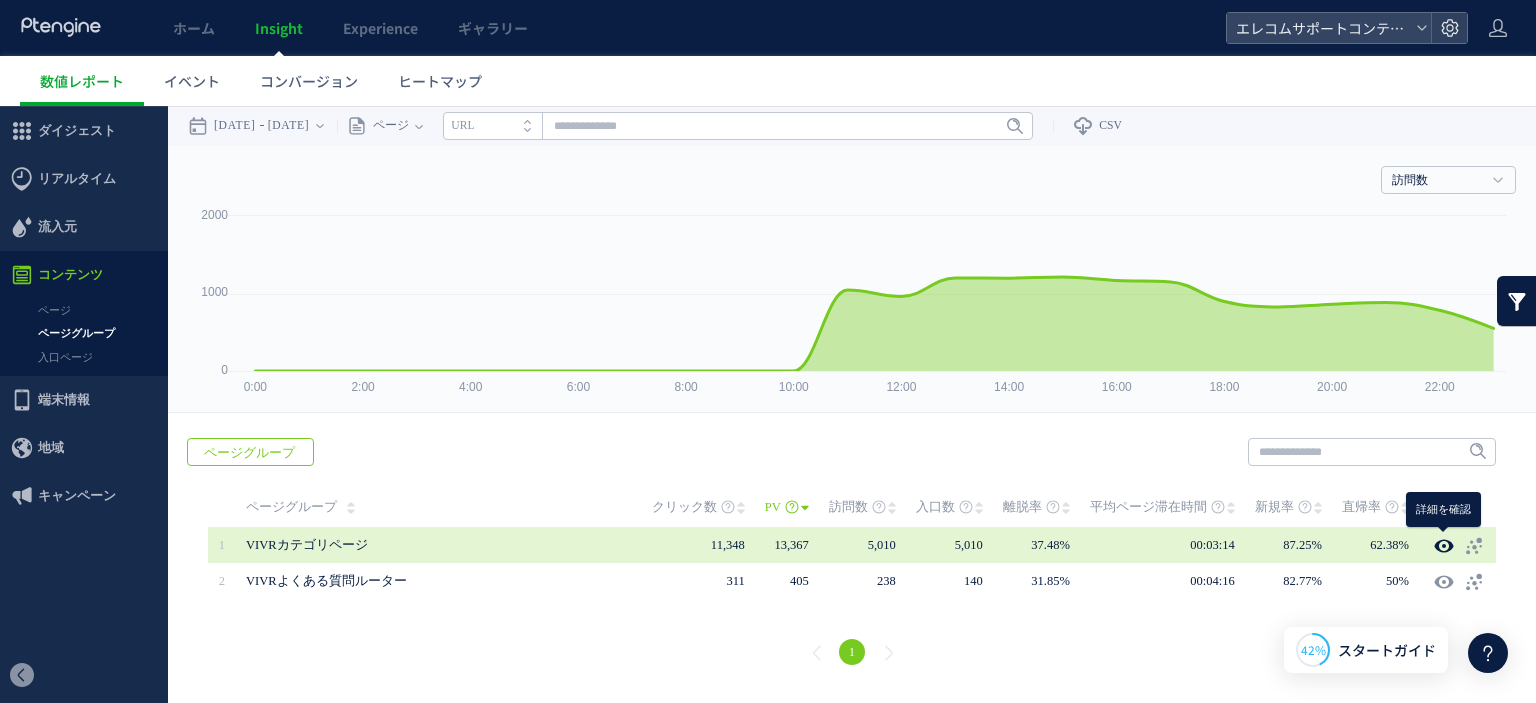 click 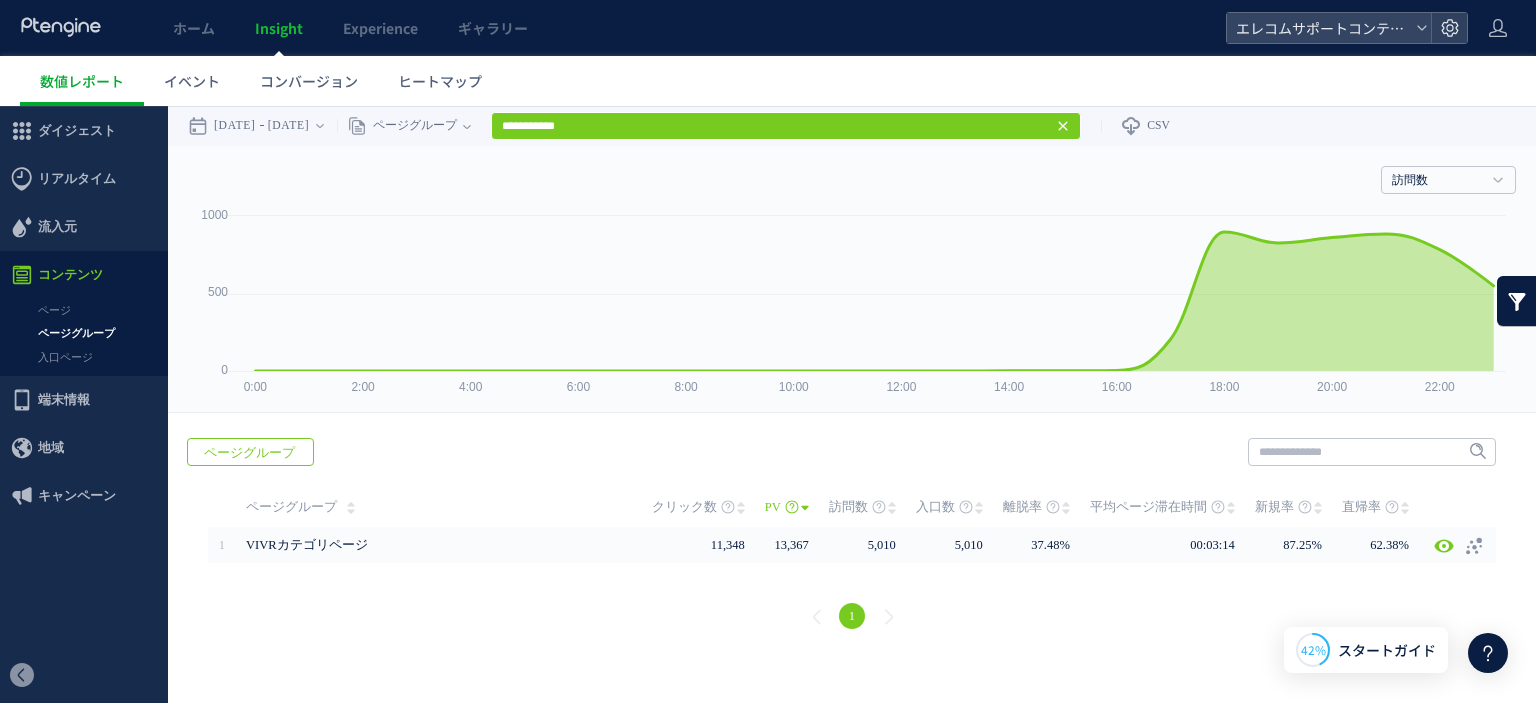 click at bounding box center [1517, 301] 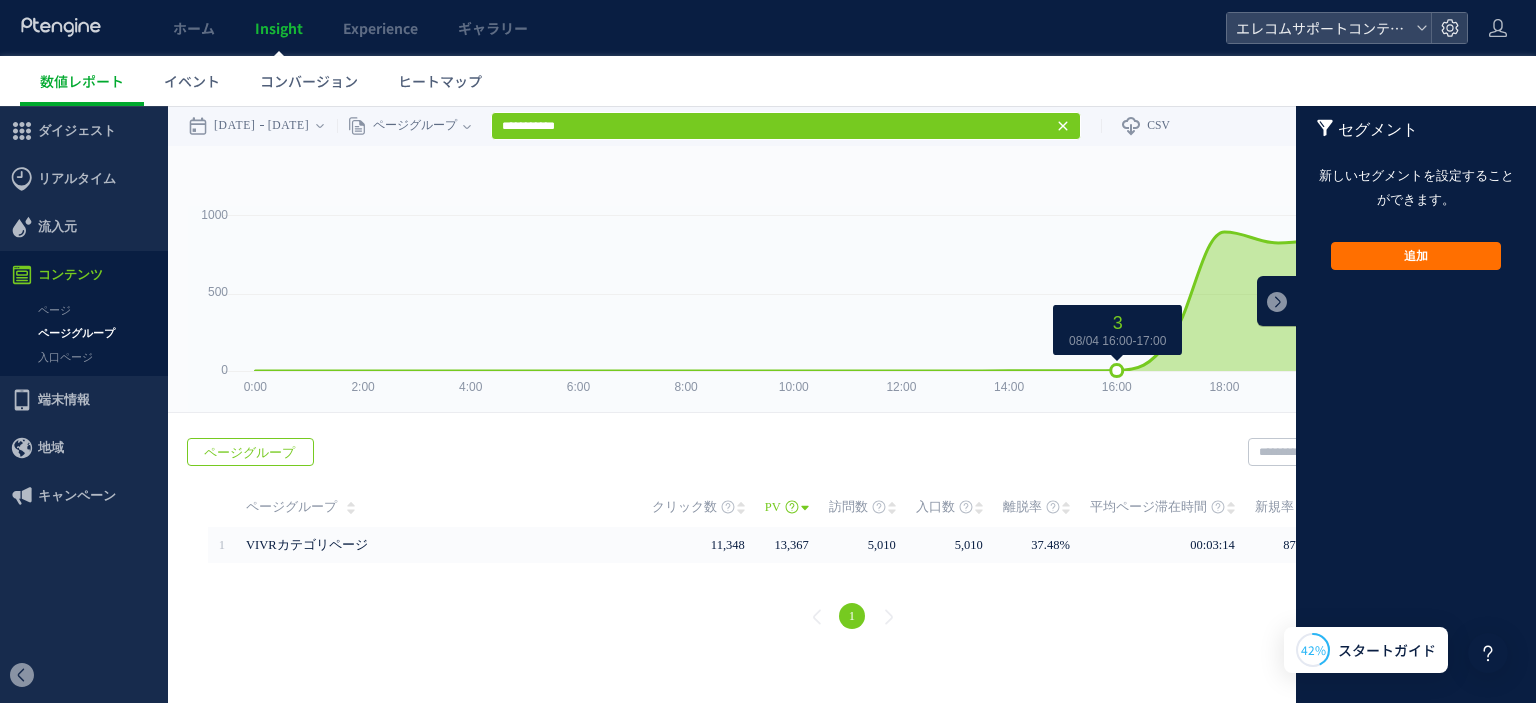 click 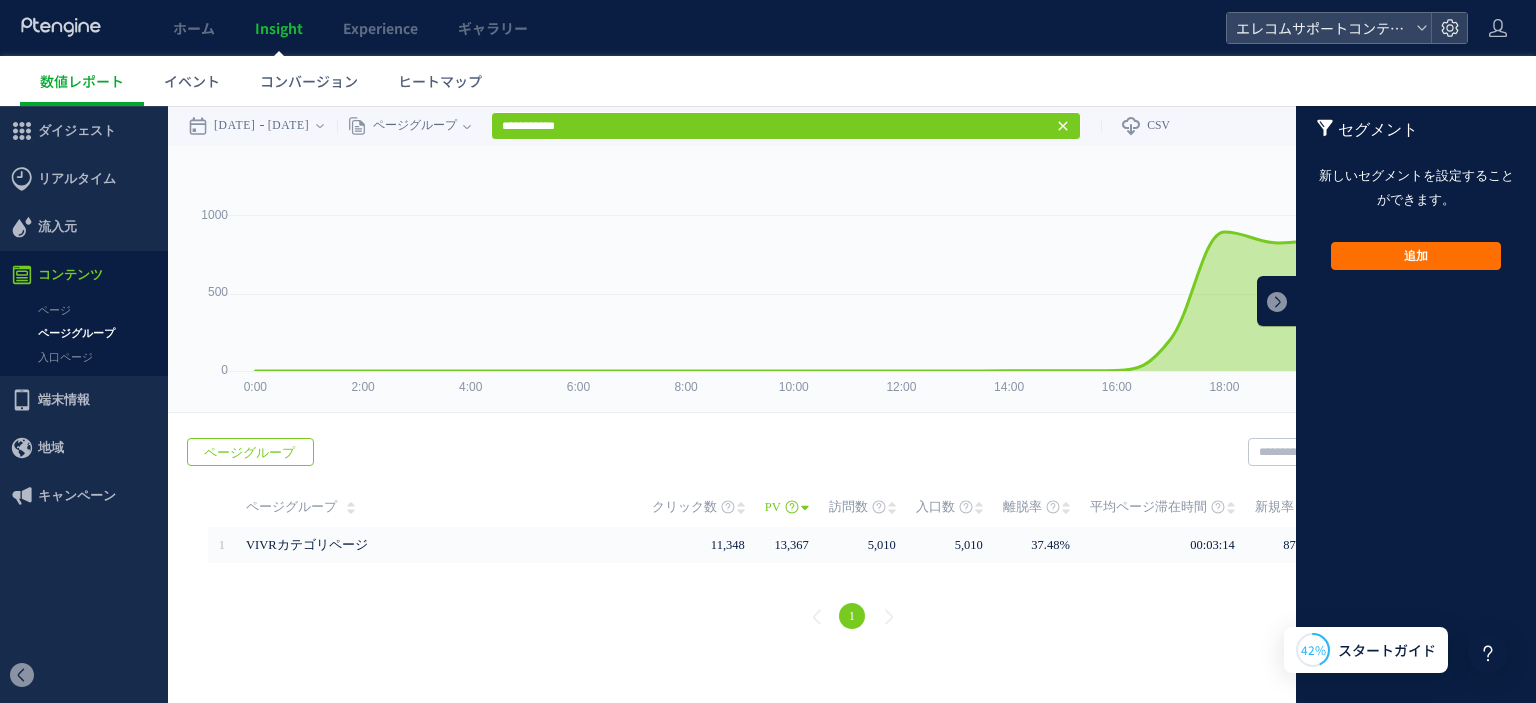 click on "1" at bounding box center (852, 619) 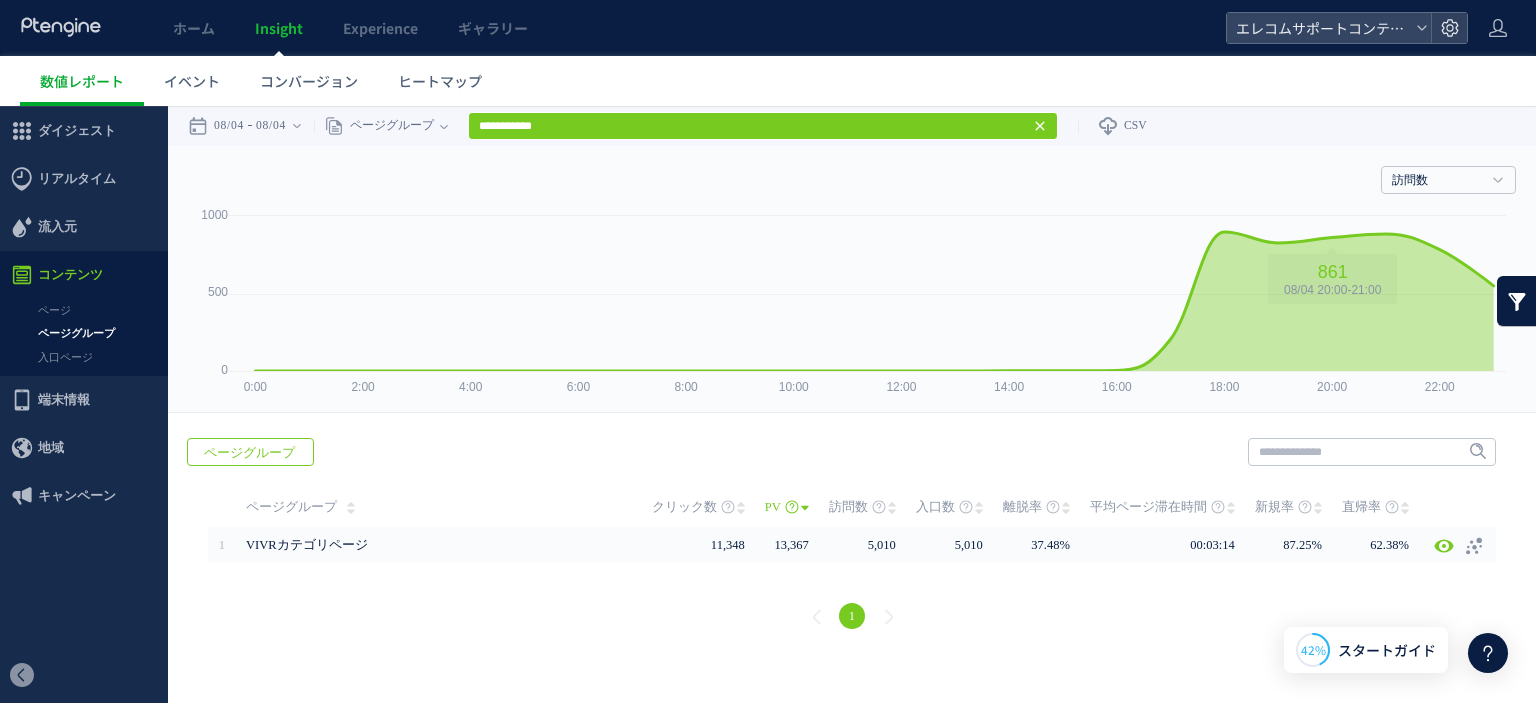 scroll, scrollTop: 0, scrollLeft: 0, axis: both 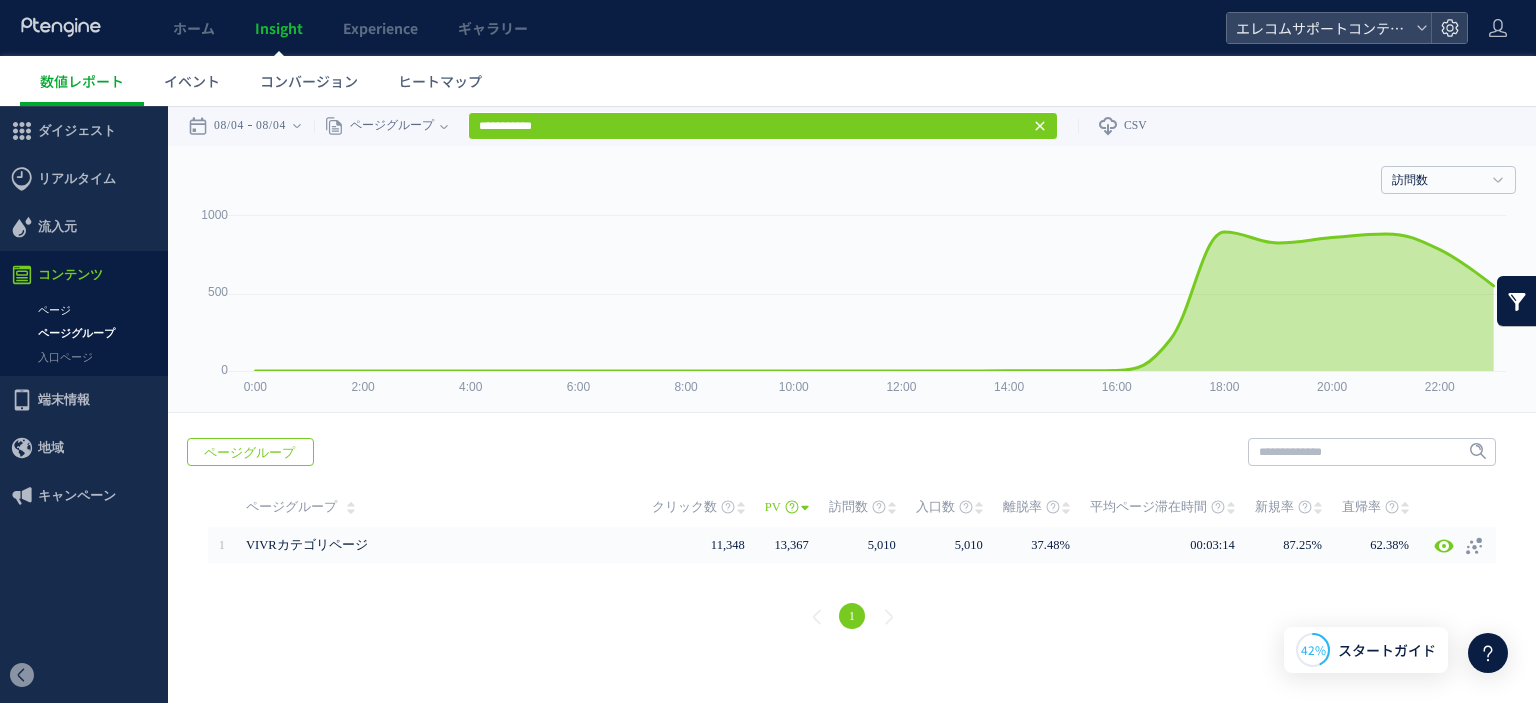 click on "ページ" at bounding box center (84, 310) 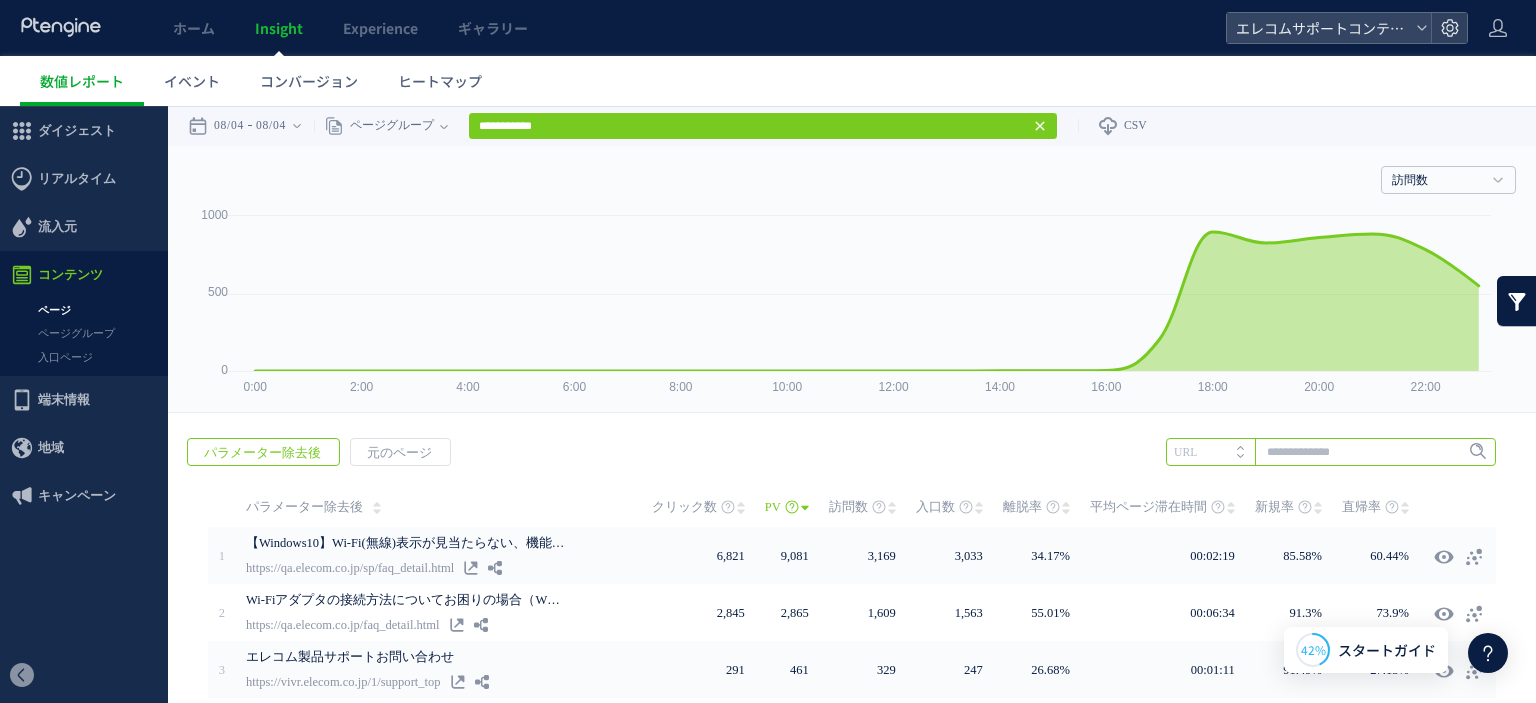 click at bounding box center (1331, 452) 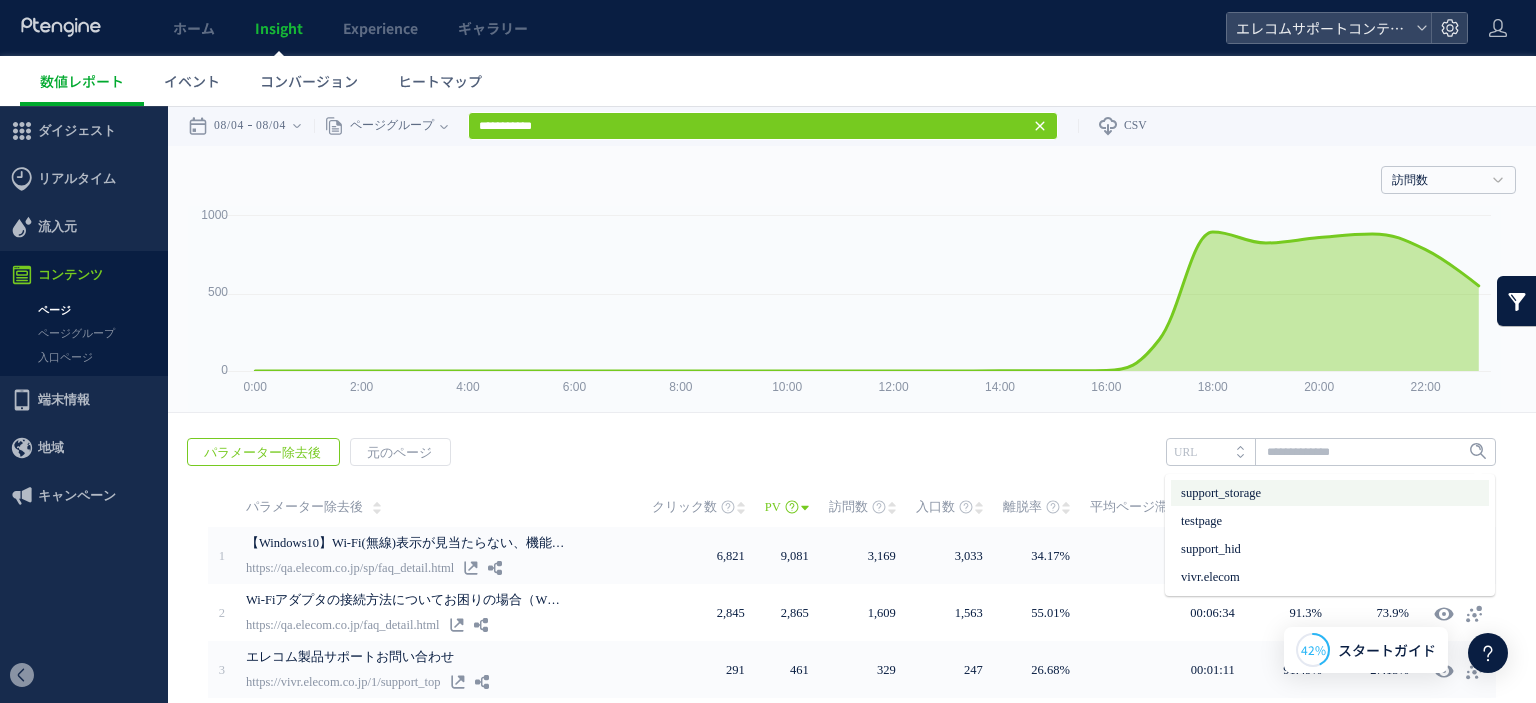 click on "support_storage" at bounding box center (1330, 493) 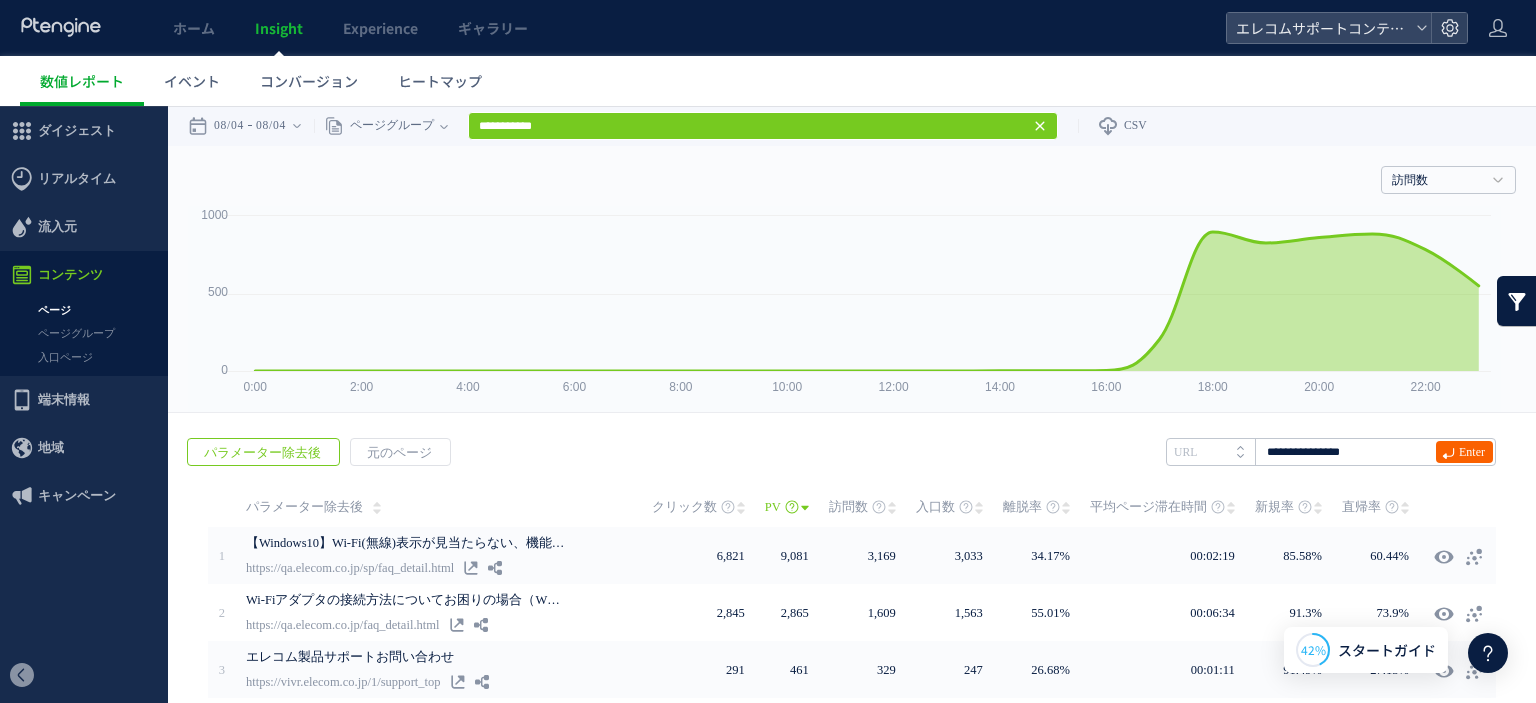 click on "Enter" at bounding box center [1464, 452] 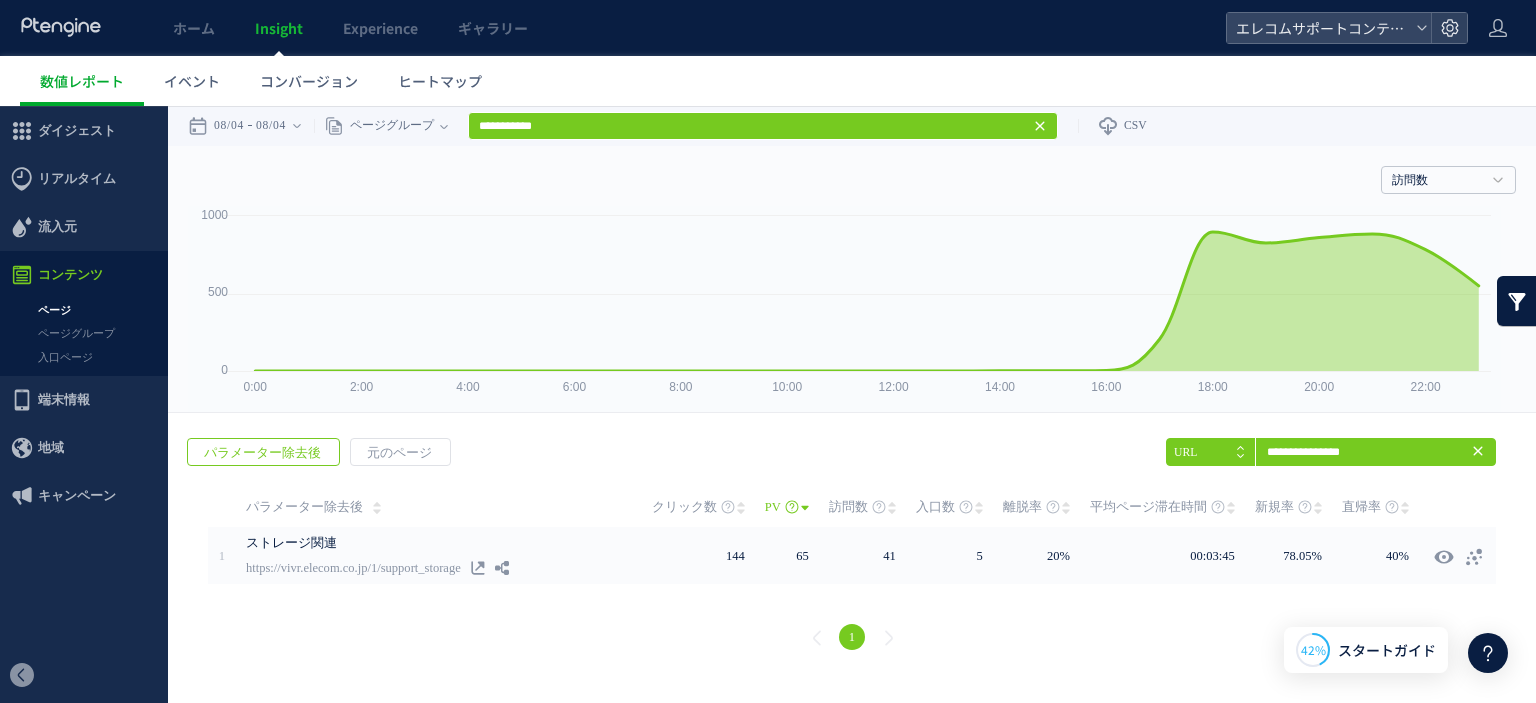 click 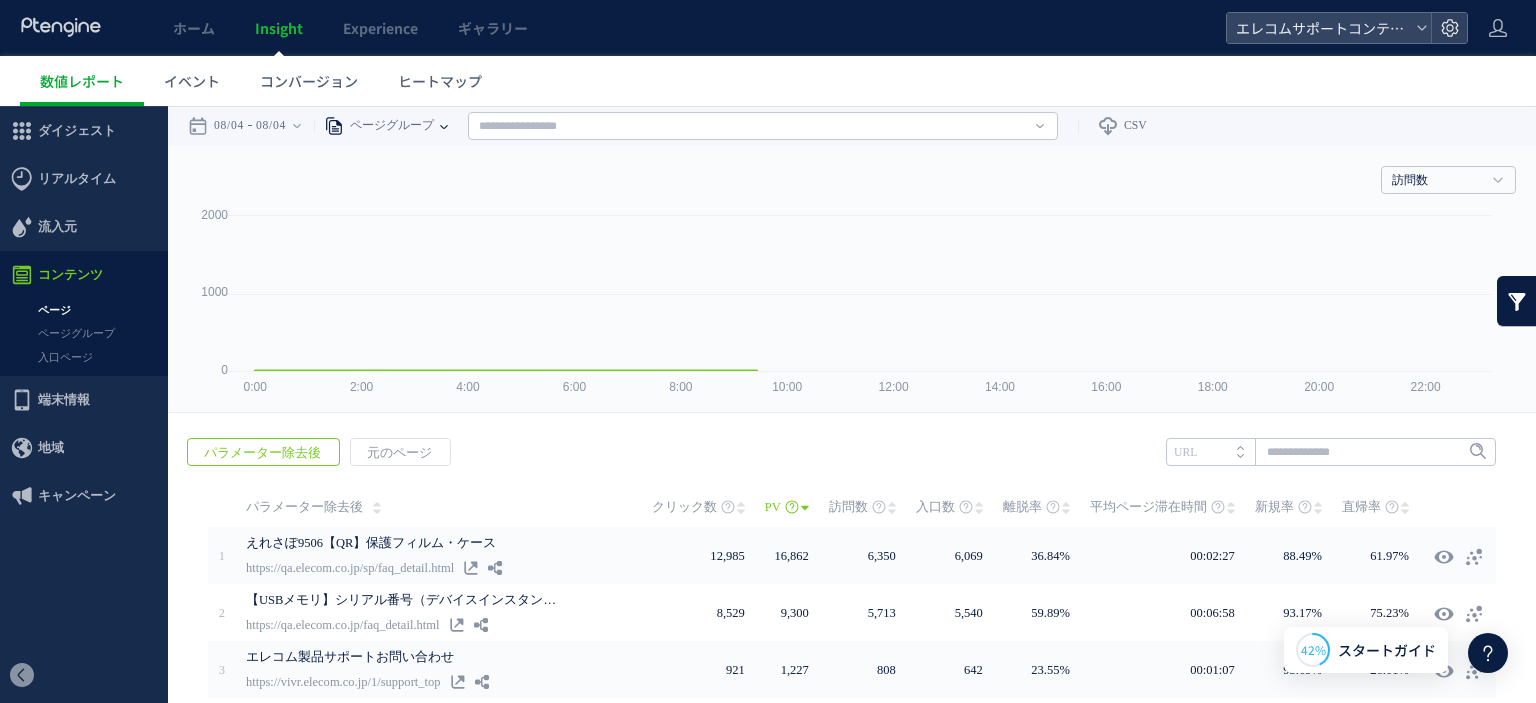 click at bounding box center (444, 126) 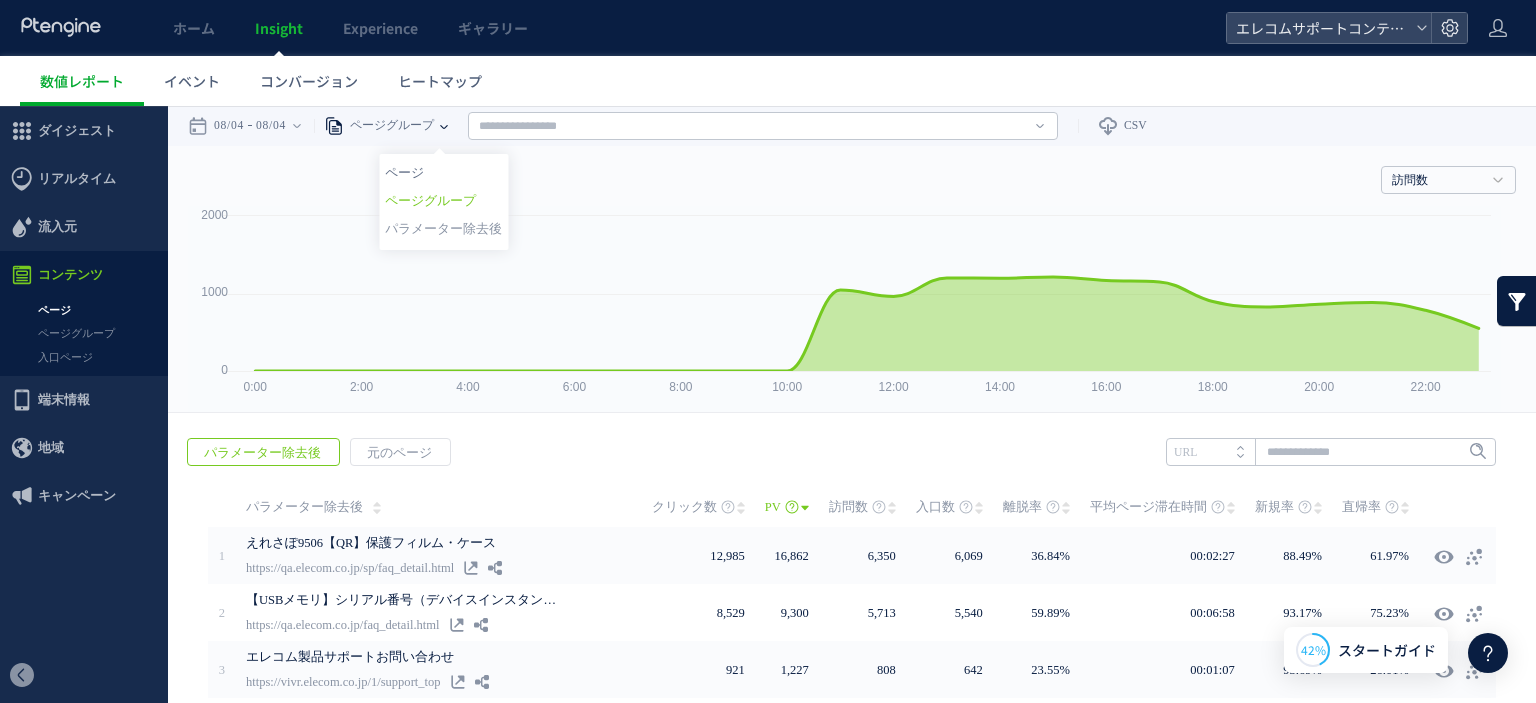 click on "ページ" at bounding box center (443, 173) 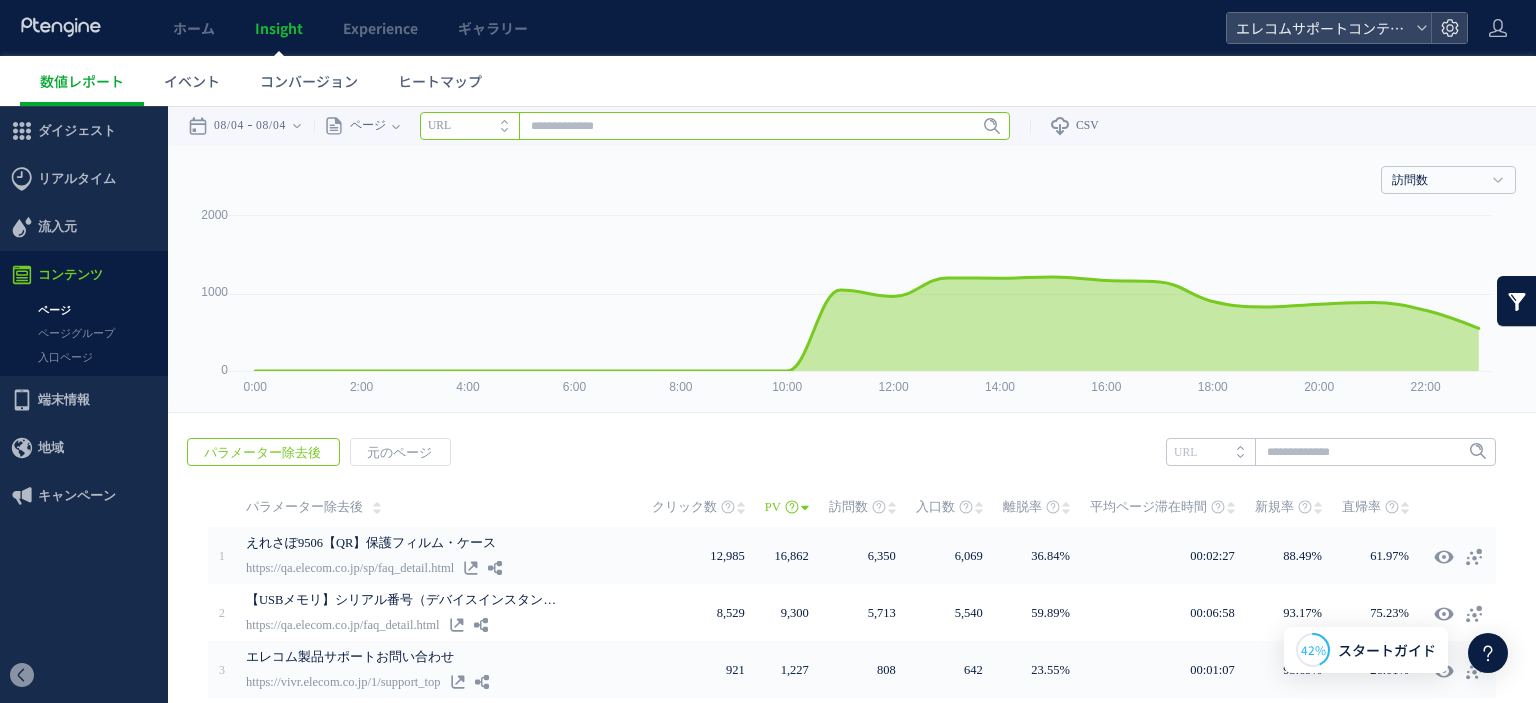 click at bounding box center [715, 126] 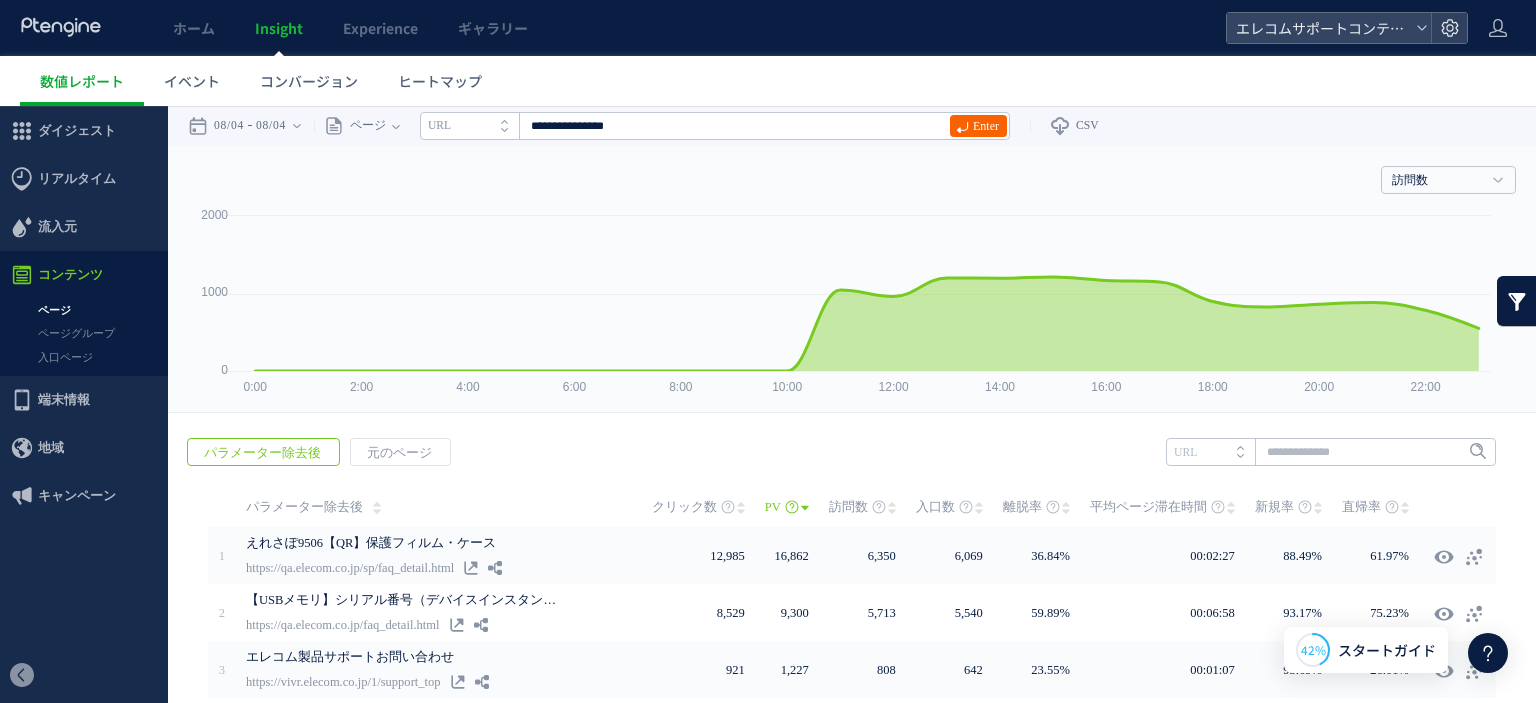 click on "Enter" at bounding box center (978, 126) 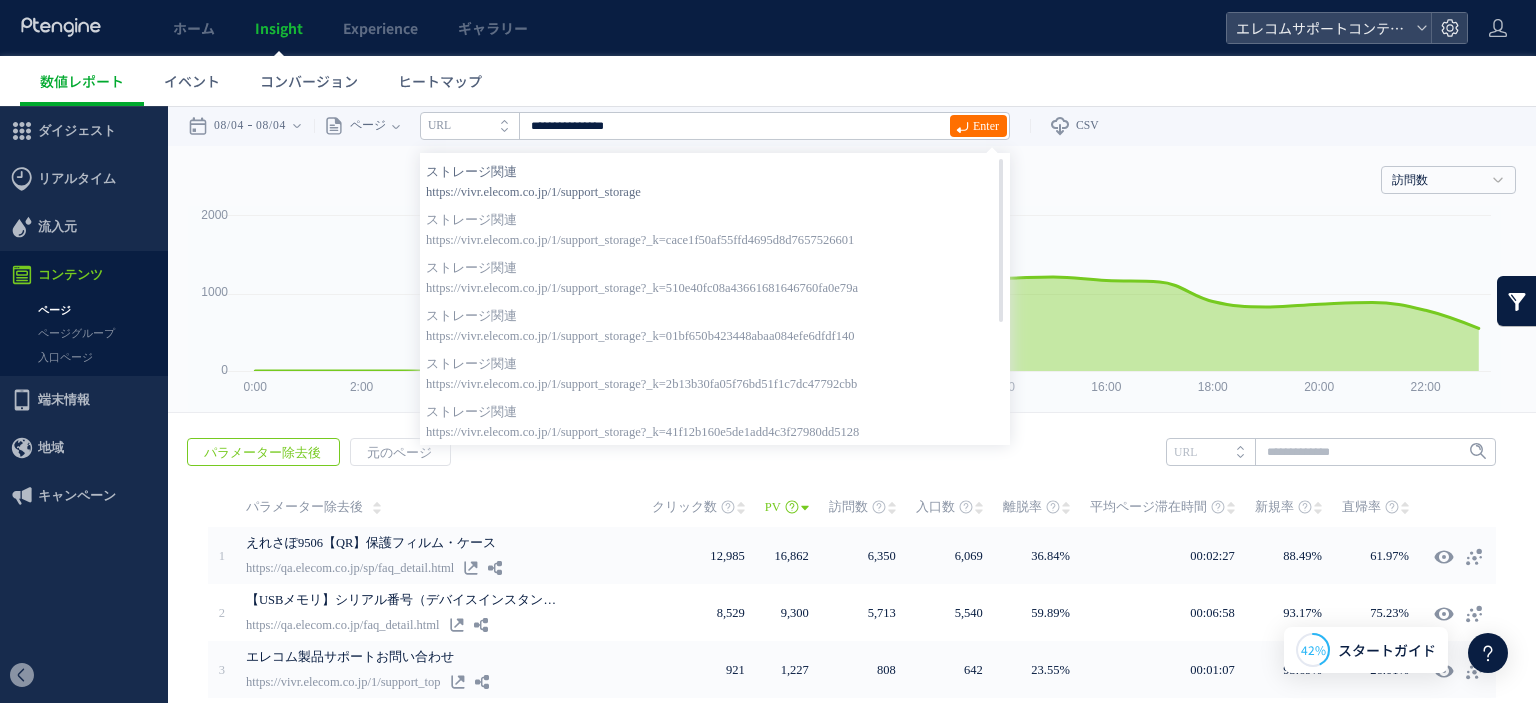 click on "https://vivr.elecom.co.jp/1/support_storage" at bounding box center [715, 192] 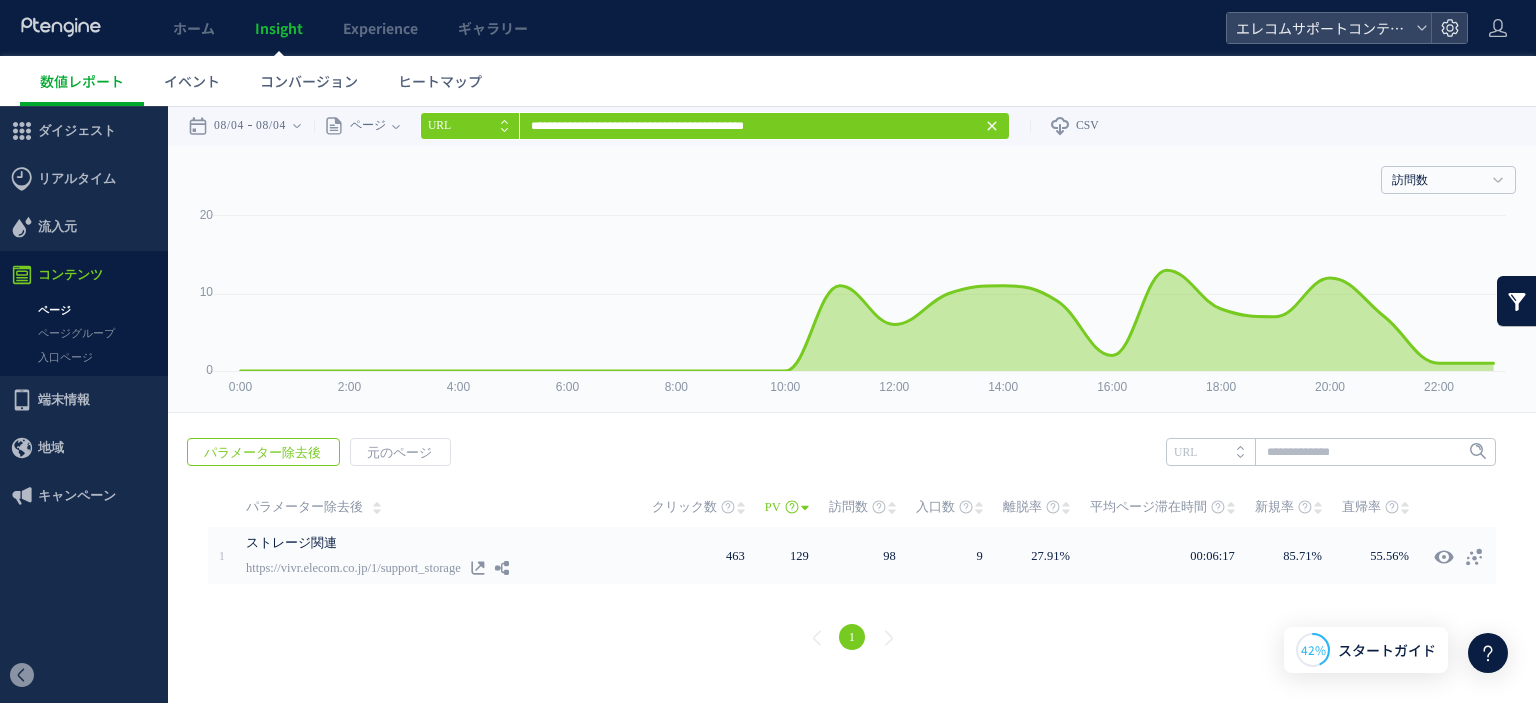 click at bounding box center (1517, 301) 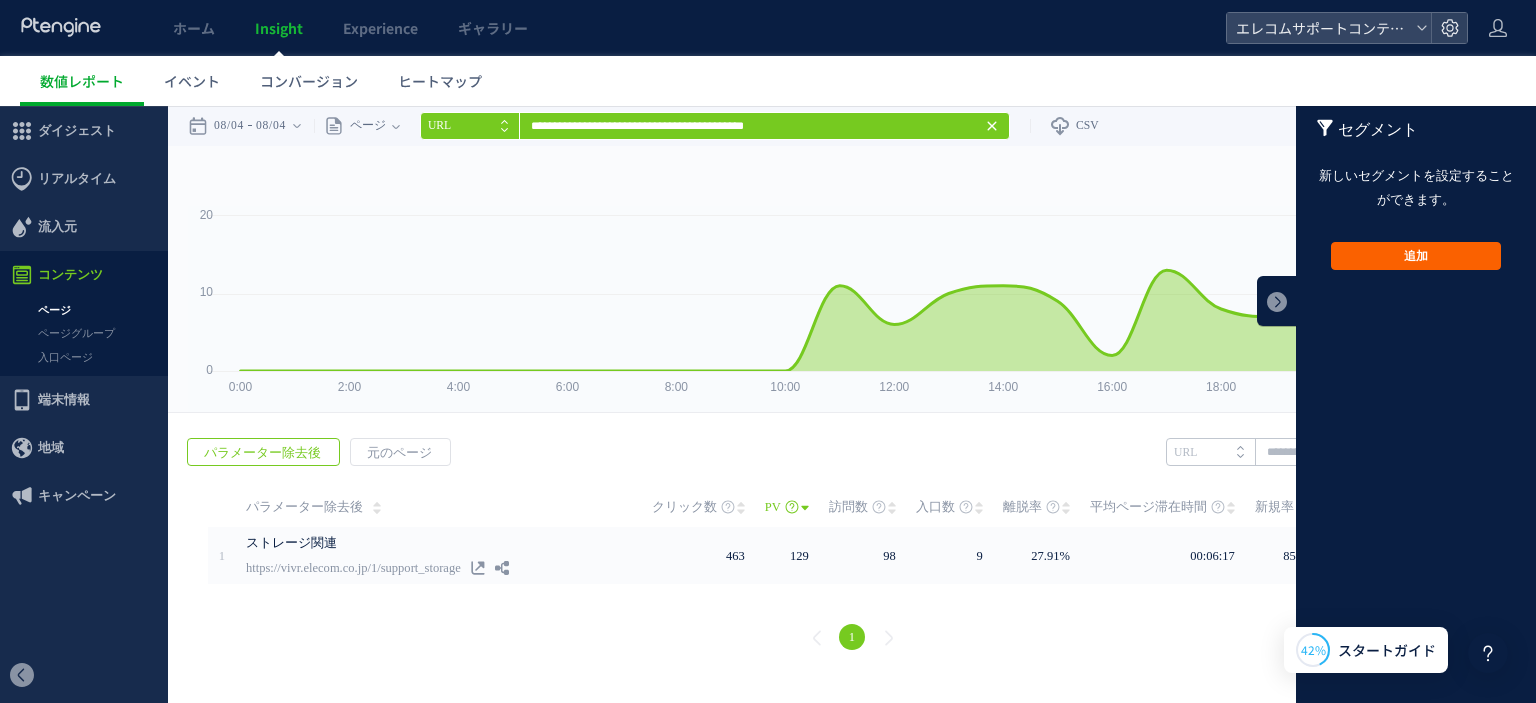 click on "追加" at bounding box center (1416, 256) 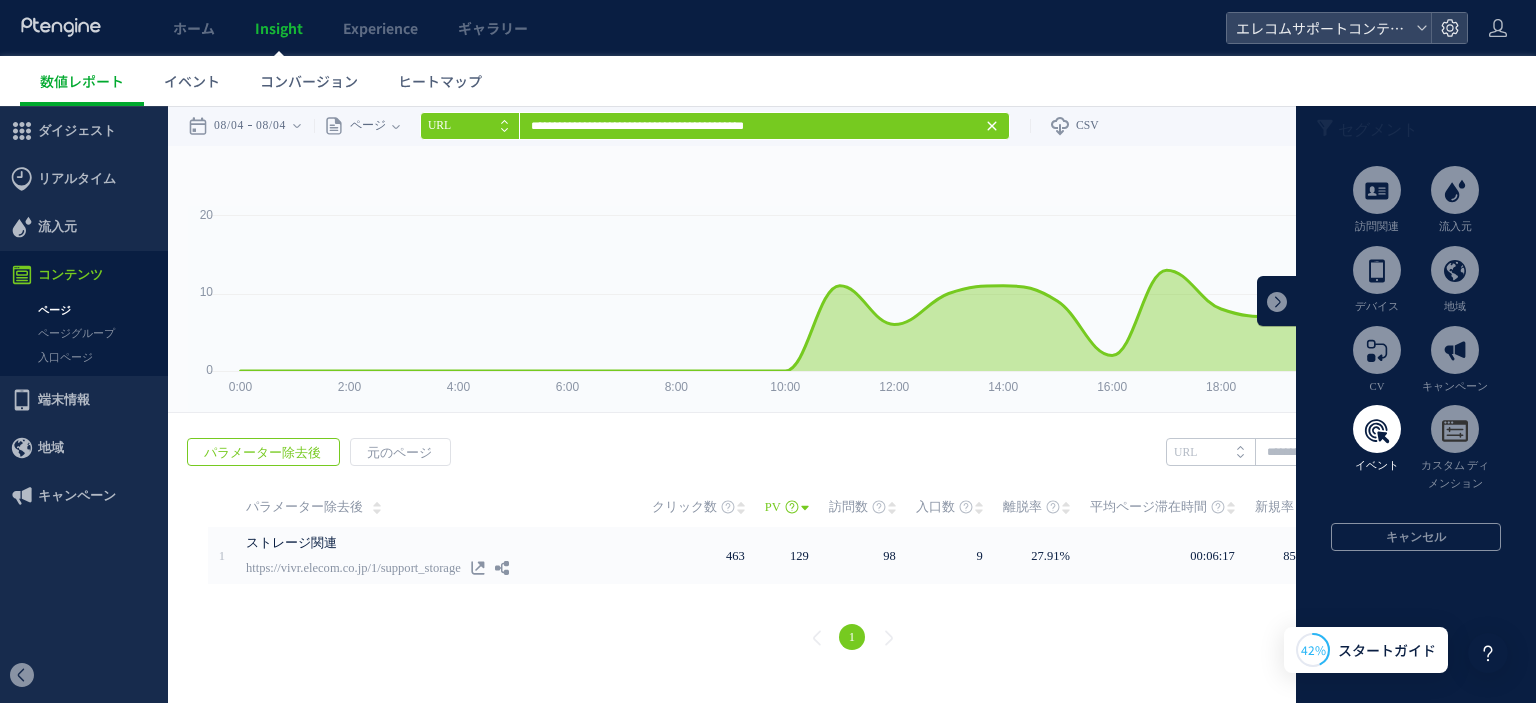 click at bounding box center (1377, 429) 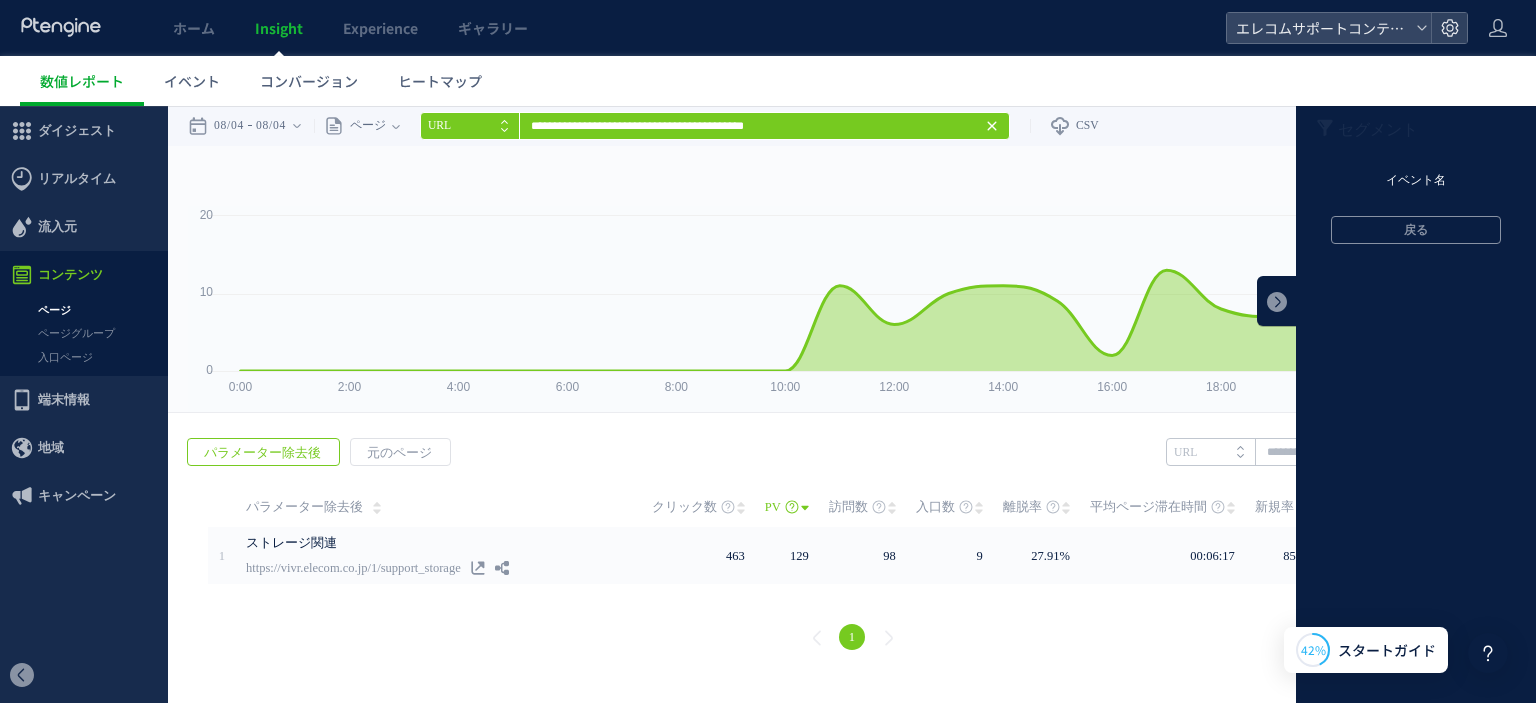 click on "イベント名" at bounding box center (1416, 181) 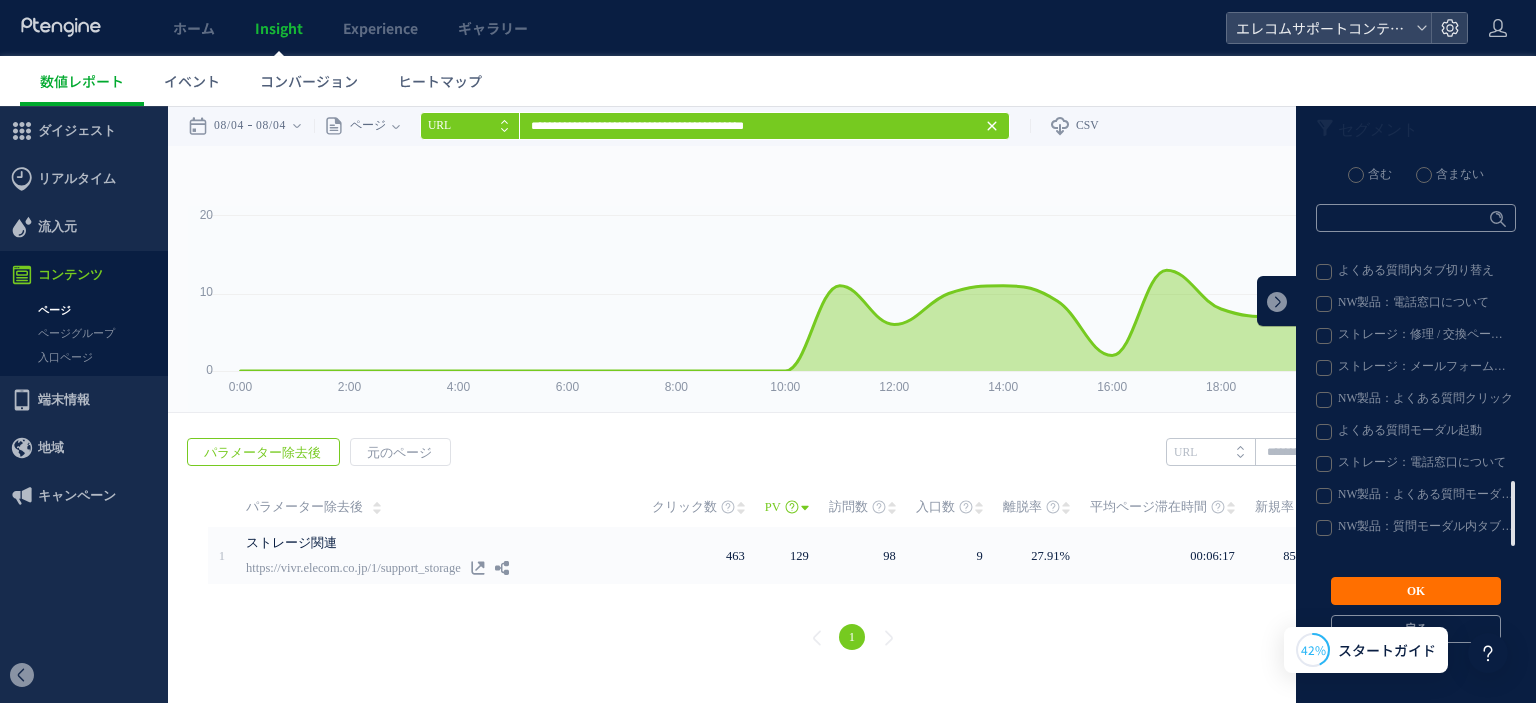 scroll, scrollTop: 1032, scrollLeft: 0, axis: vertical 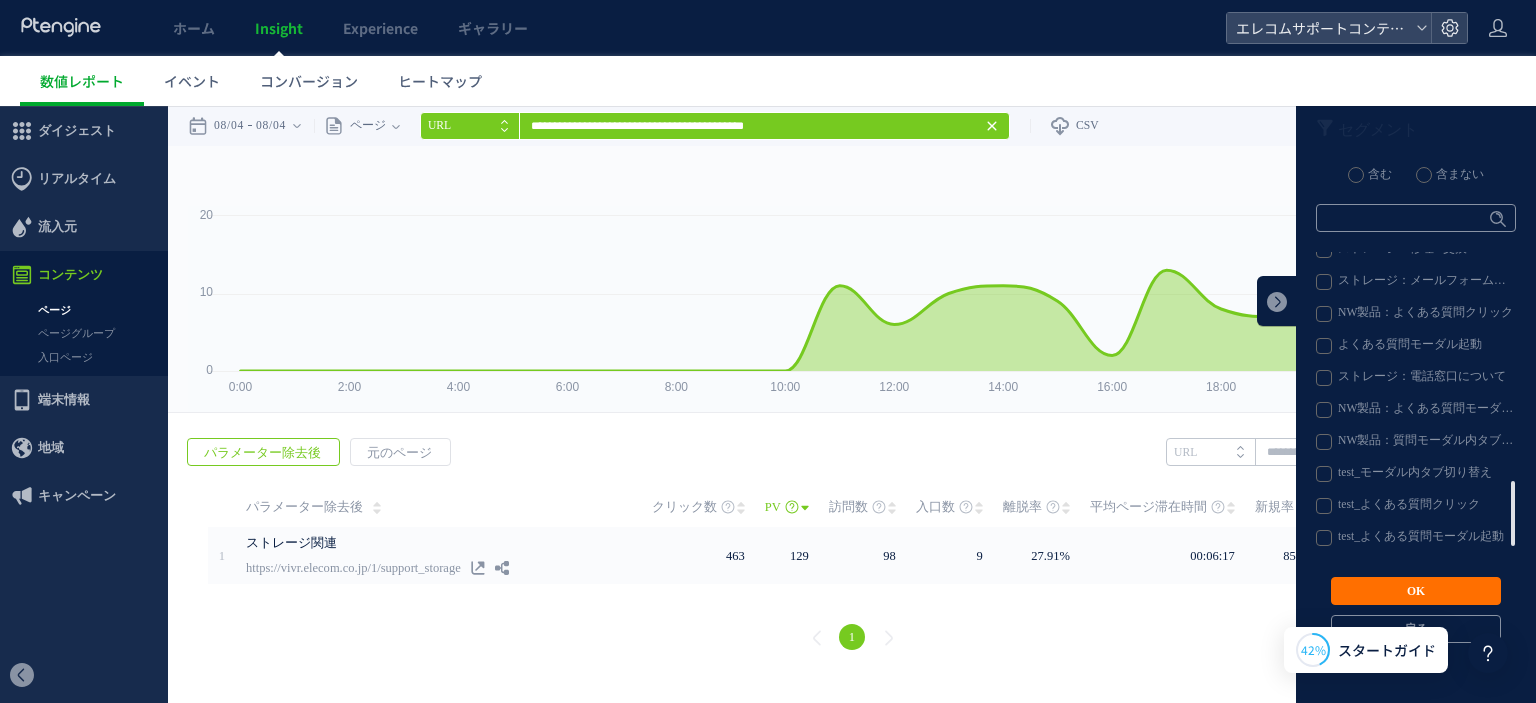 click on "test_よくある質問クリック" at bounding box center (1415, 506) 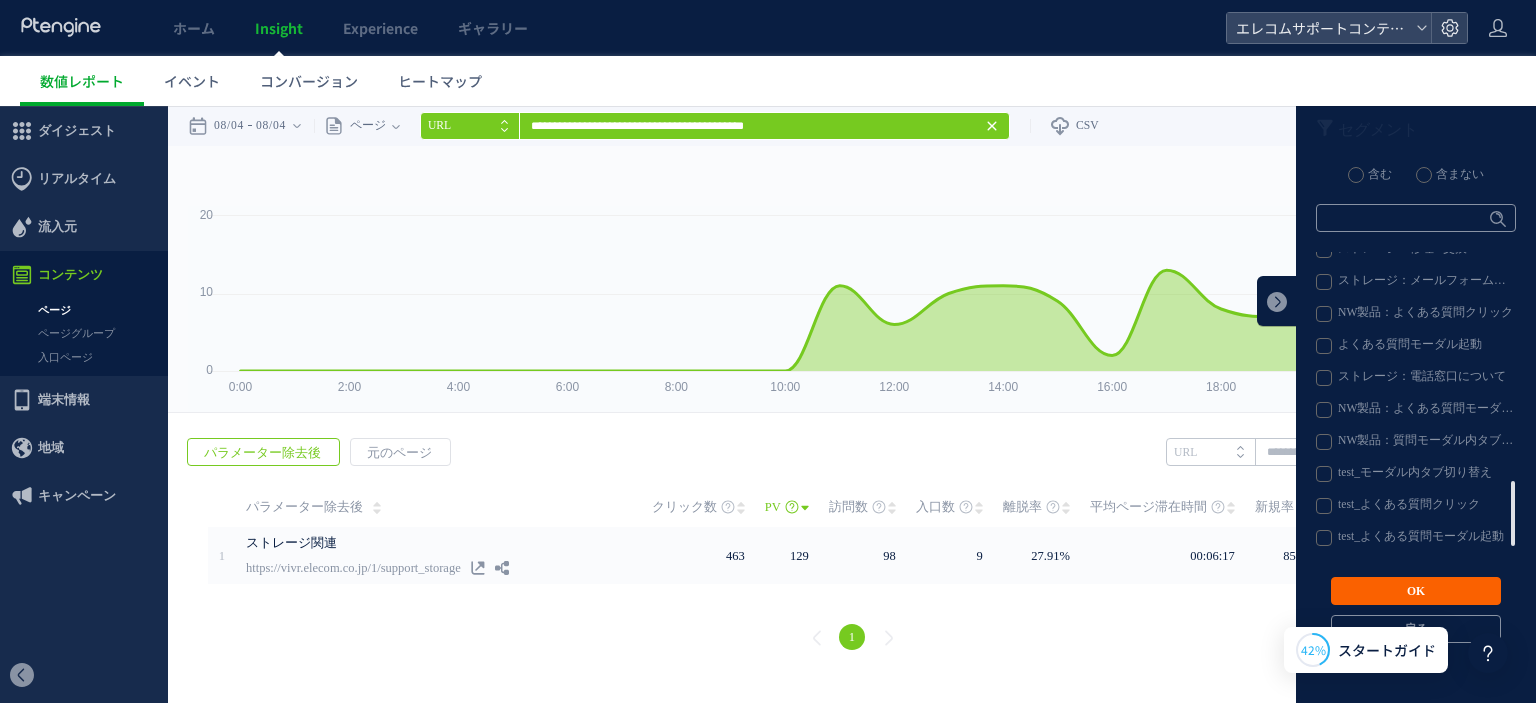 click on "OK" at bounding box center [1416, 591] 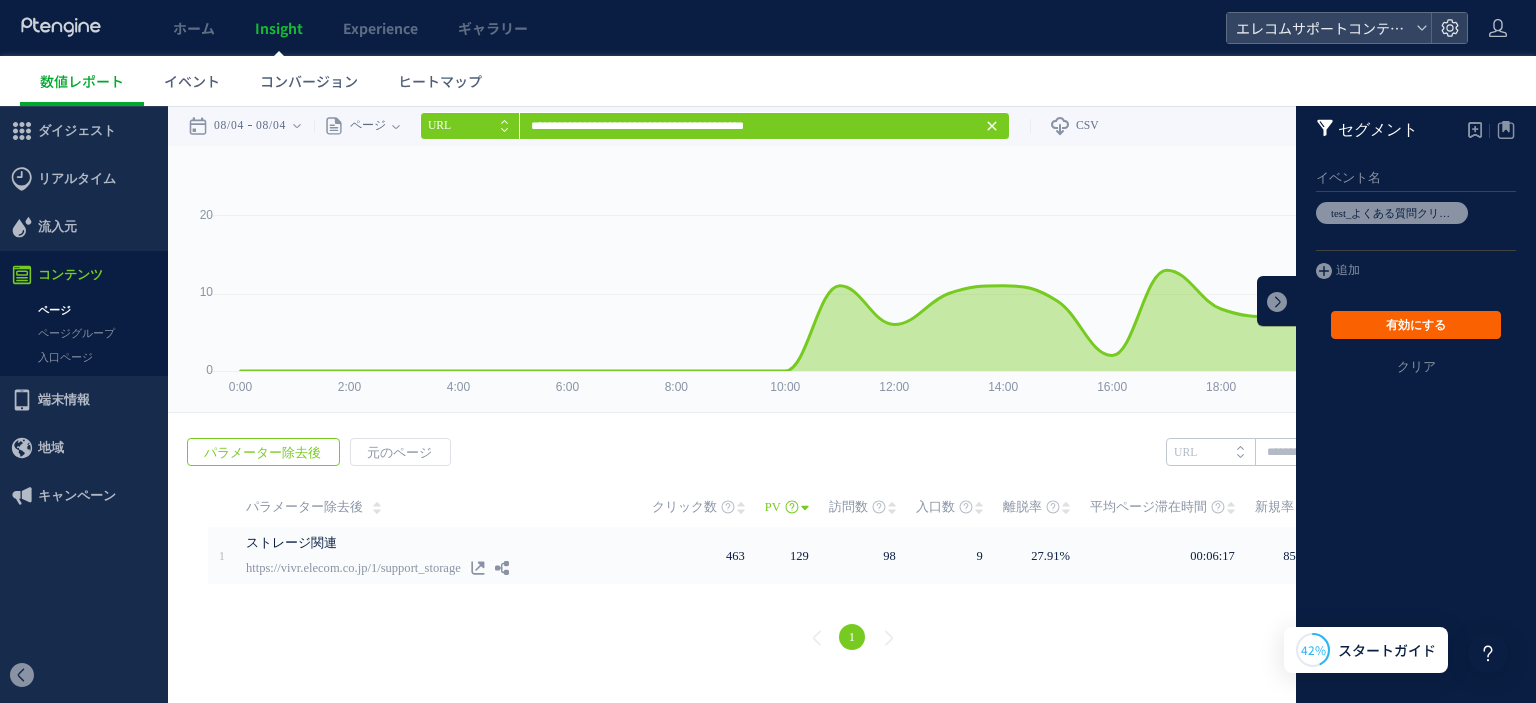 click on "有効にする" at bounding box center [1416, 325] 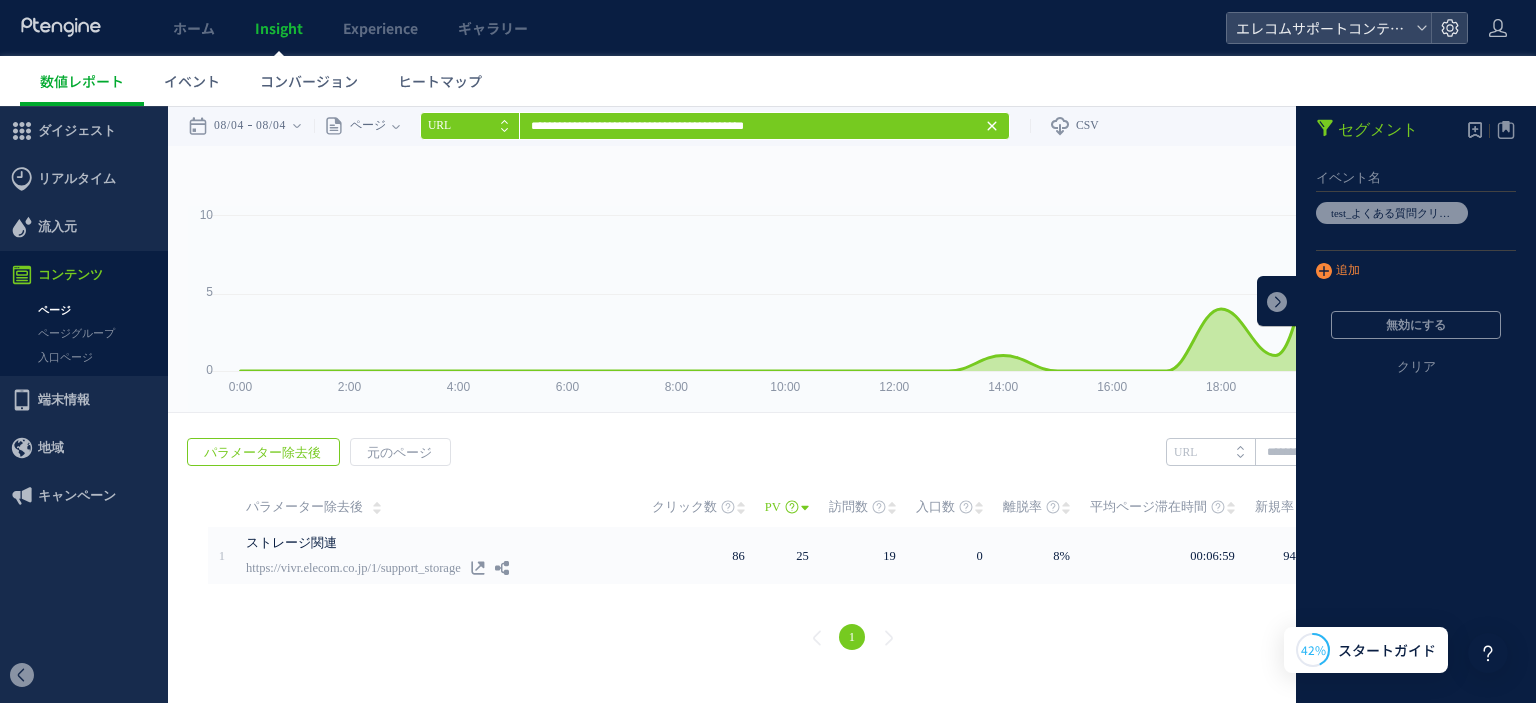 click on "追加" at bounding box center [1348, 271] 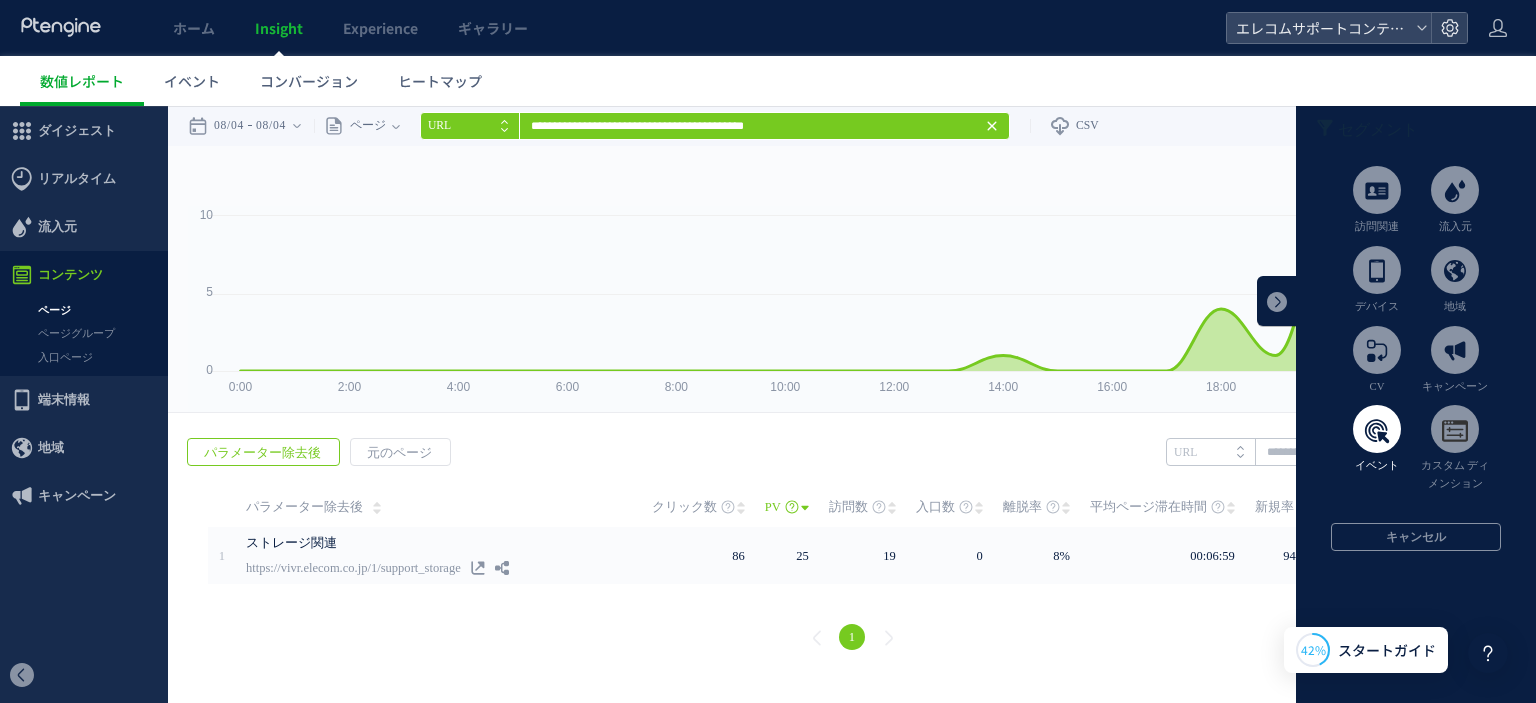 click at bounding box center (1377, 429) 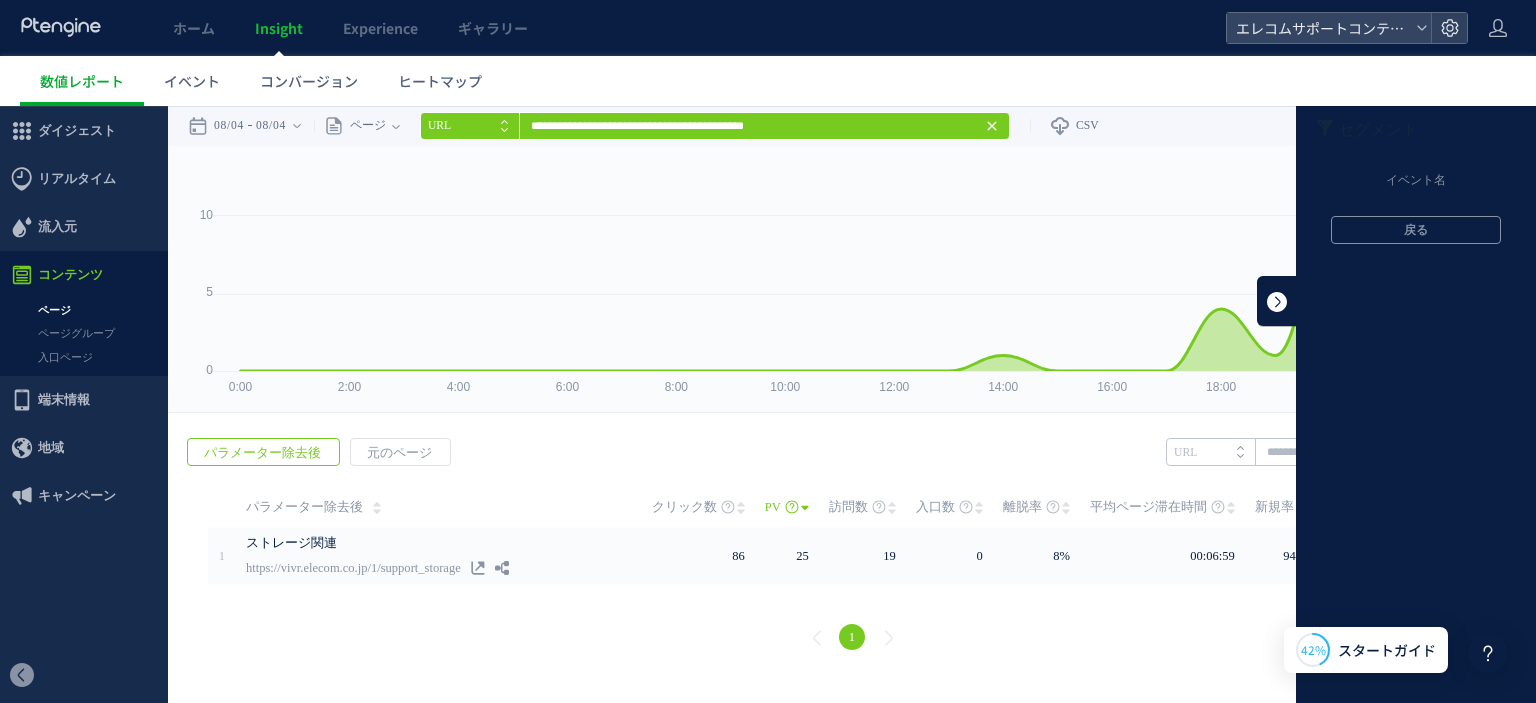 click at bounding box center [1277, 301] 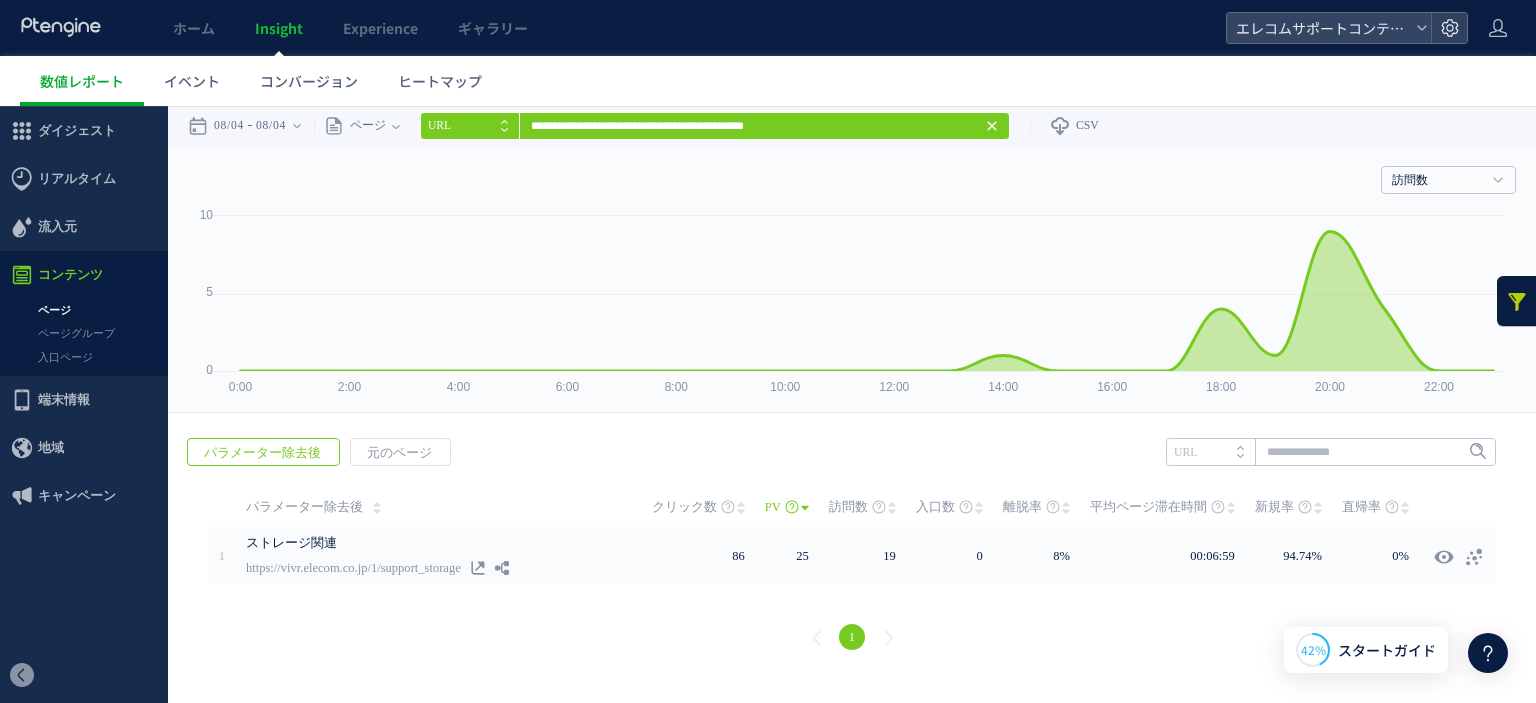 click at bounding box center [1517, 301] 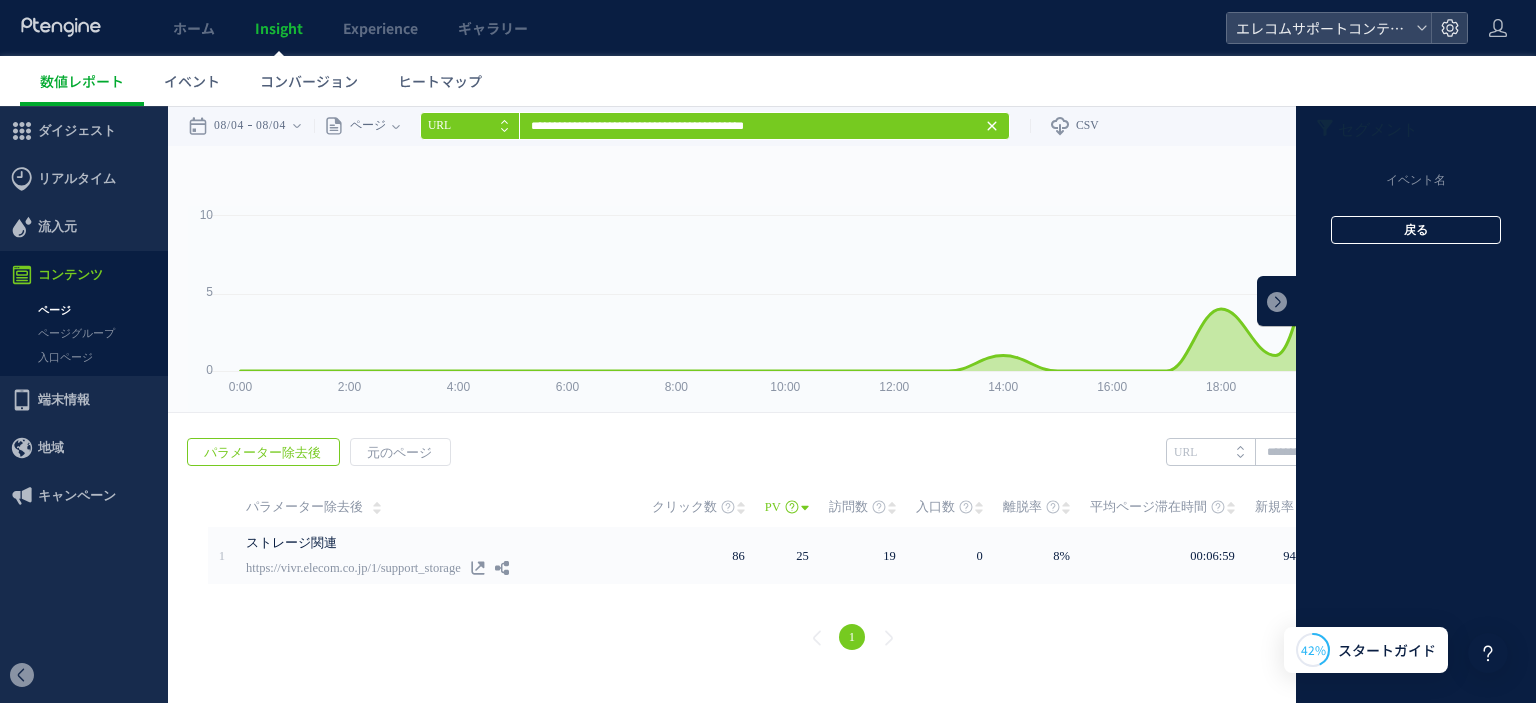 click on "戻る" at bounding box center (1416, 230) 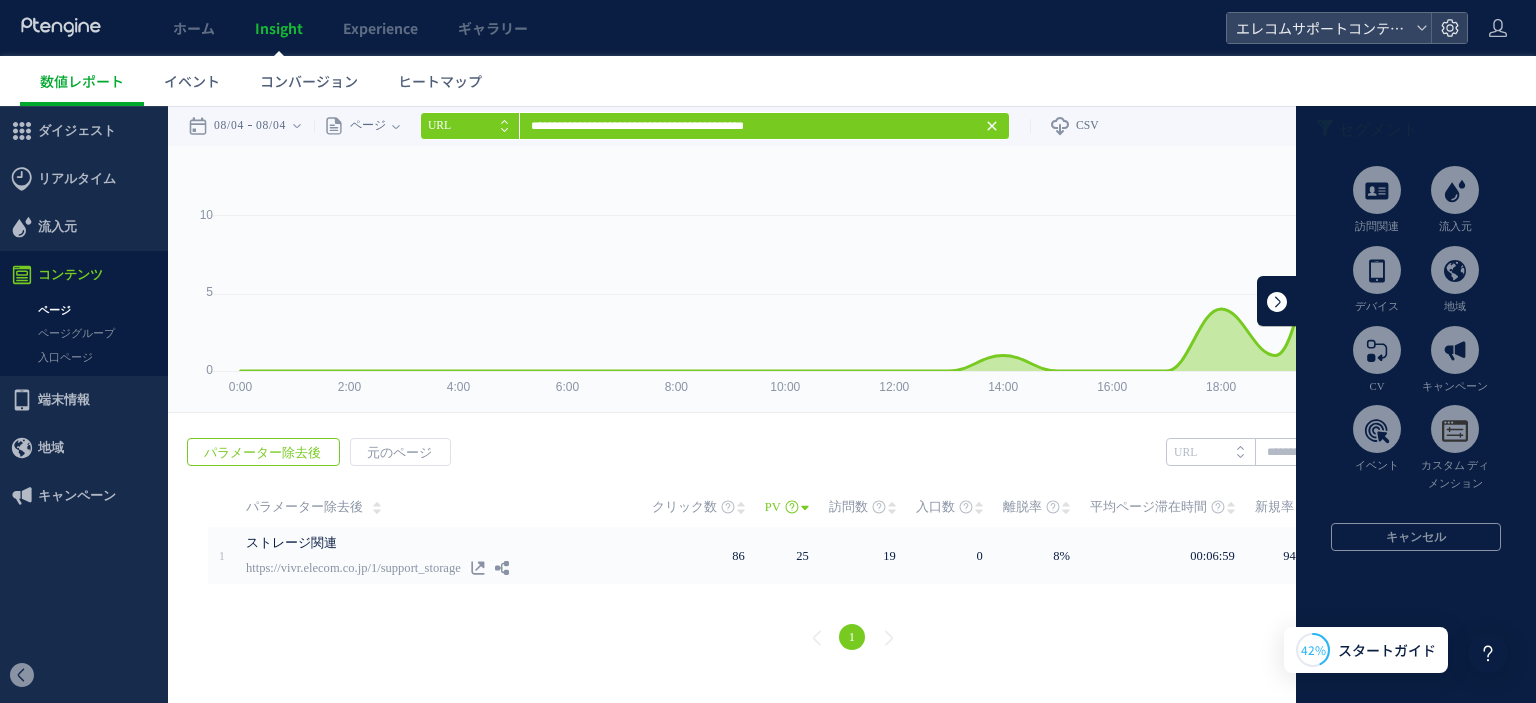 click at bounding box center [1277, 301] 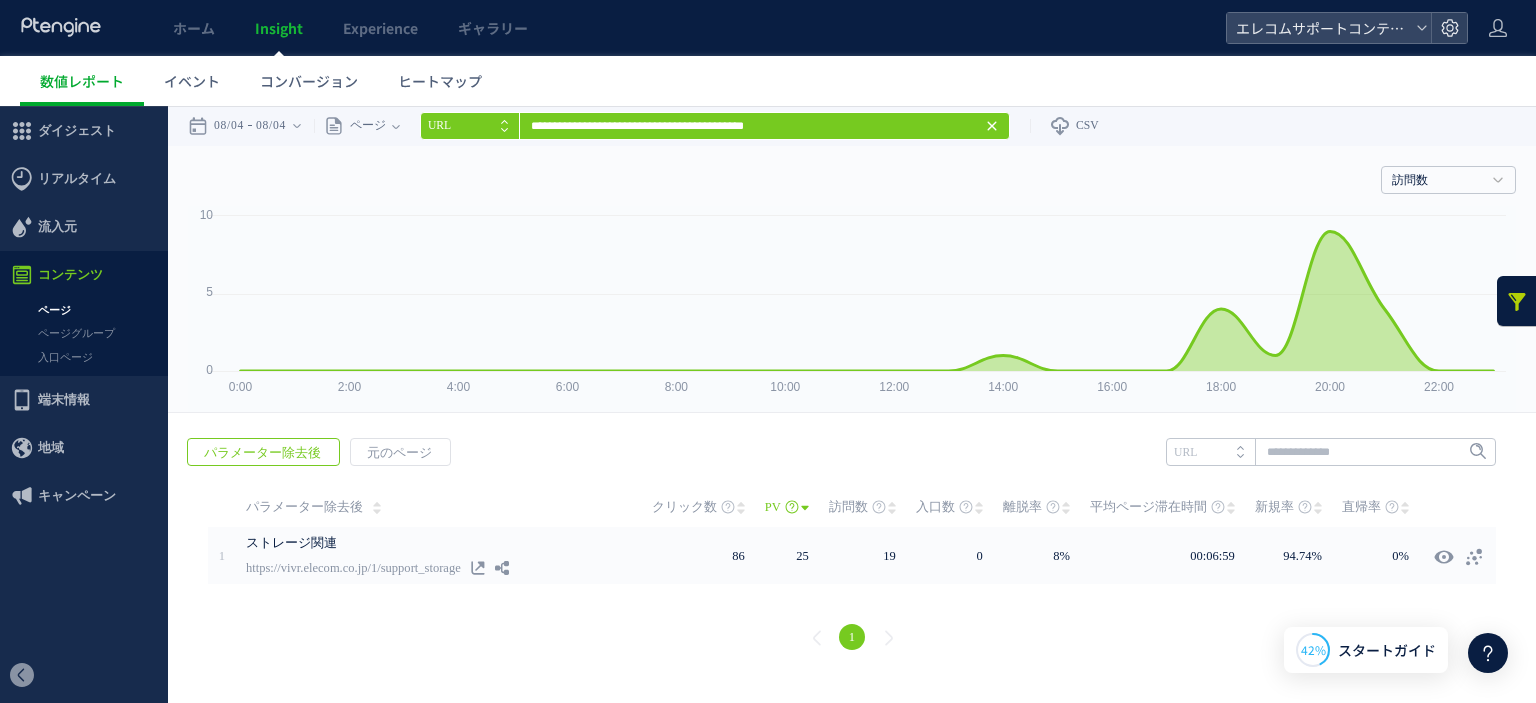 click at bounding box center [1517, 301] 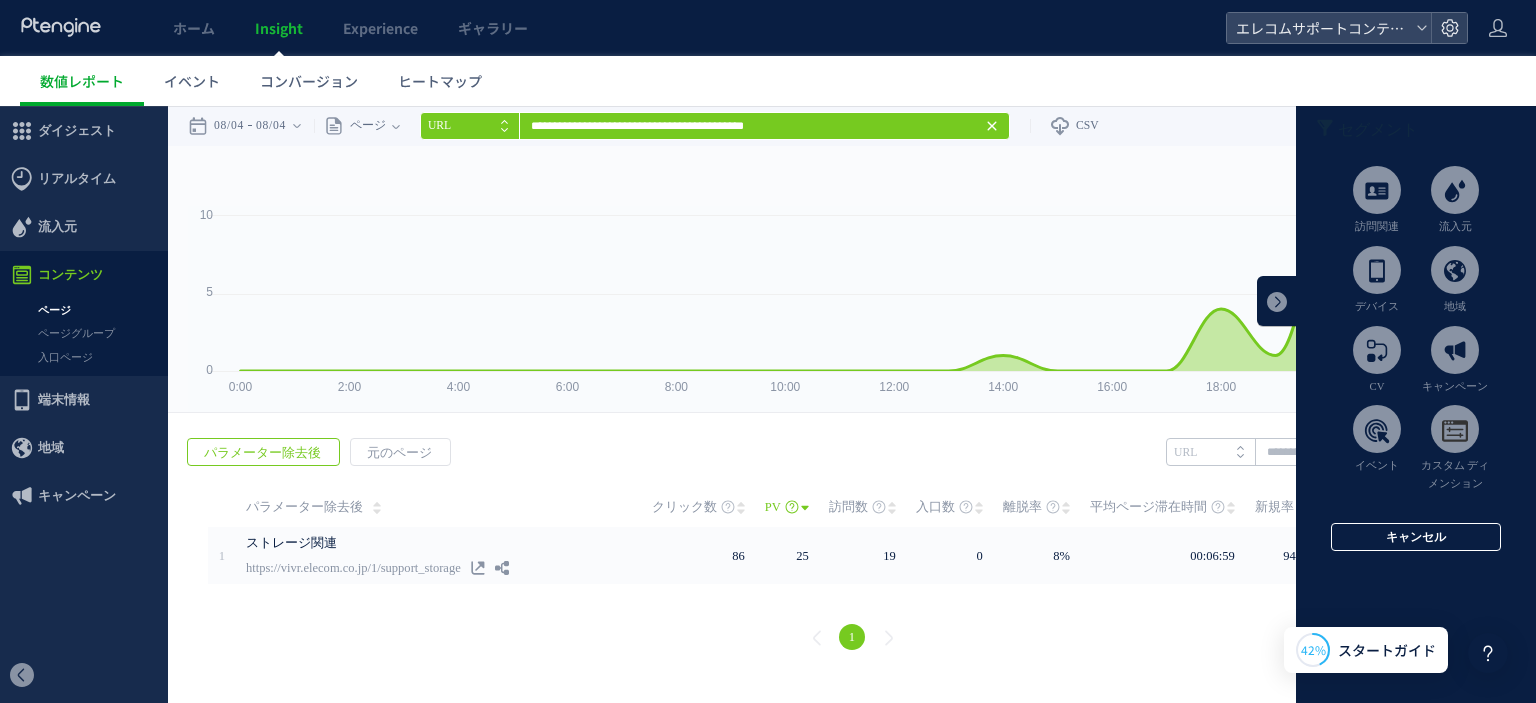 click on "キャンセル" at bounding box center [1416, 537] 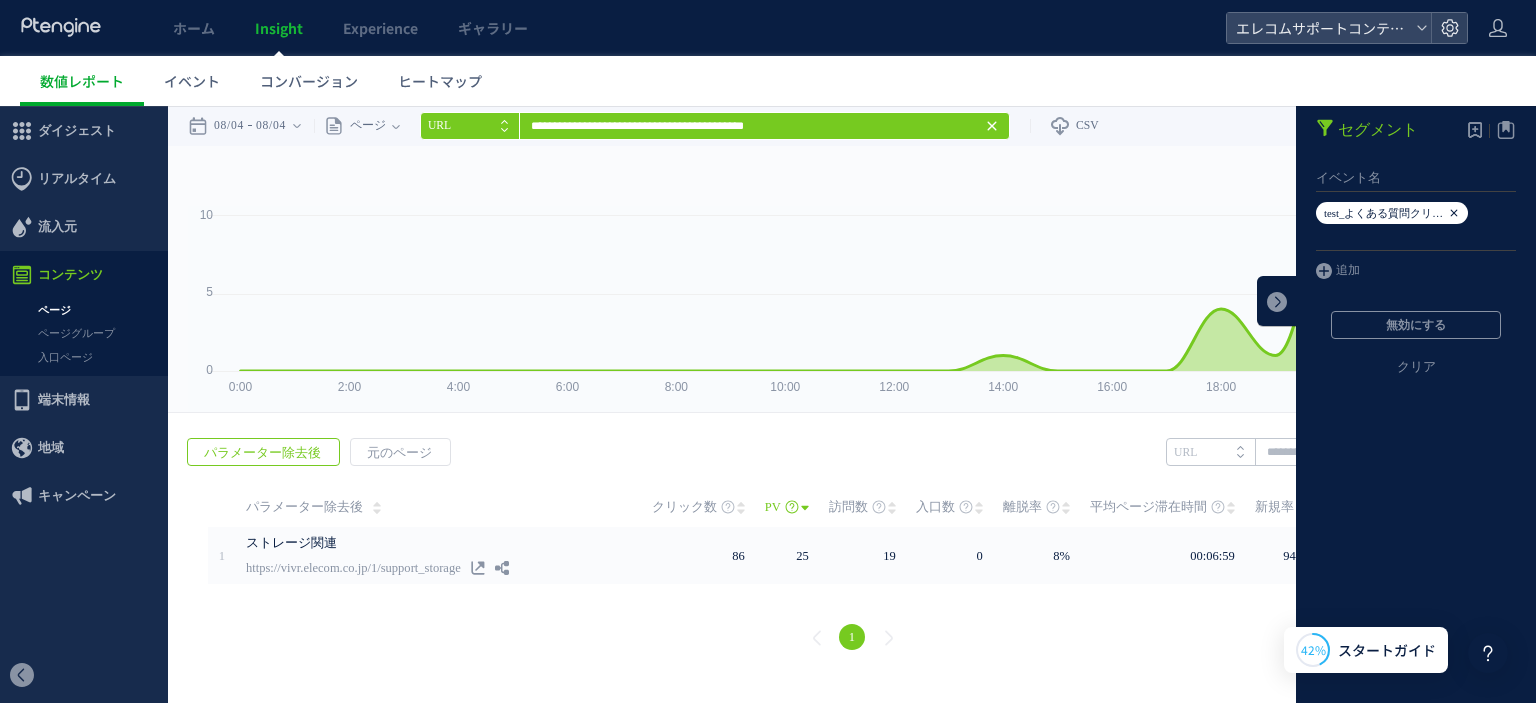 click on "test_よくある質問クリック" at bounding box center (1389, 213) 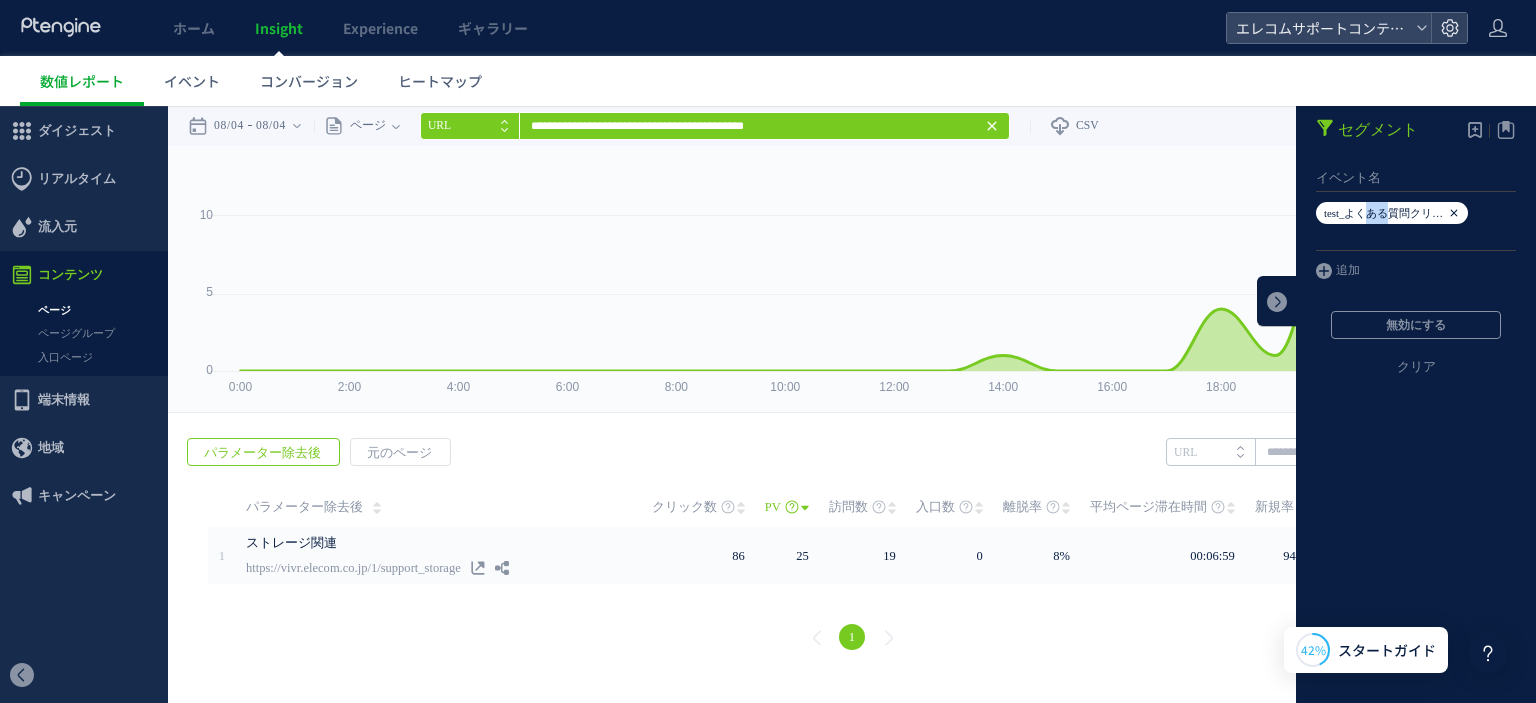 click on "test_よくある質問クリック" at bounding box center (1392, 213) 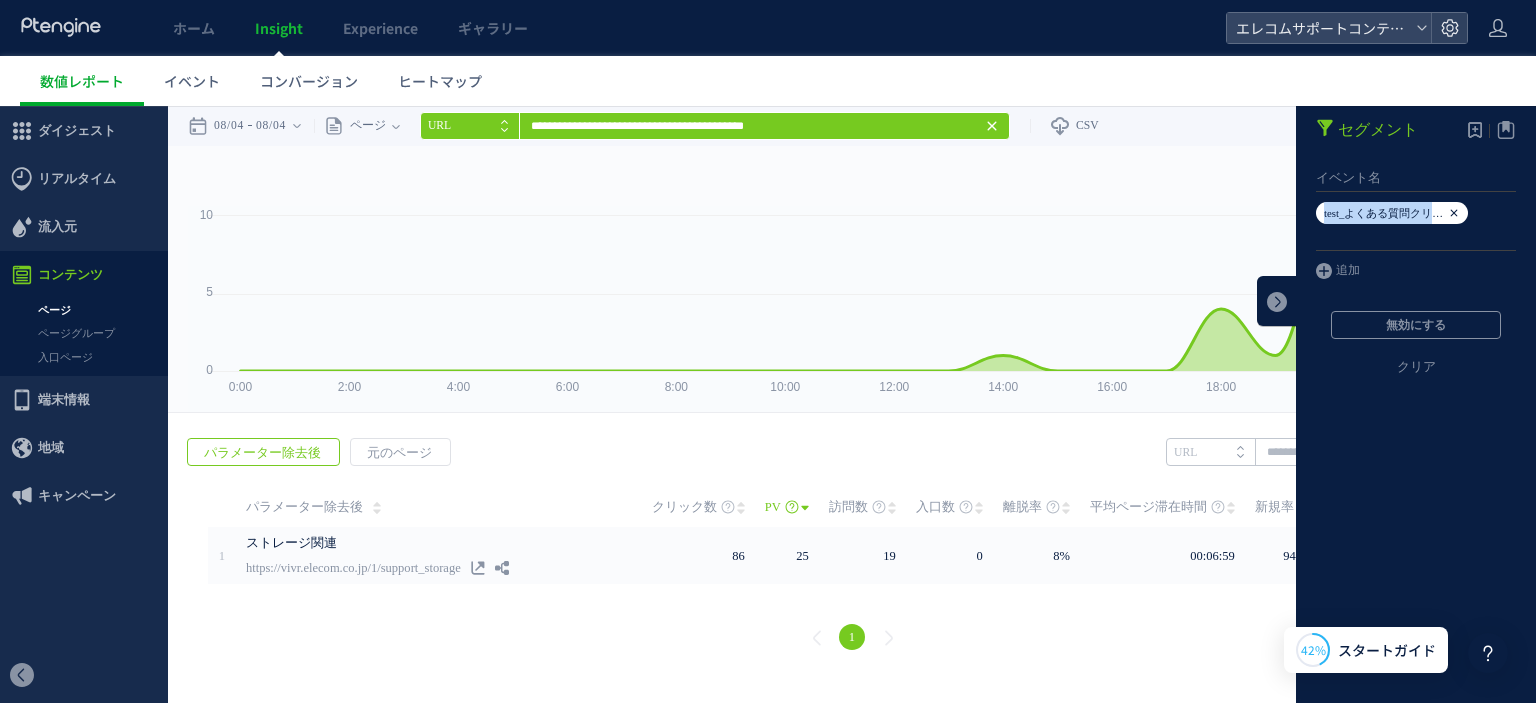 click on "test_よくある質問クリック" at bounding box center [1392, 213] 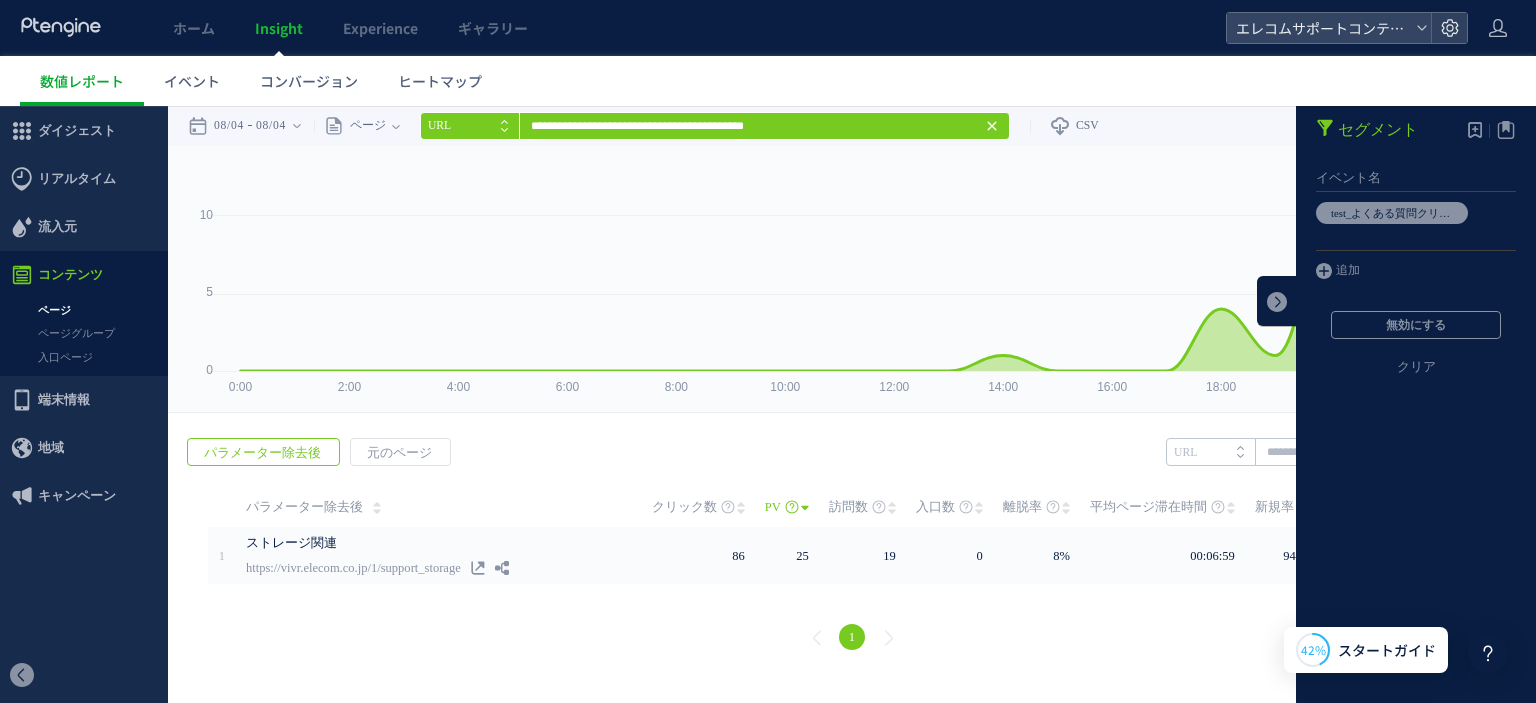 click on "追加" at bounding box center [1416, 265] 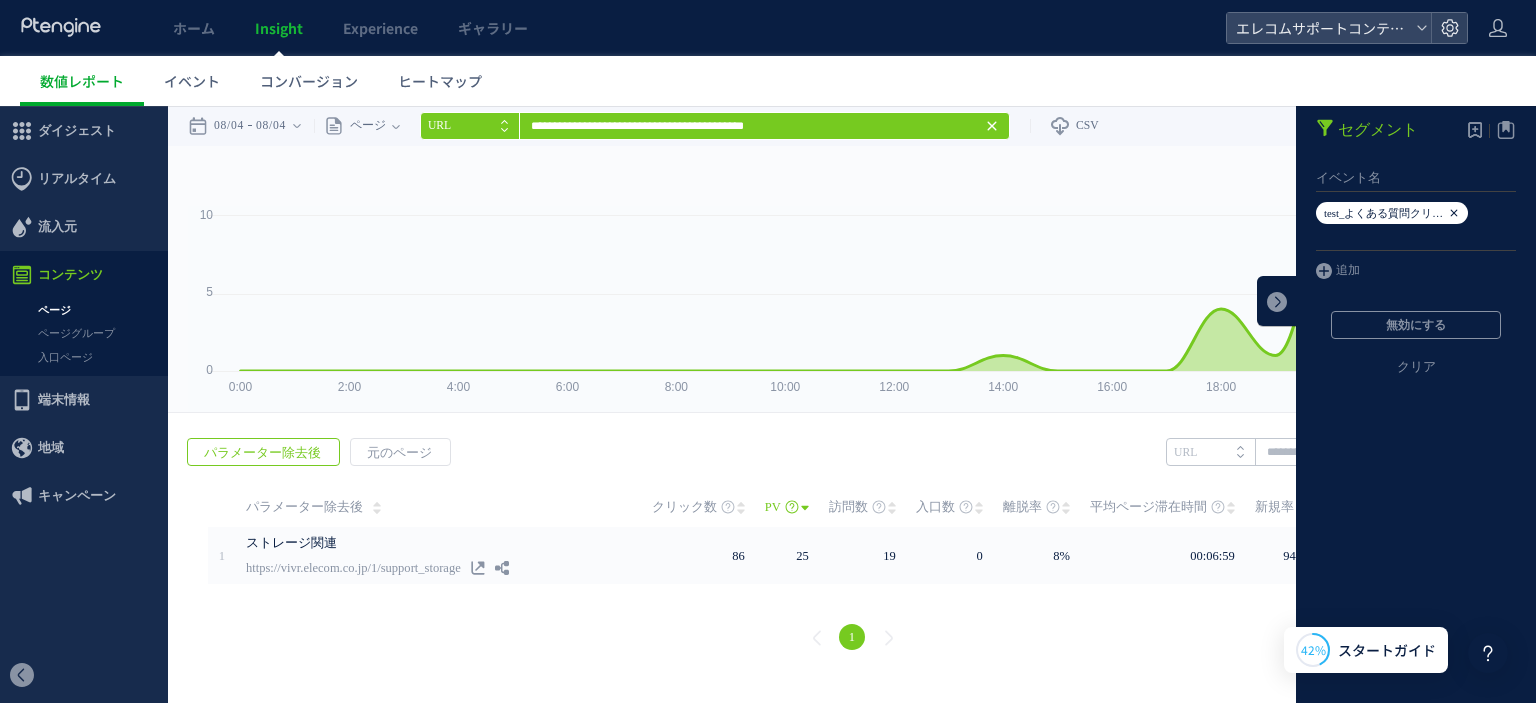click at bounding box center [1454, 213] 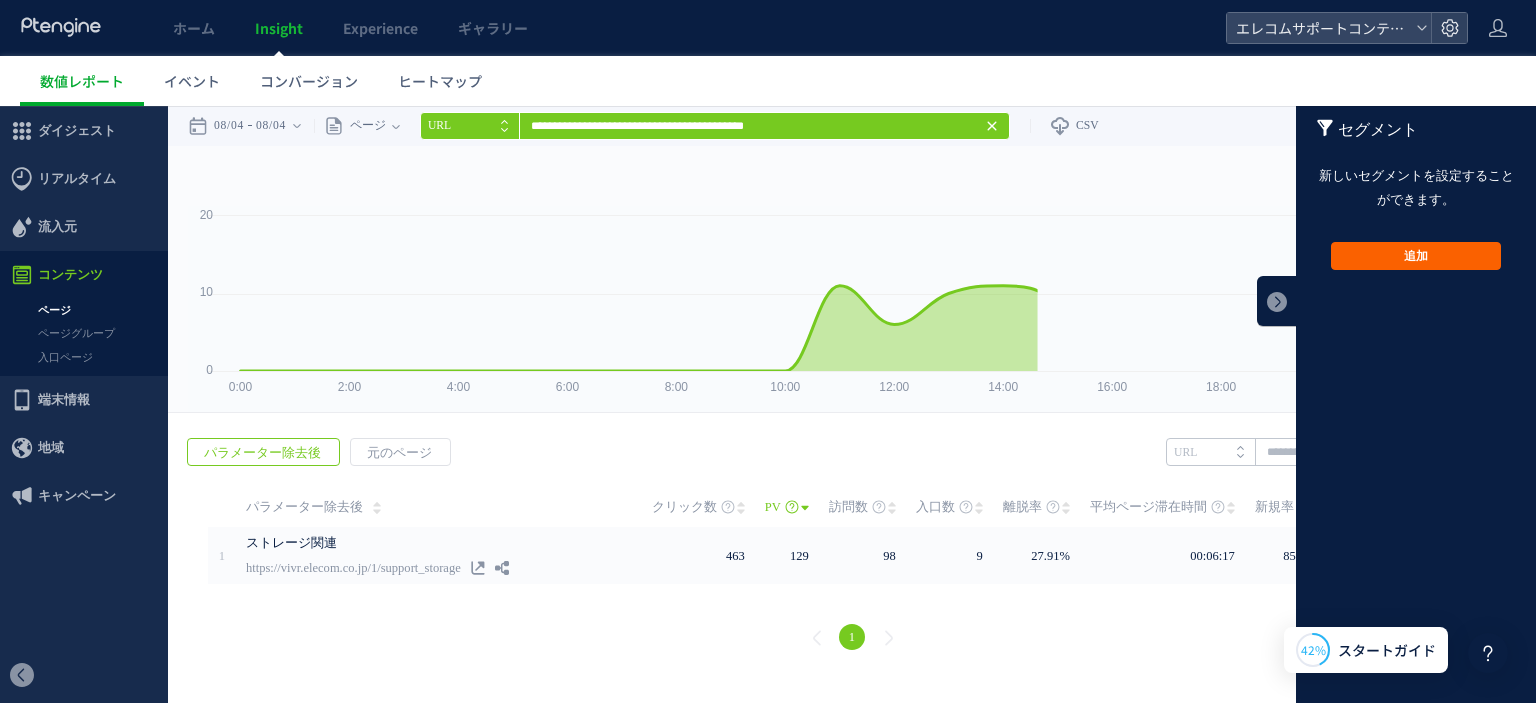 click on "追加" at bounding box center (1416, 256) 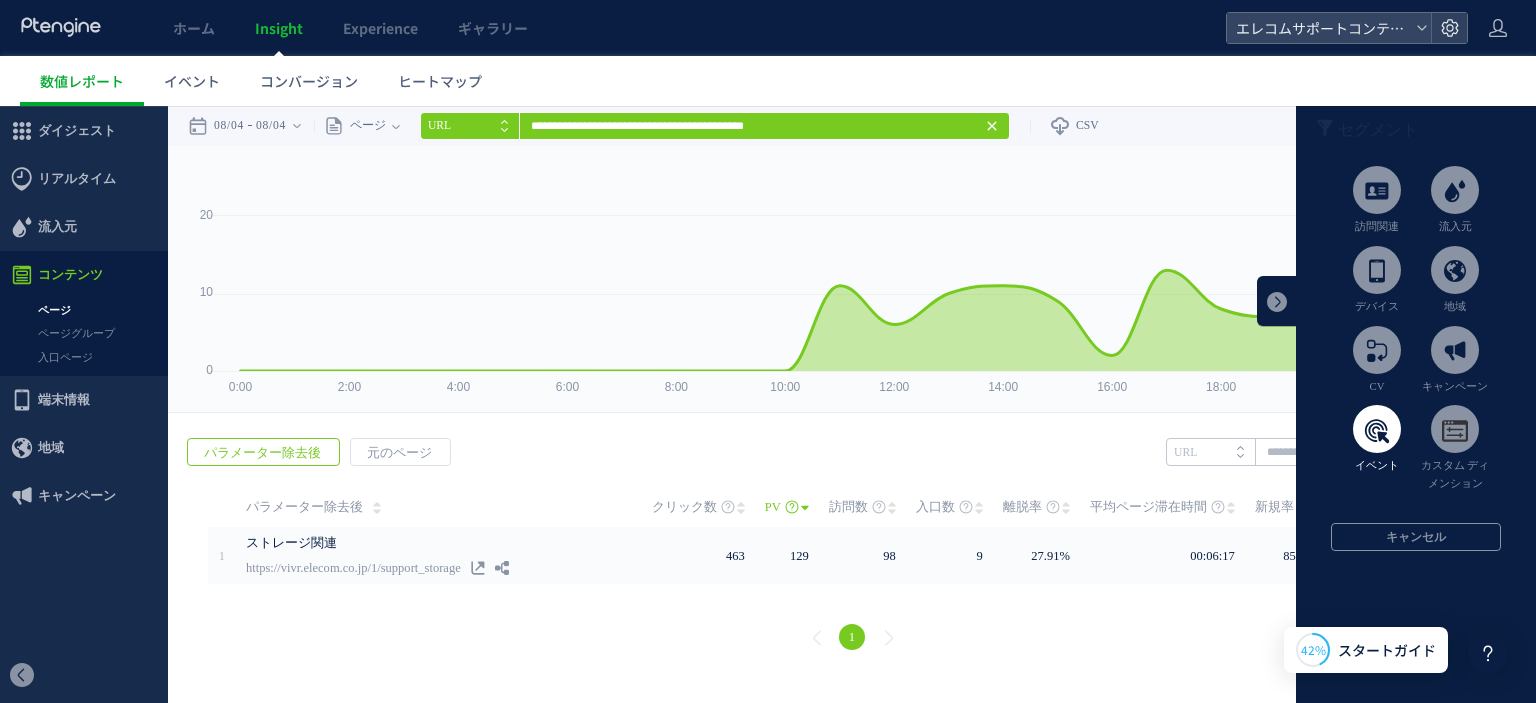 click on "イベント" at bounding box center [1377, 440] 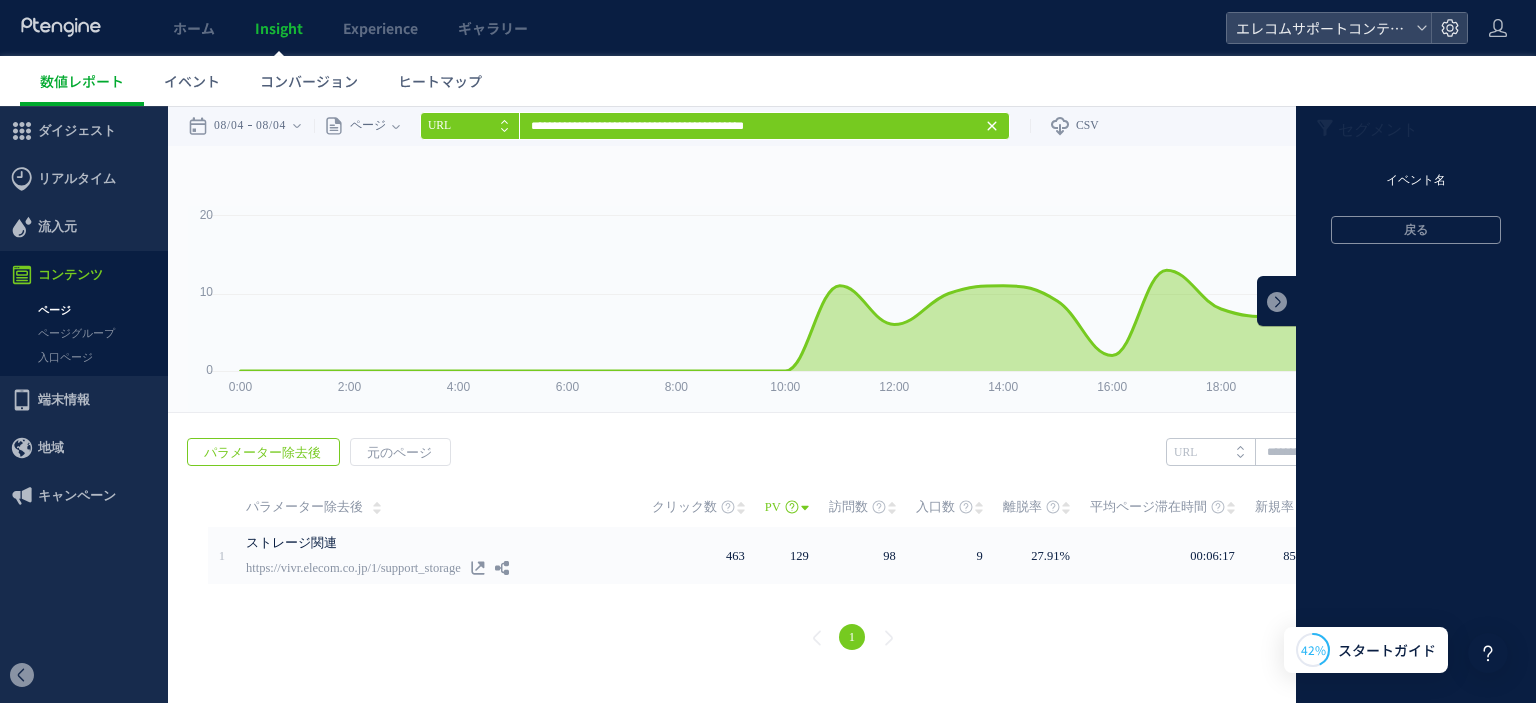 click on "イベント名" at bounding box center [1416, 181] 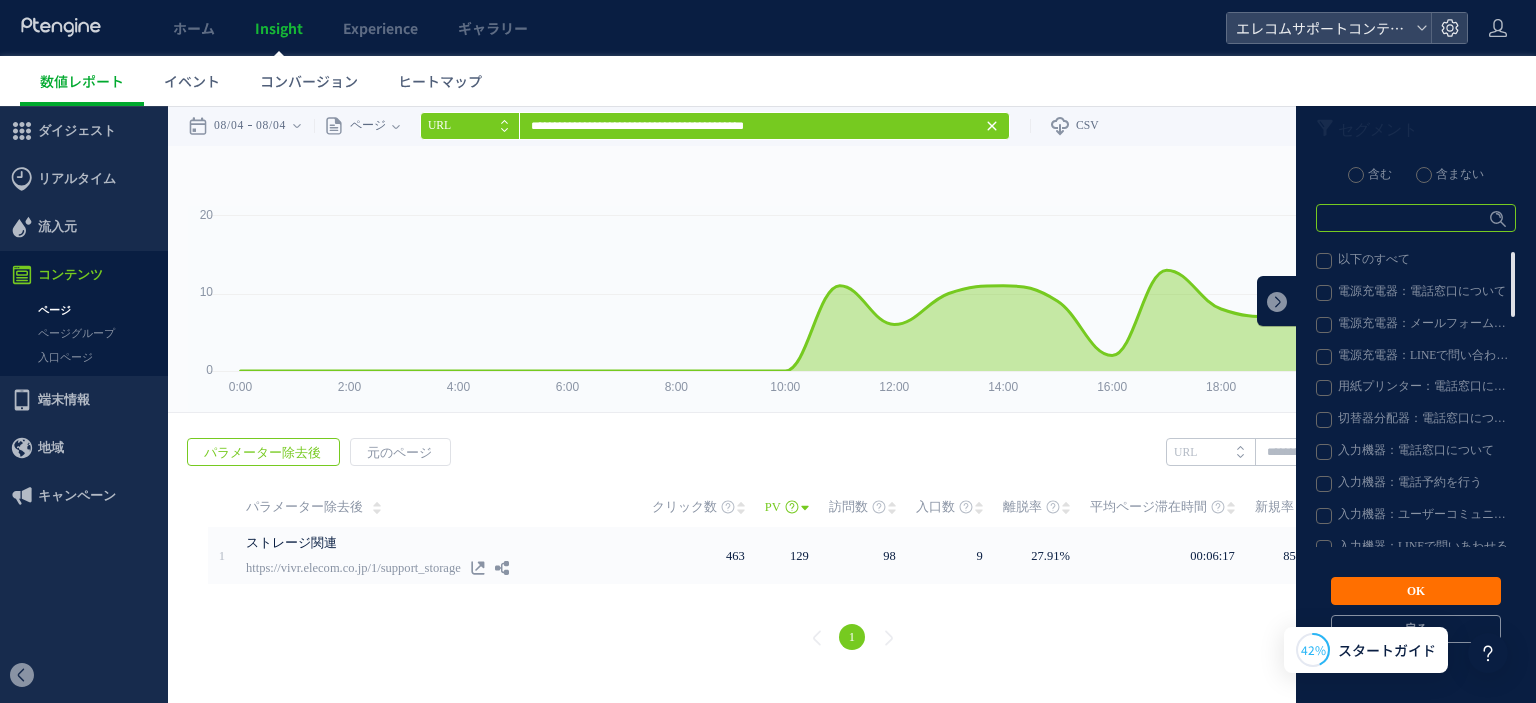 click at bounding box center (1416, 218) 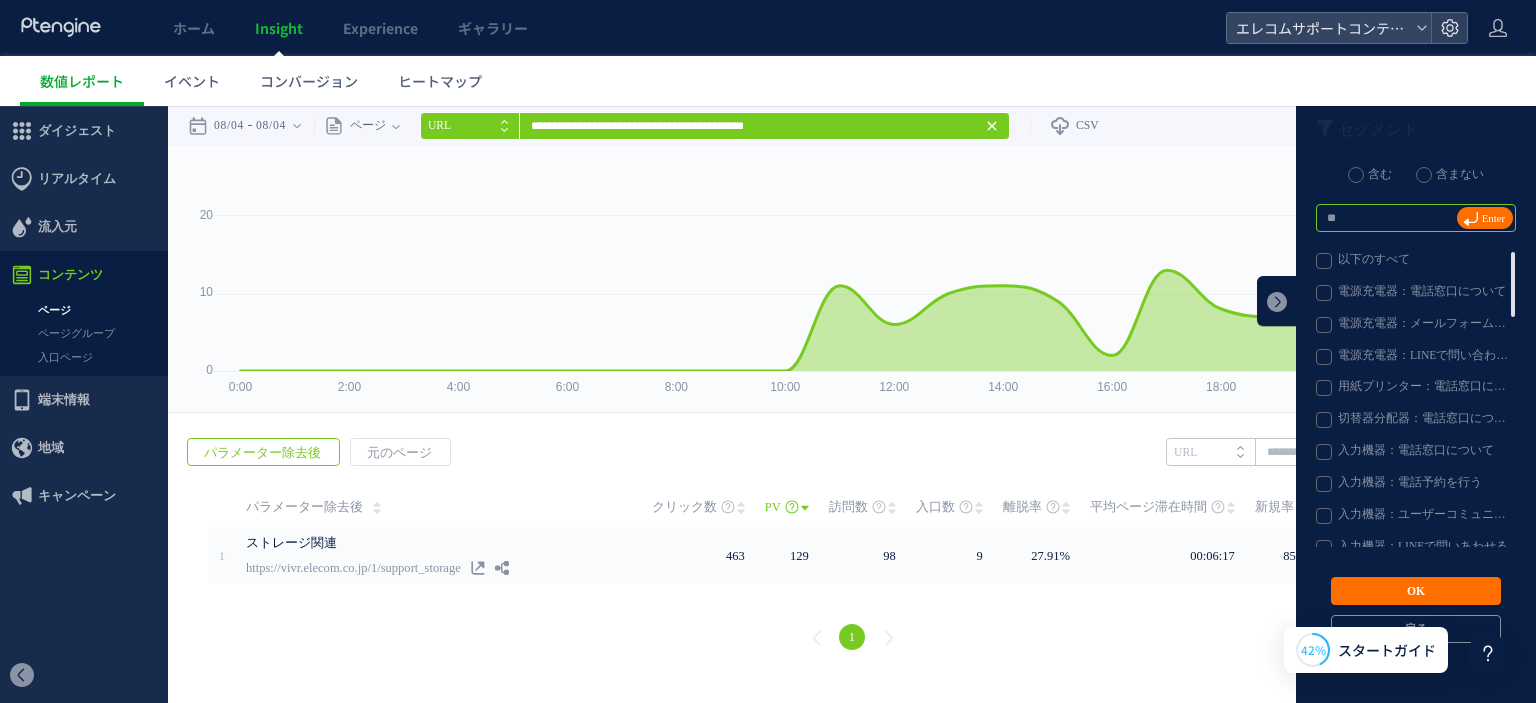type on "*" 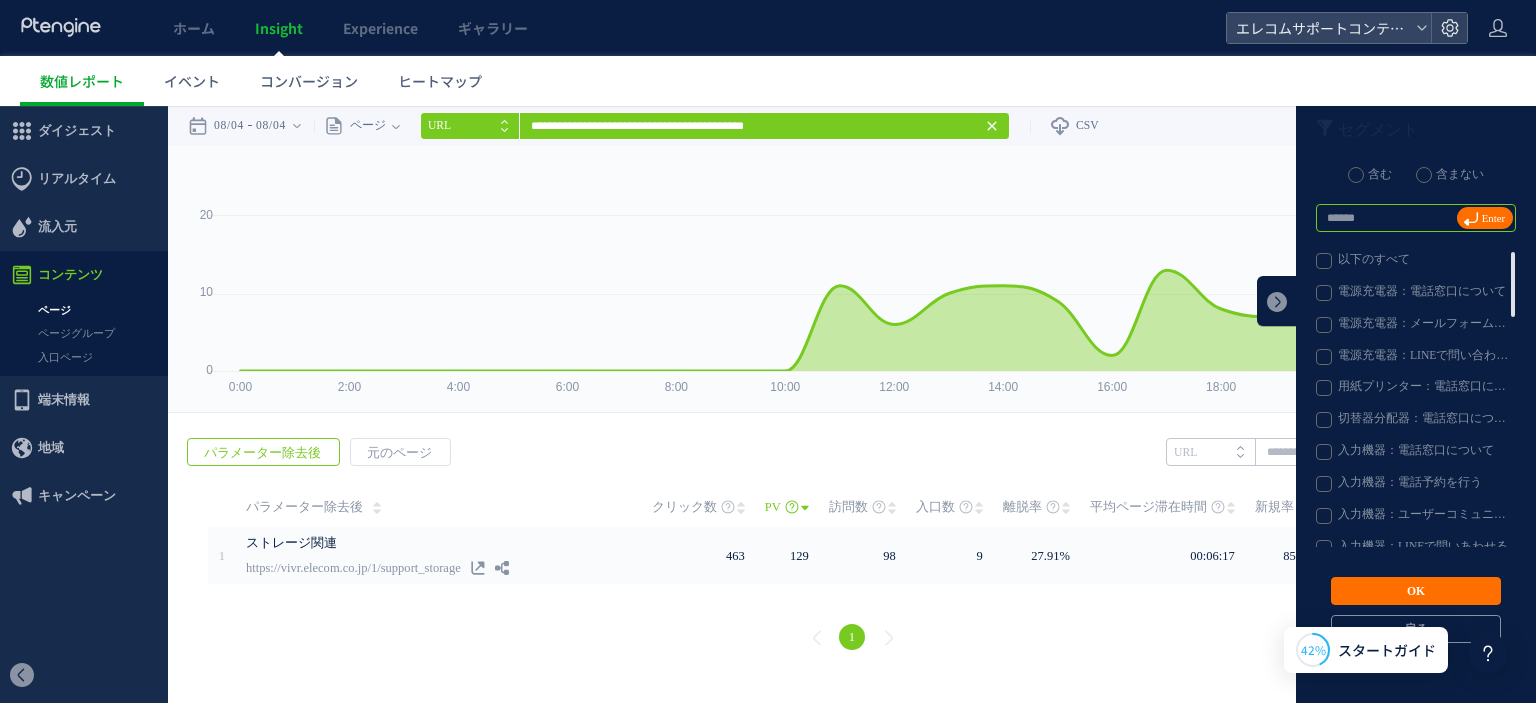 type on "******" 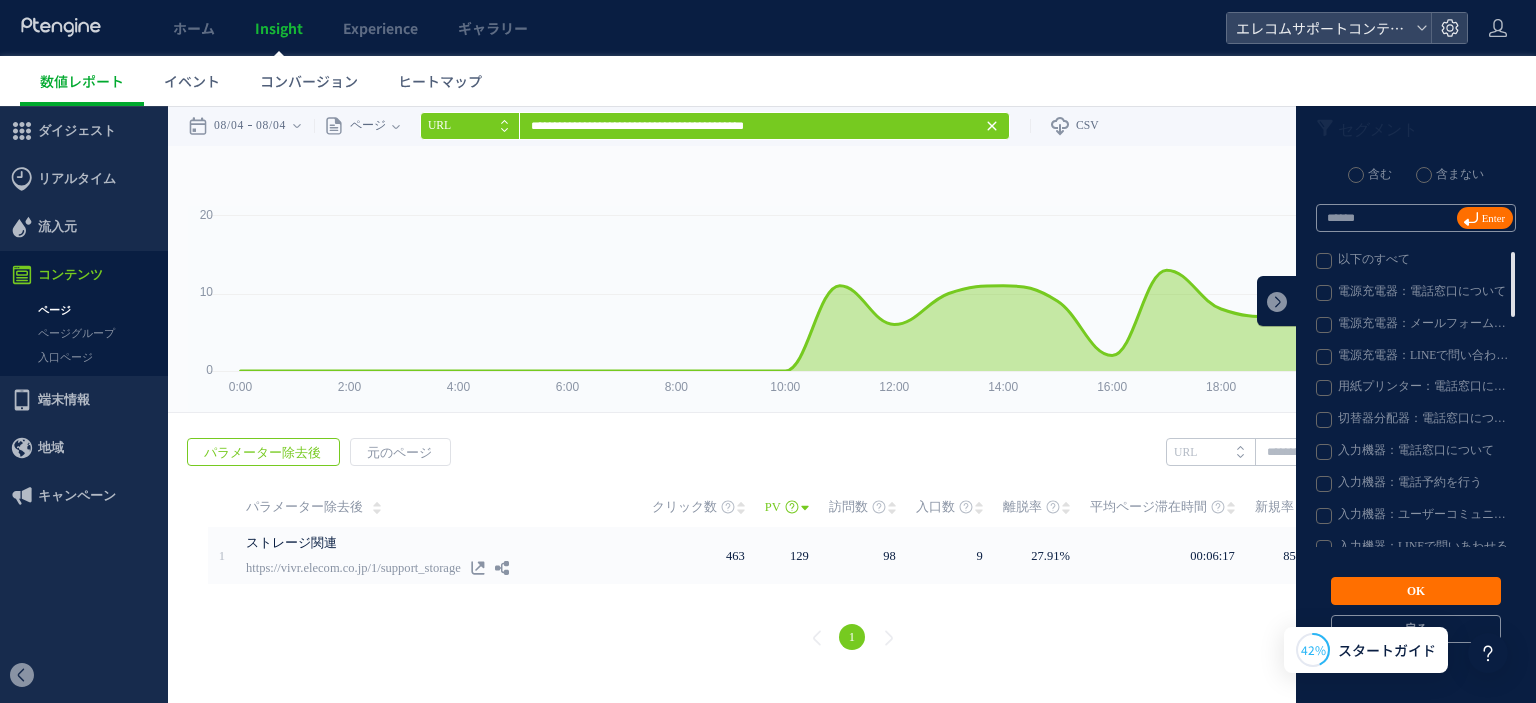 click on "Enter" at bounding box center [1493, 218] 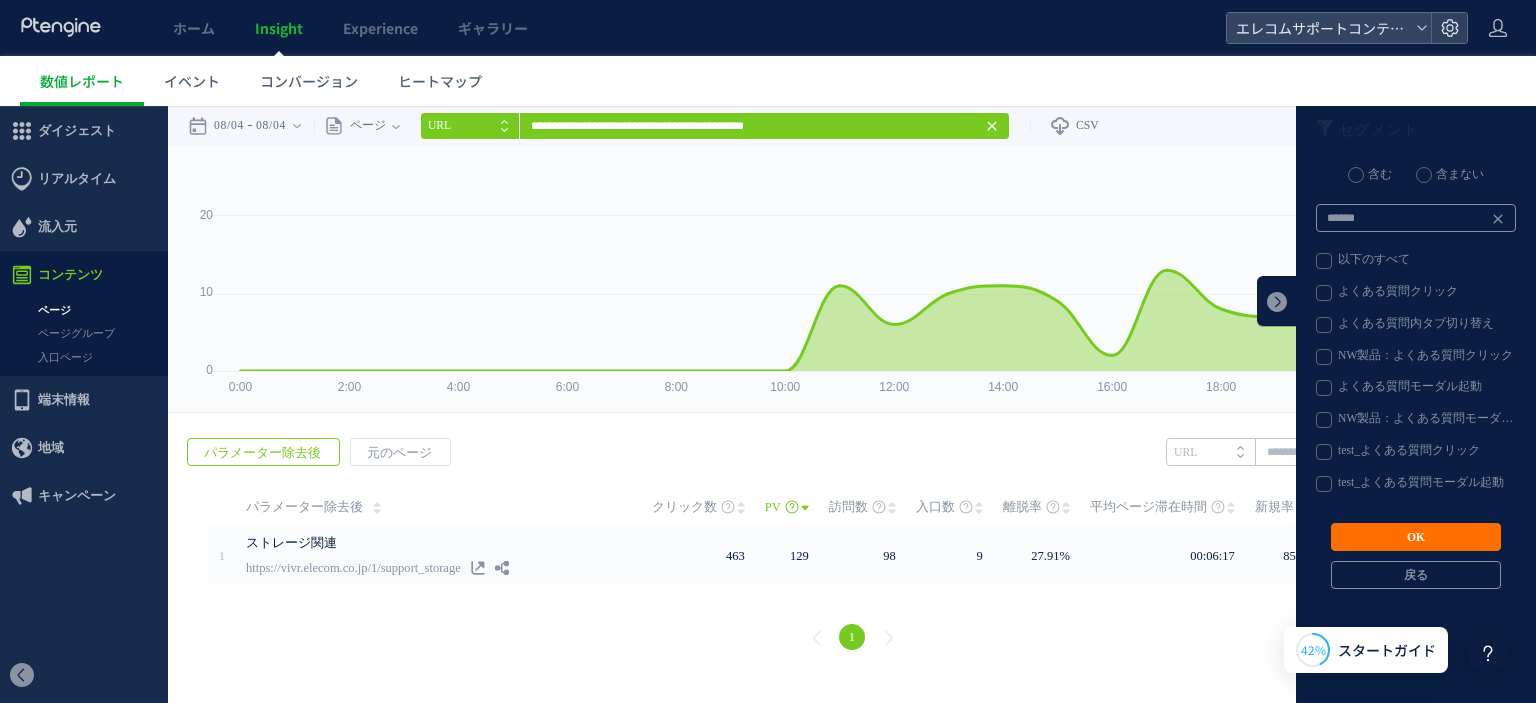 click on "test_よくある質問クリック" at bounding box center (1415, 452) 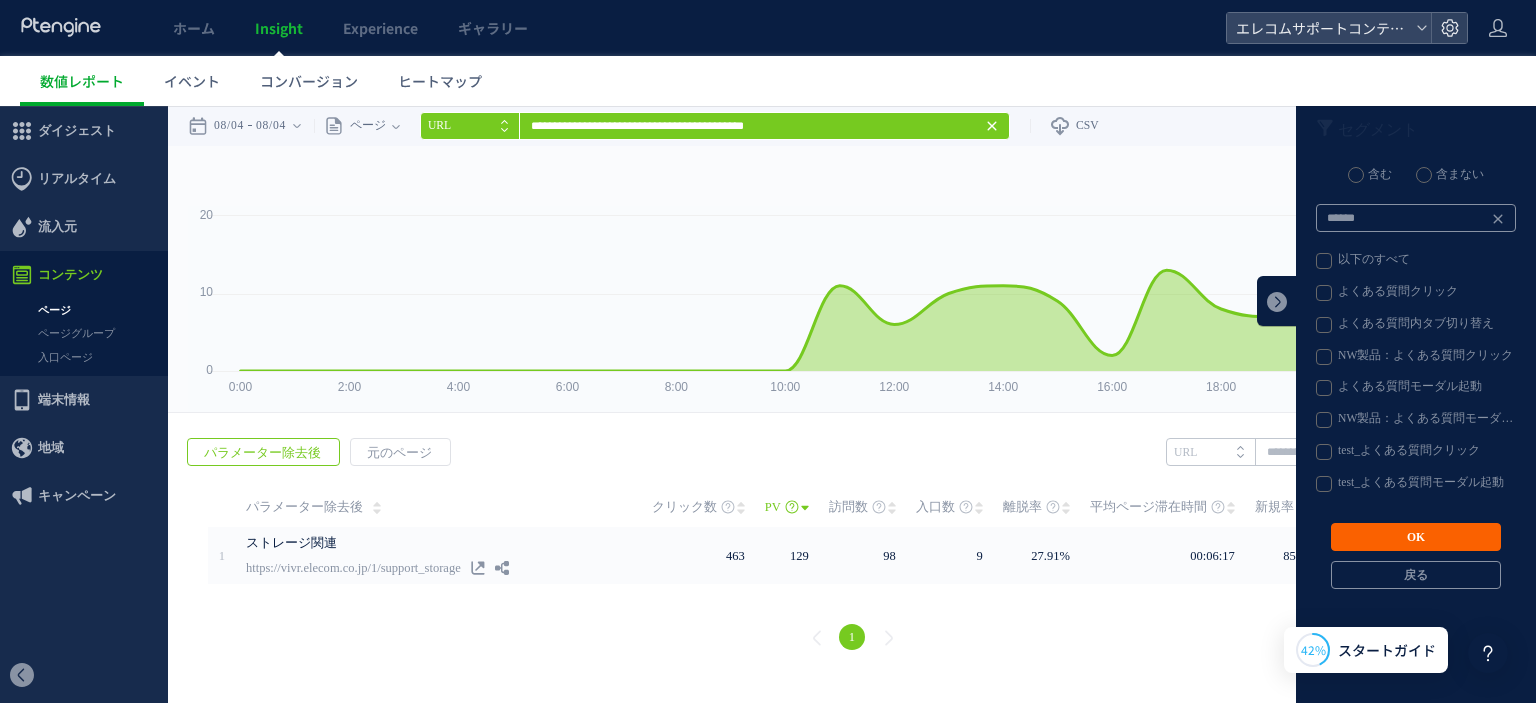 click on "OK" at bounding box center (1416, 537) 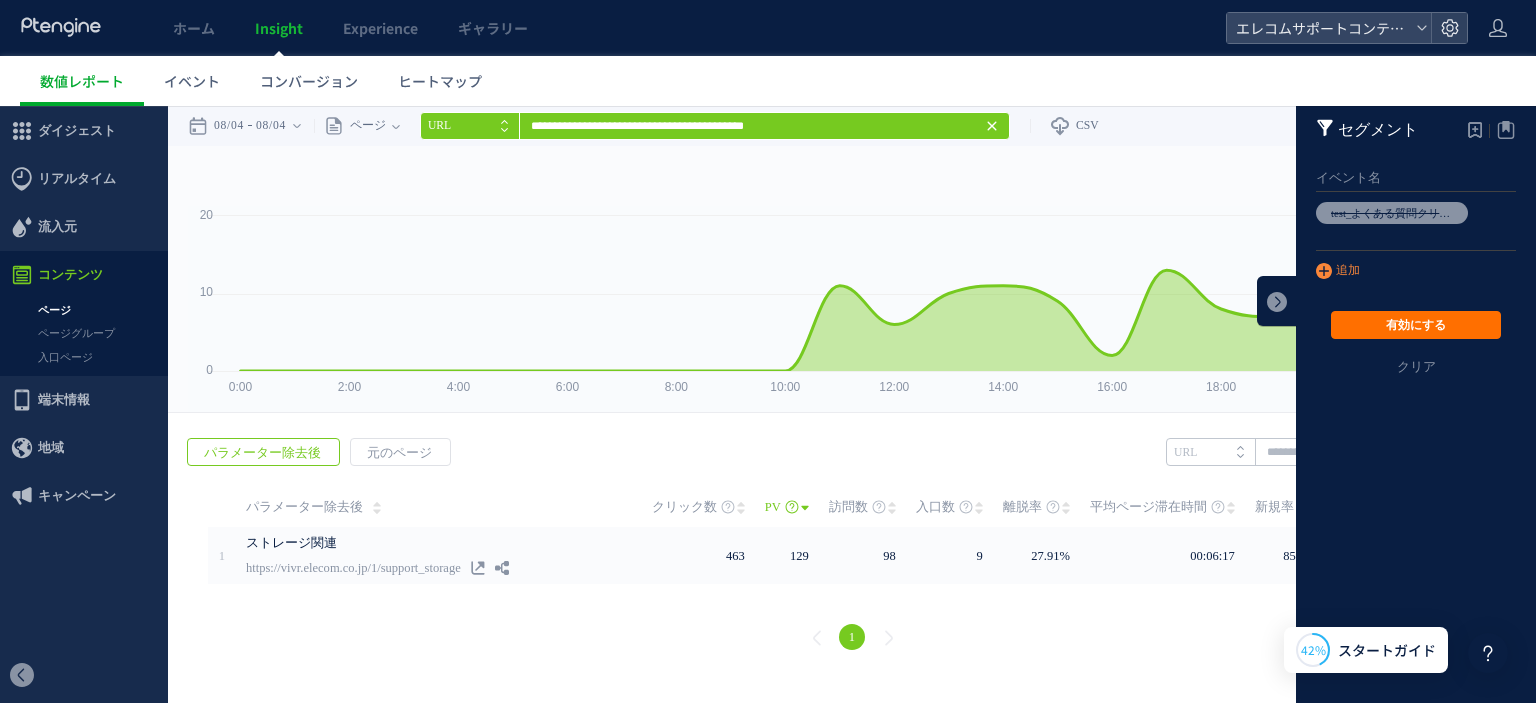 click on "追加" at bounding box center [1338, 272] 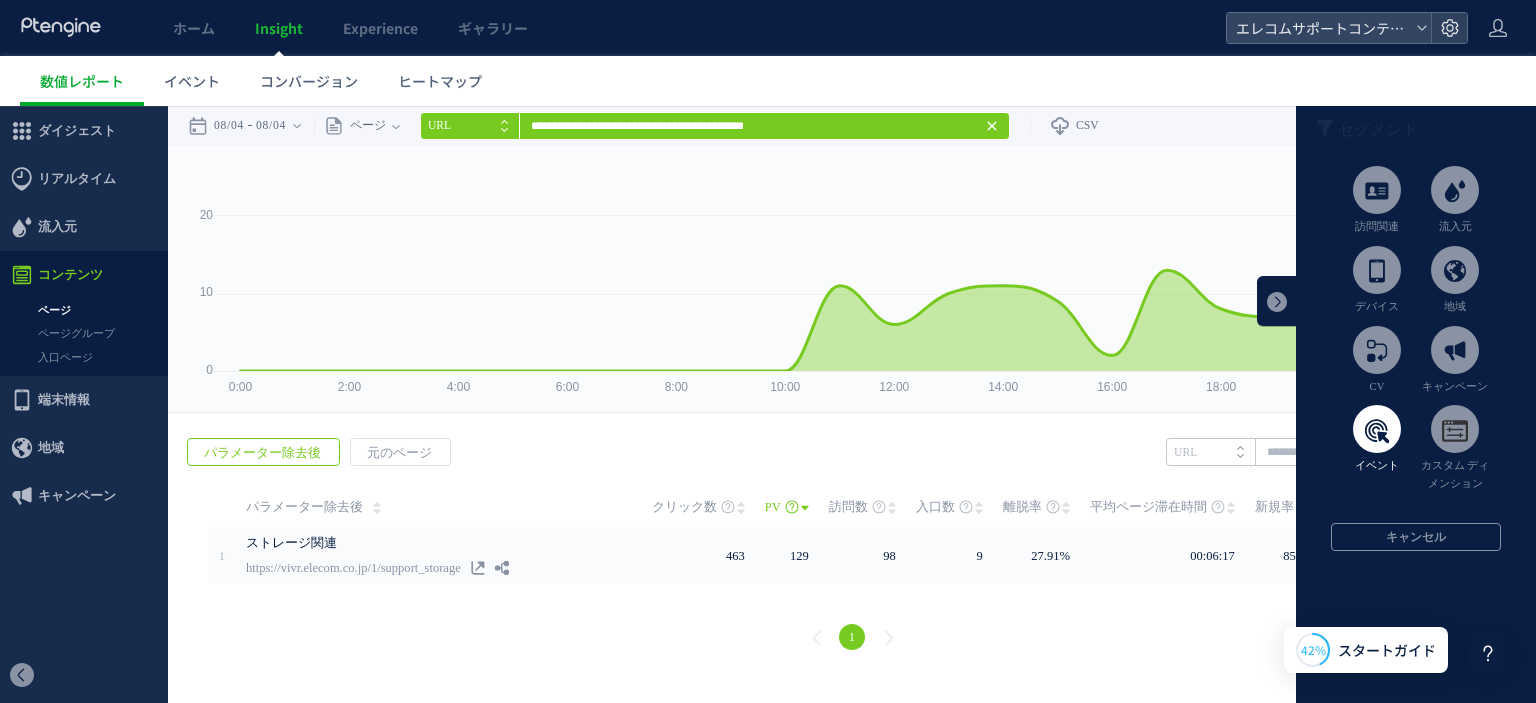 click at bounding box center [1377, 429] 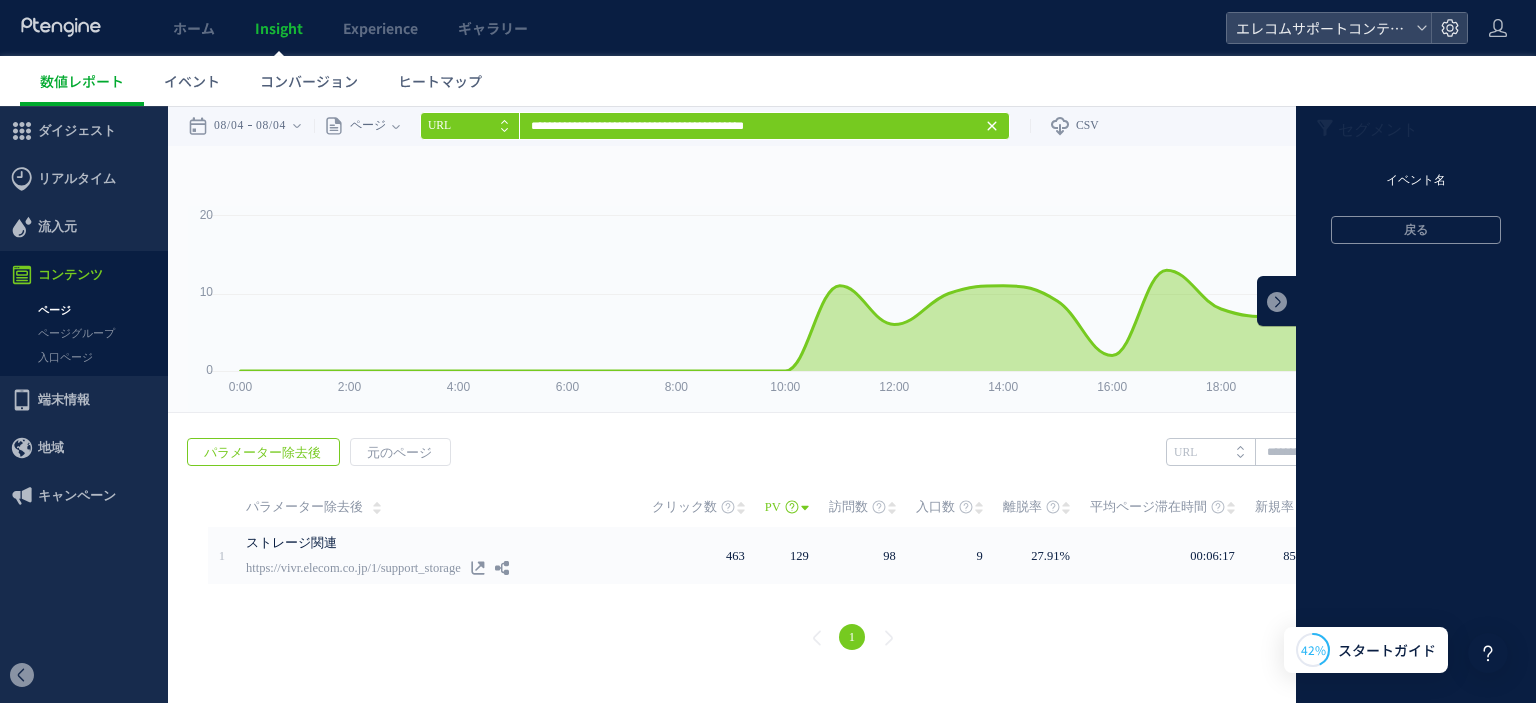 click on "イベント名" at bounding box center [1416, 181] 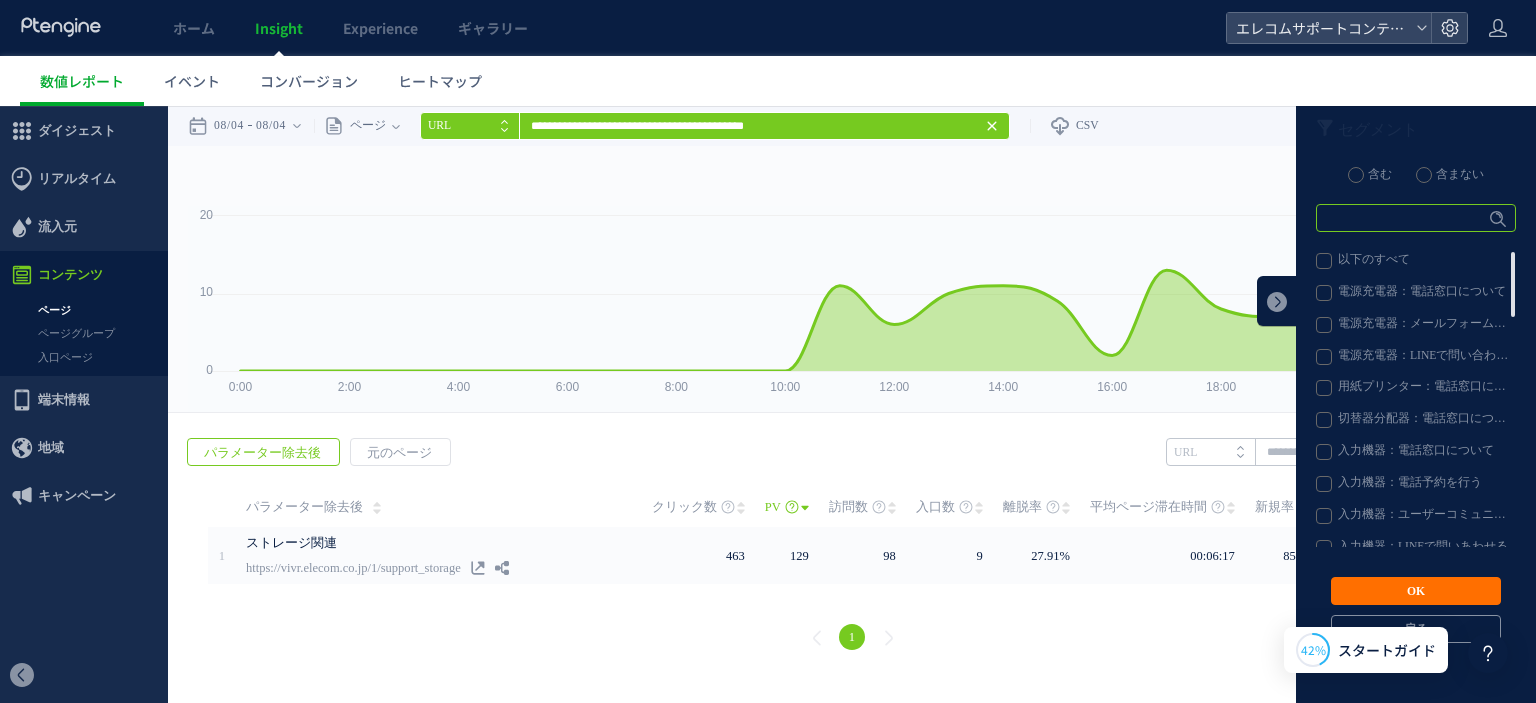 click at bounding box center [1416, 218] 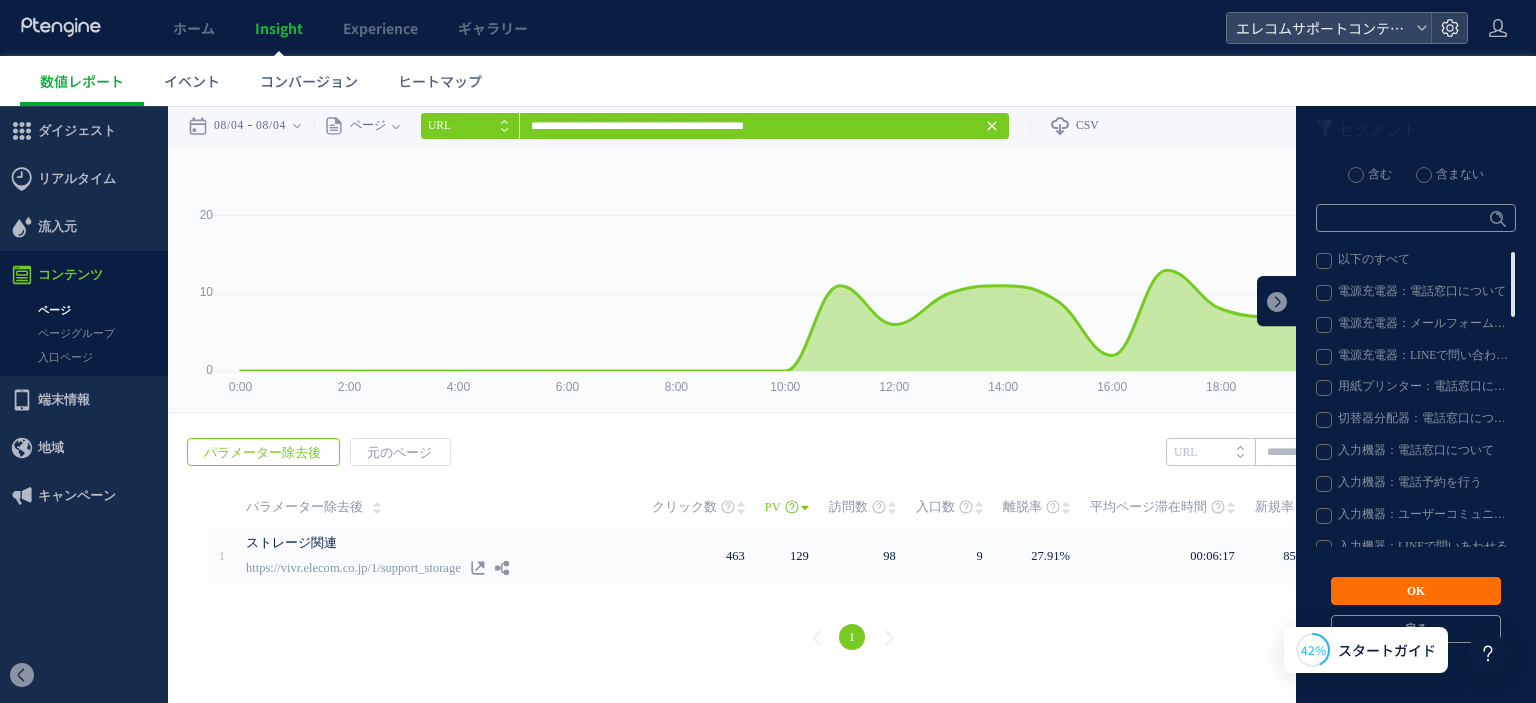 click on "含む" at bounding box center [1370, 175] 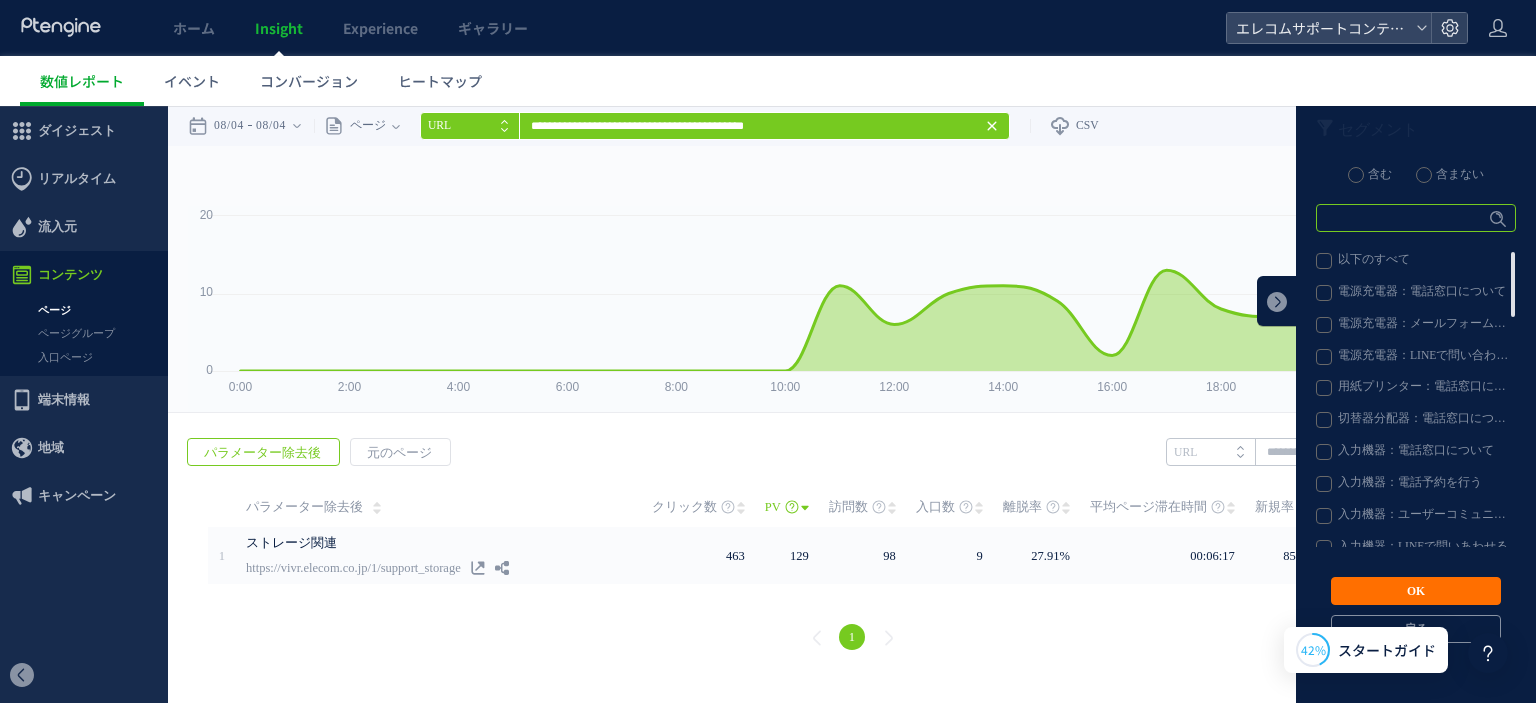 click at bounding box center [1416, 218] 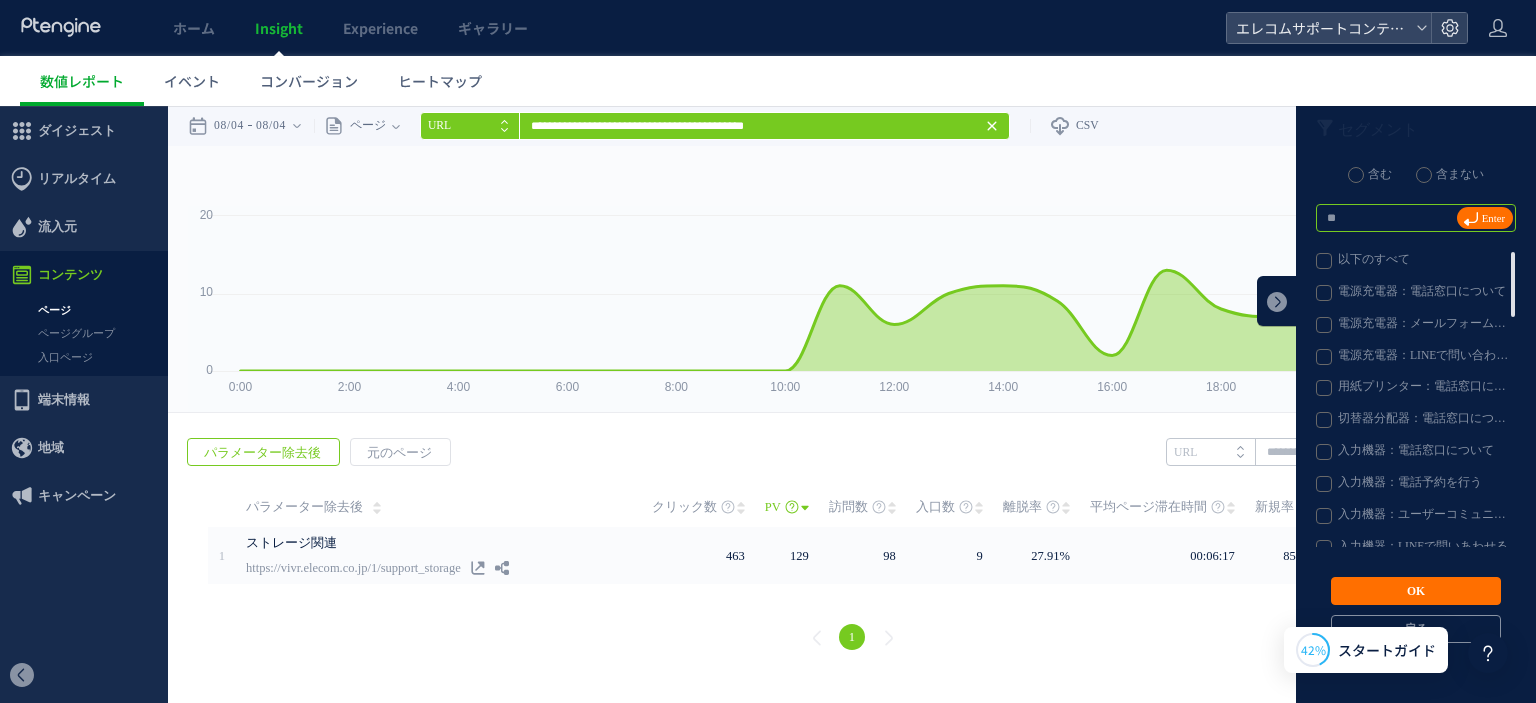type on "**" 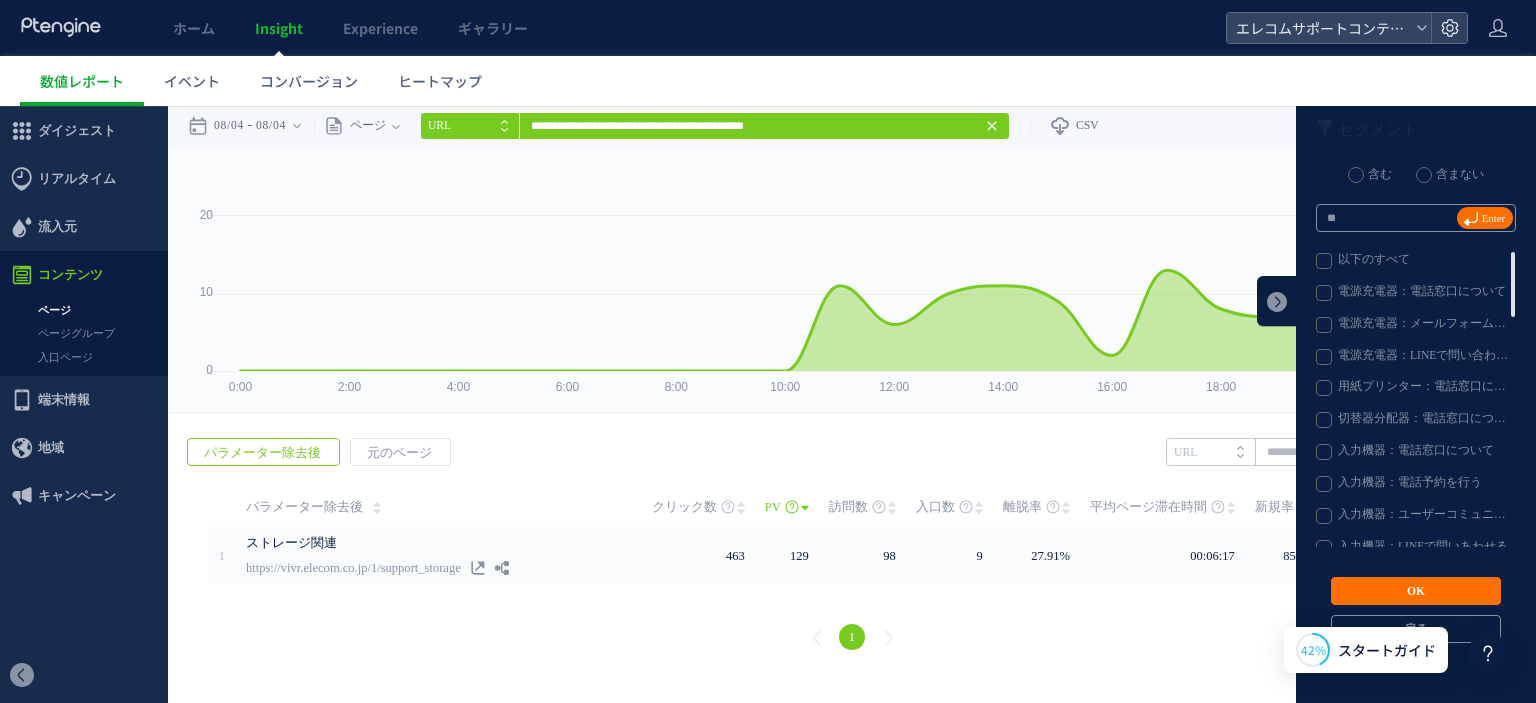 click on "Enter" at bounding box center [1493, 218] 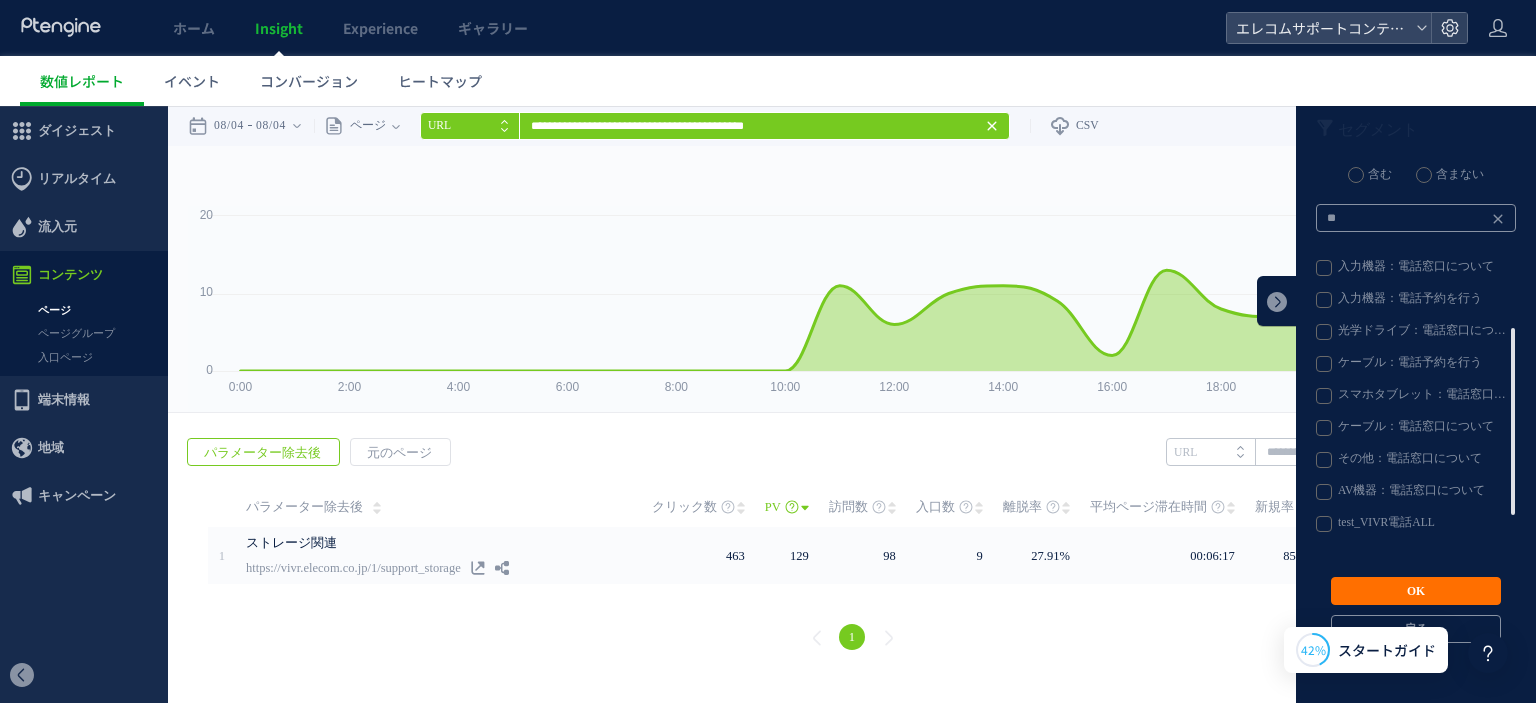 scroll, scrollTop: 169, scrollLeft: 0, axis: vertical 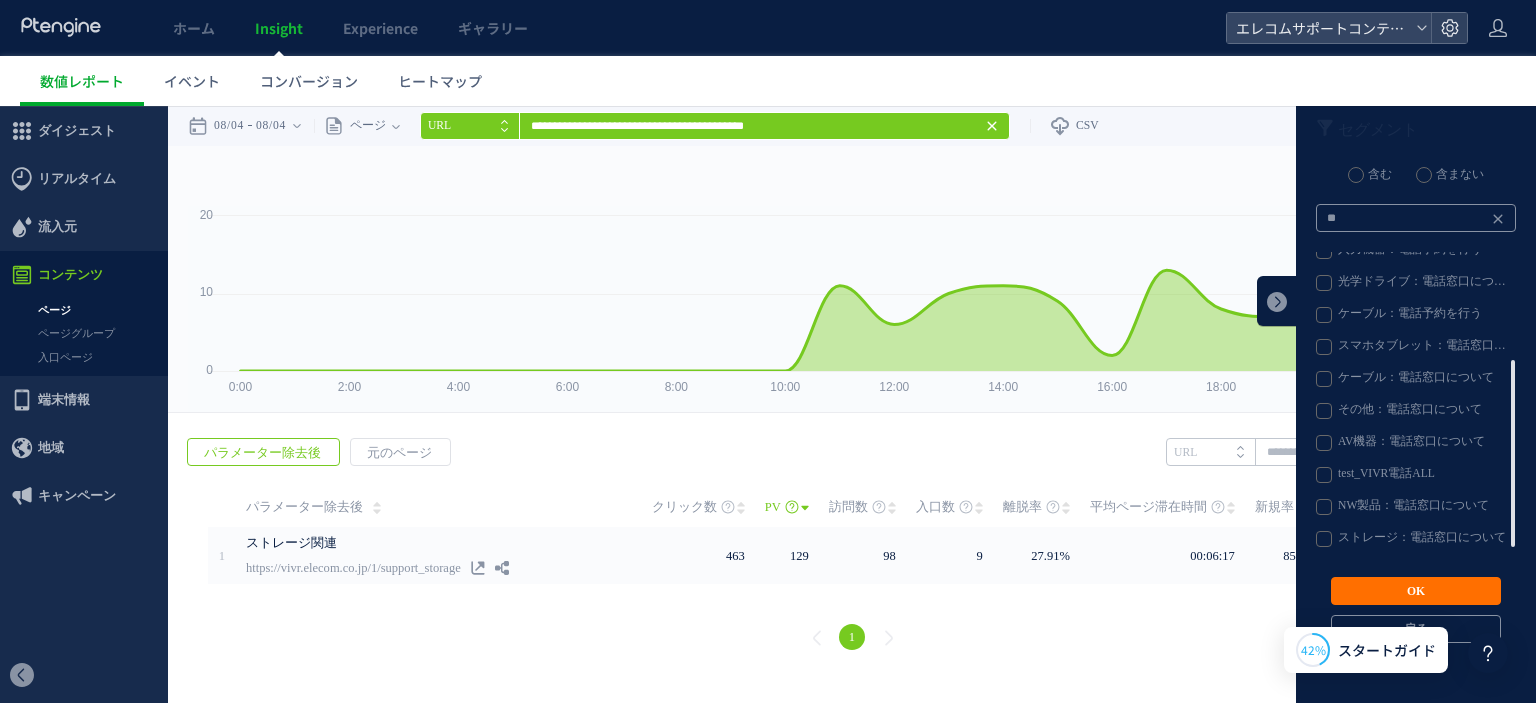 click on "ストレージ：電話窓口について" at bounding box center [1415, 539] 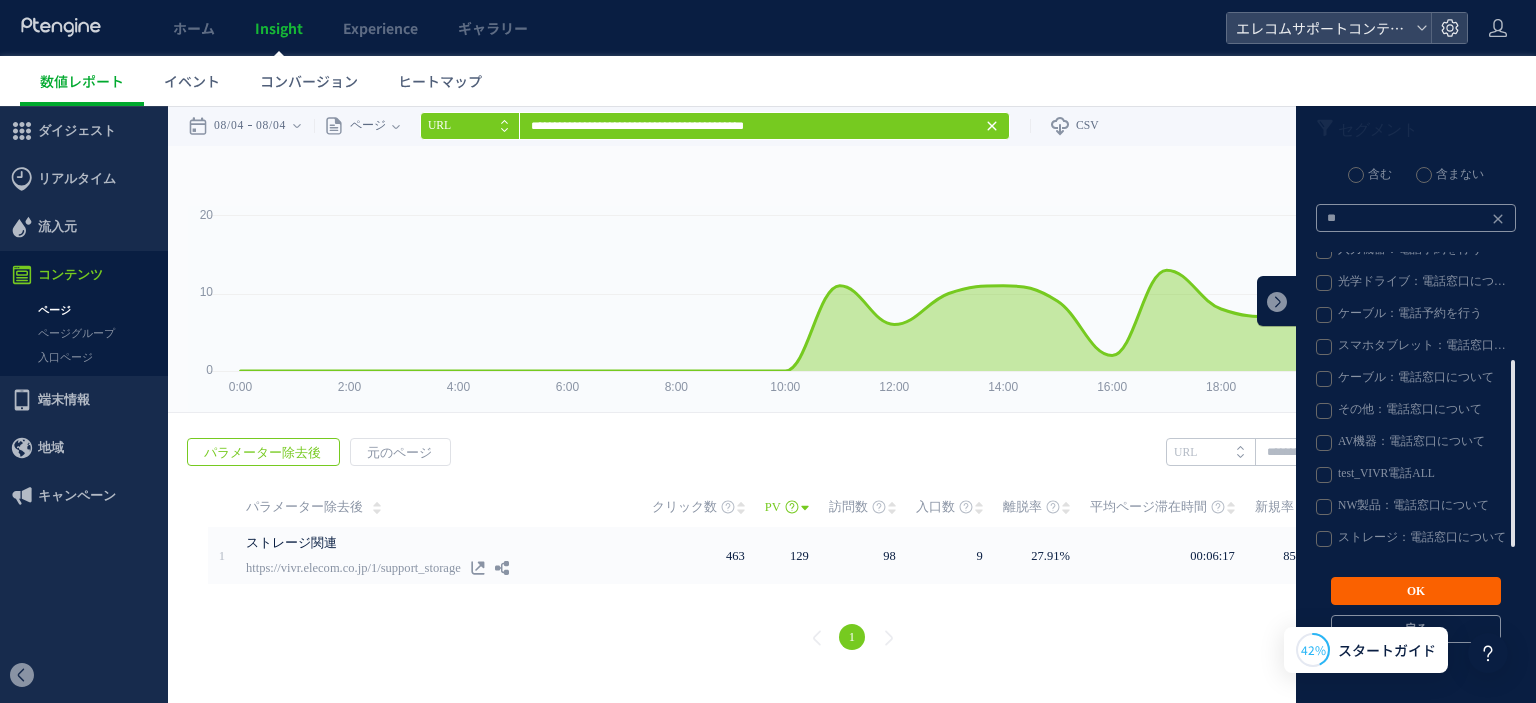 click on "OK" at bounding box center (1416, 591) 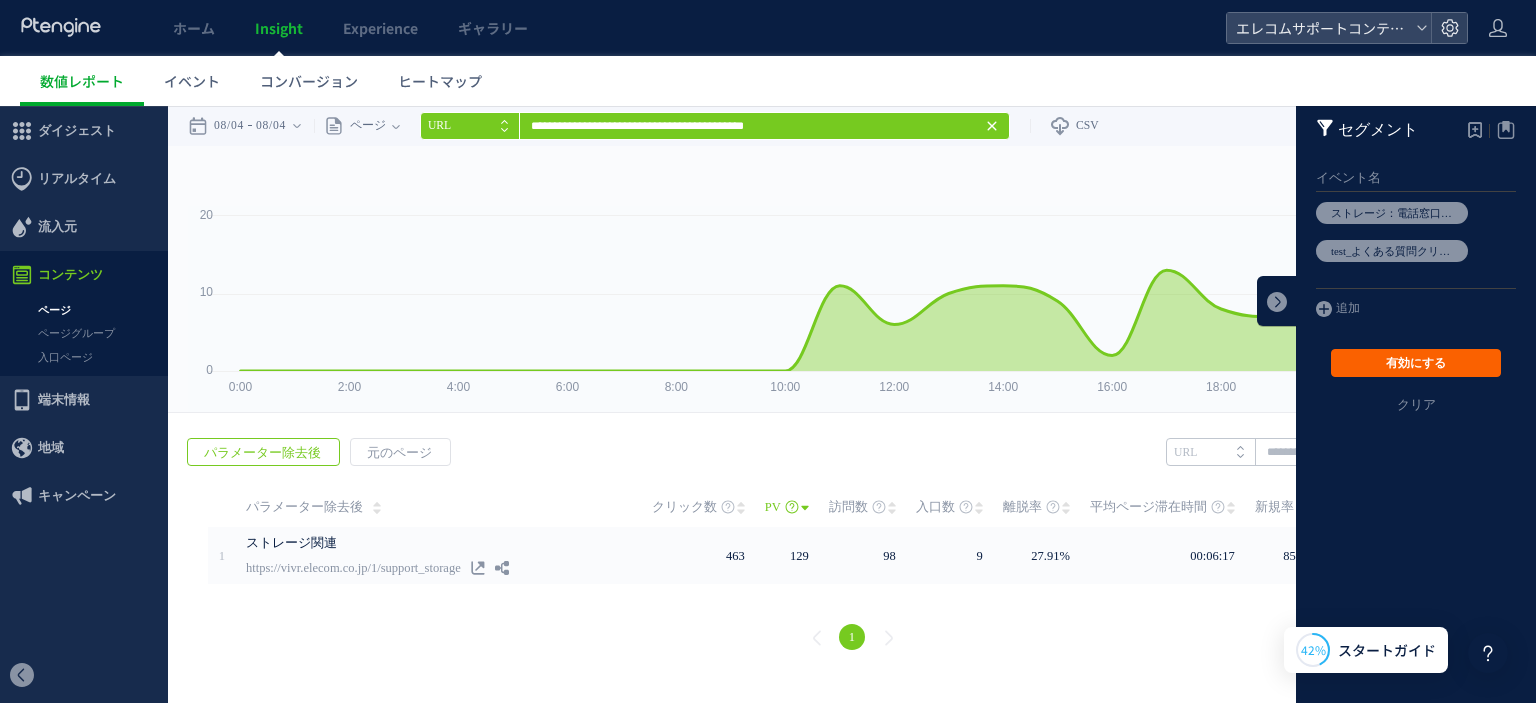 click on "有効にする" at bounding box center [1416, 363] 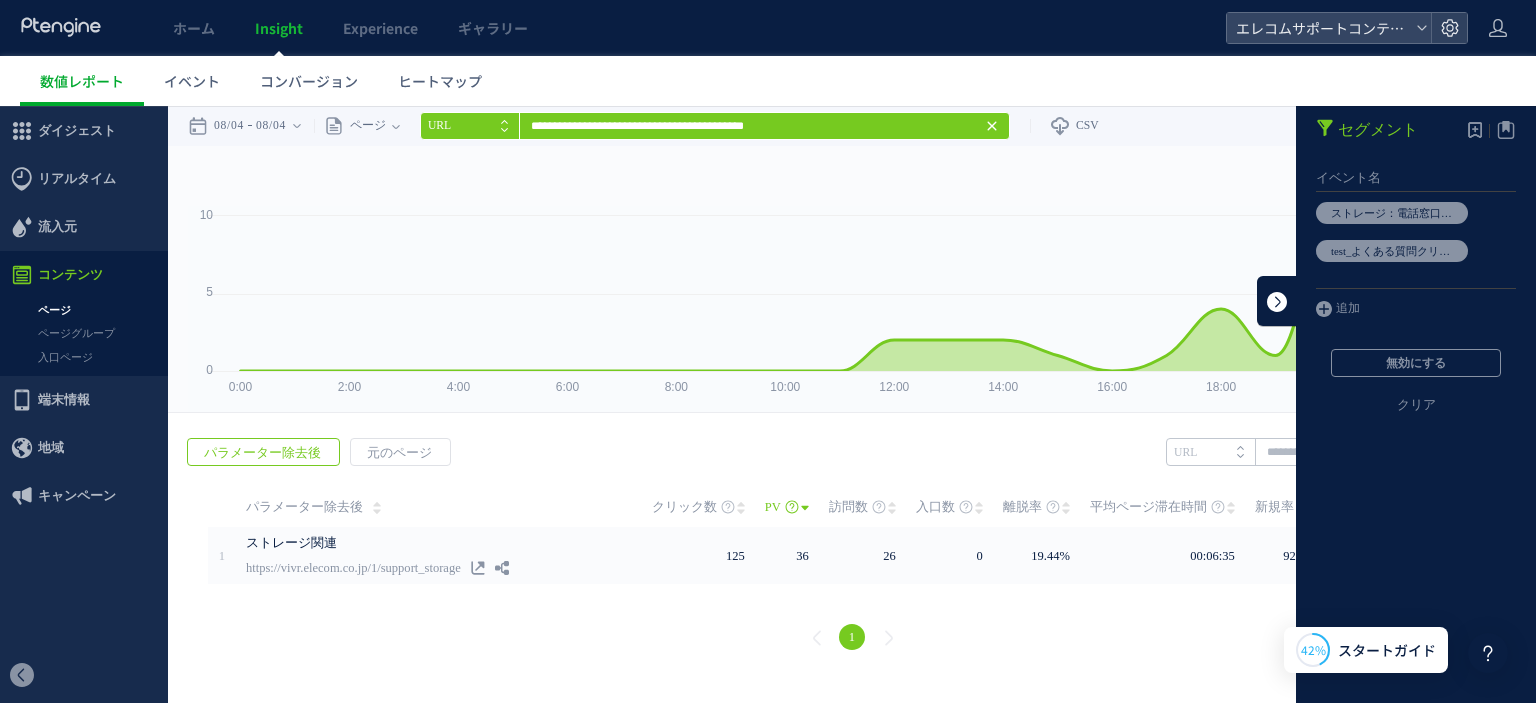 click at bounding box center (1277, 301) 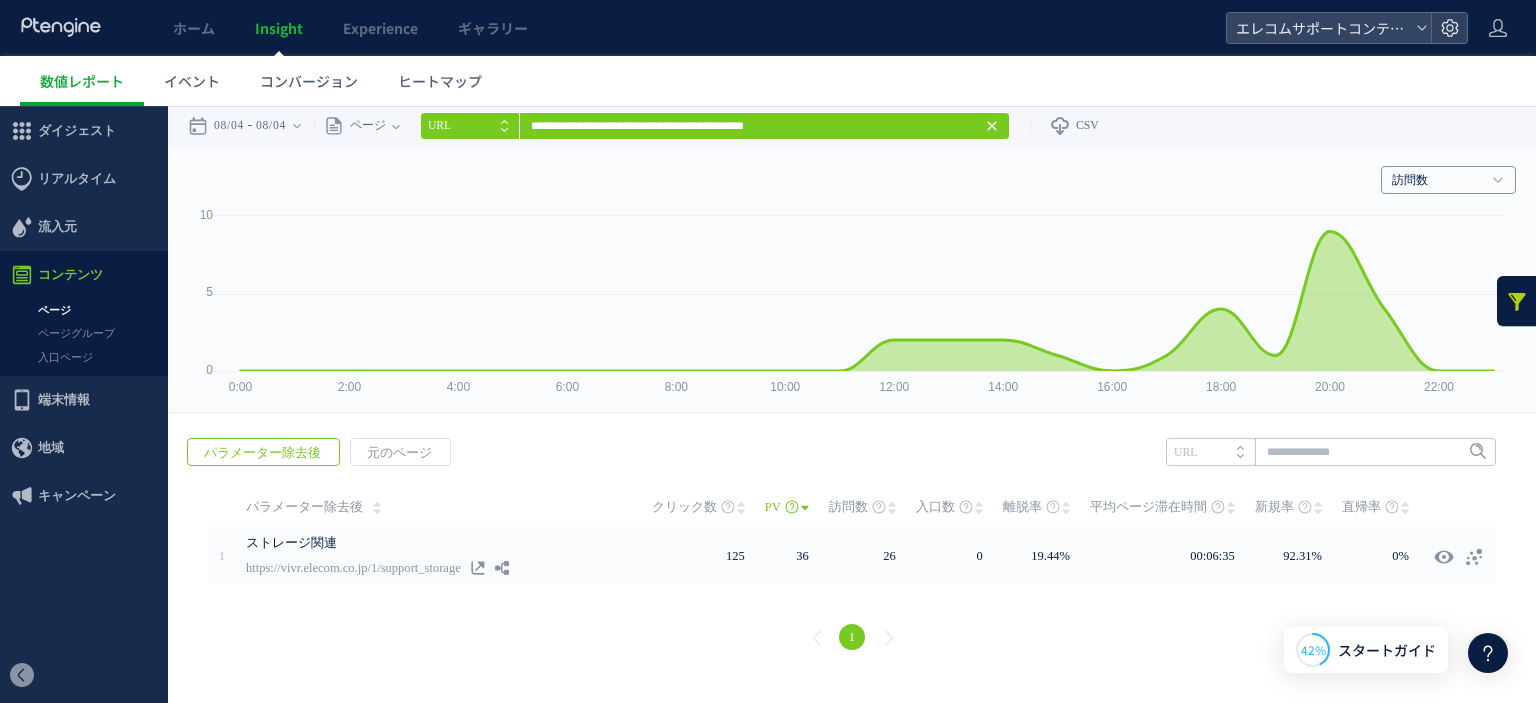 click on "訪問数" at bounding box center [1437, 181] 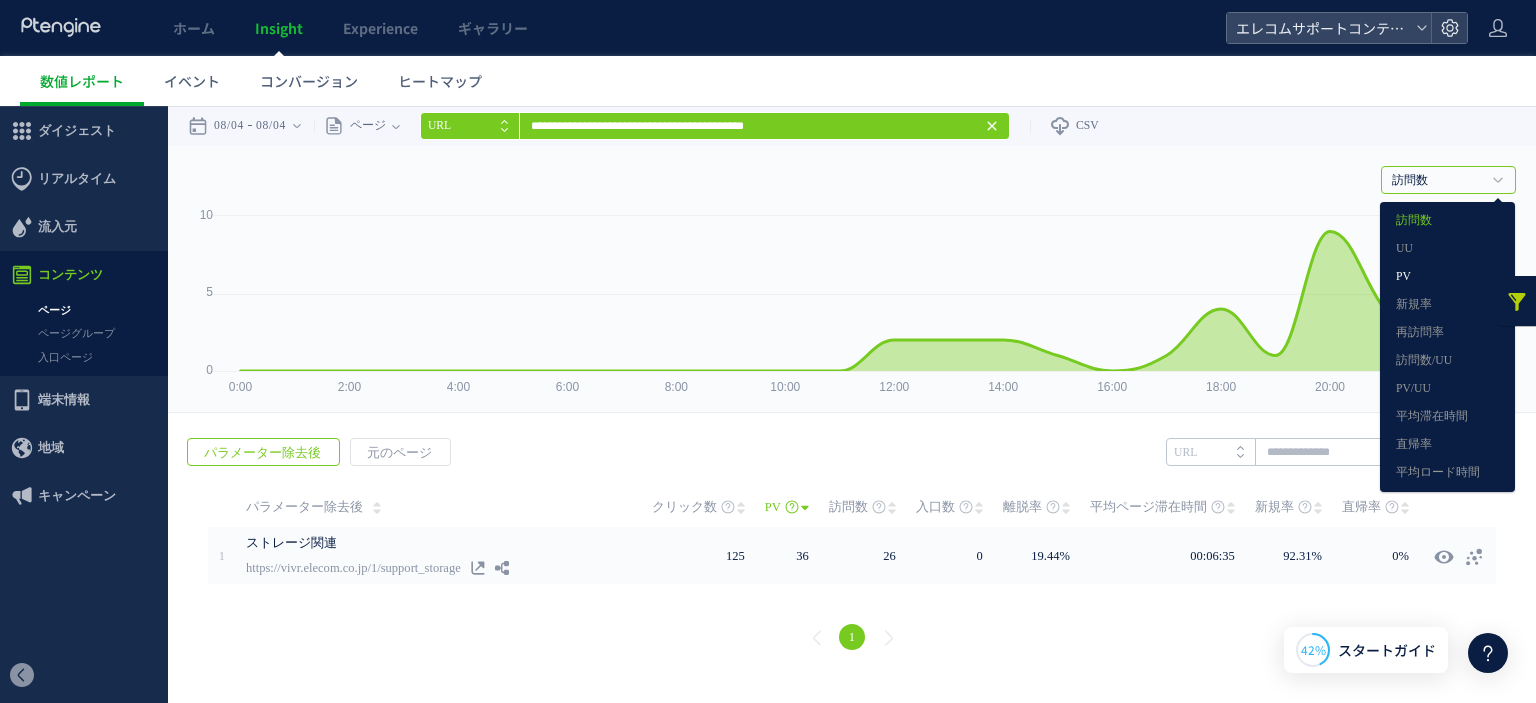 click on "PV" at bounding box center (1447, 277) 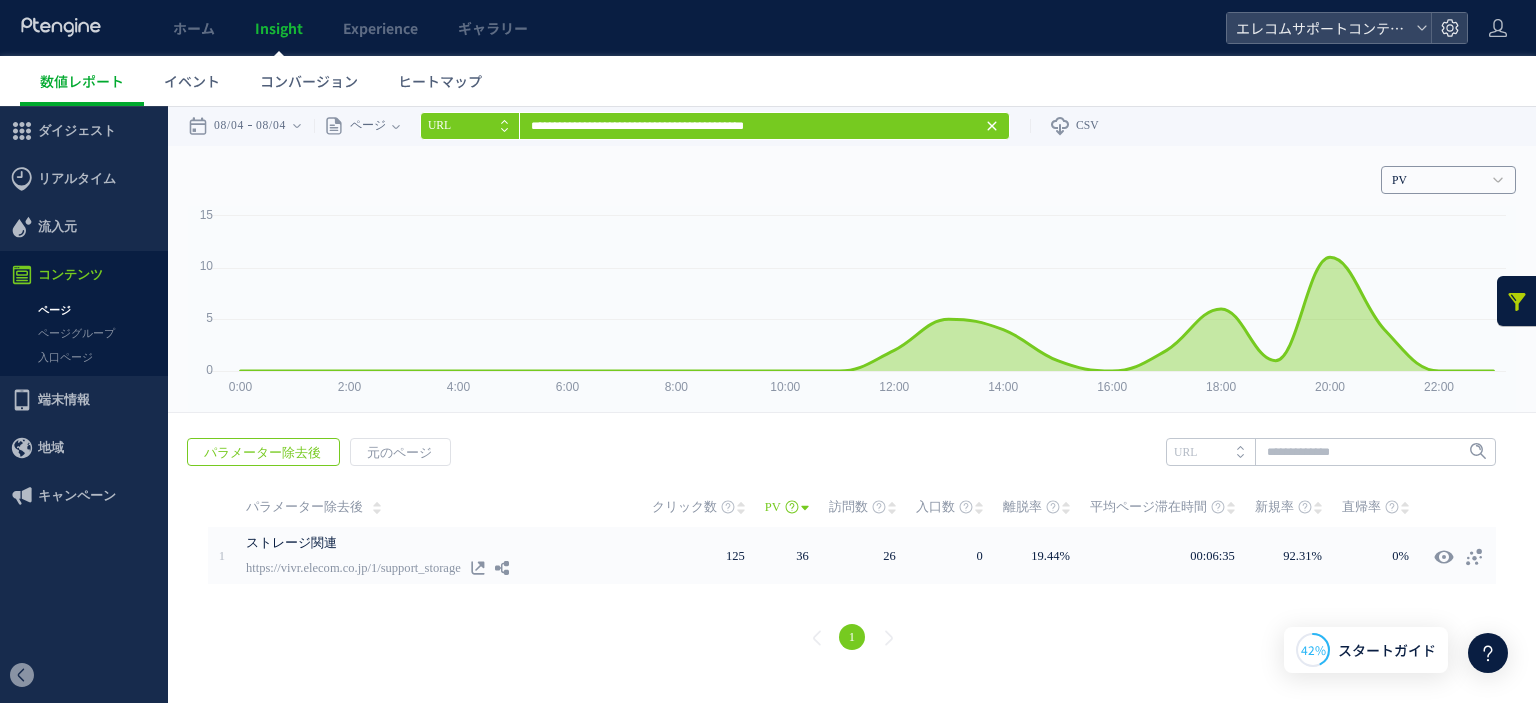click on "PV" at bounding box center [1437, 181] 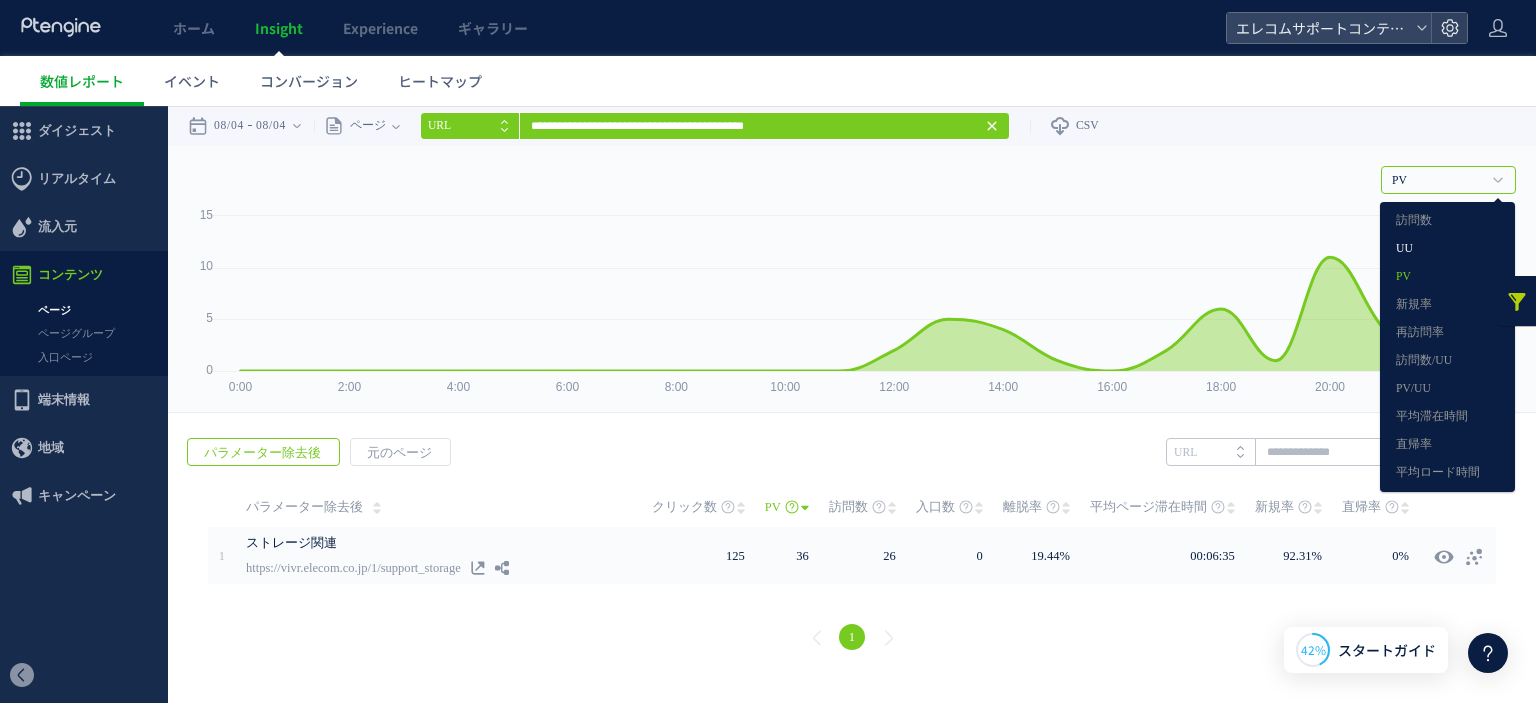 click on "UU" at bounding box center (1447, 249) 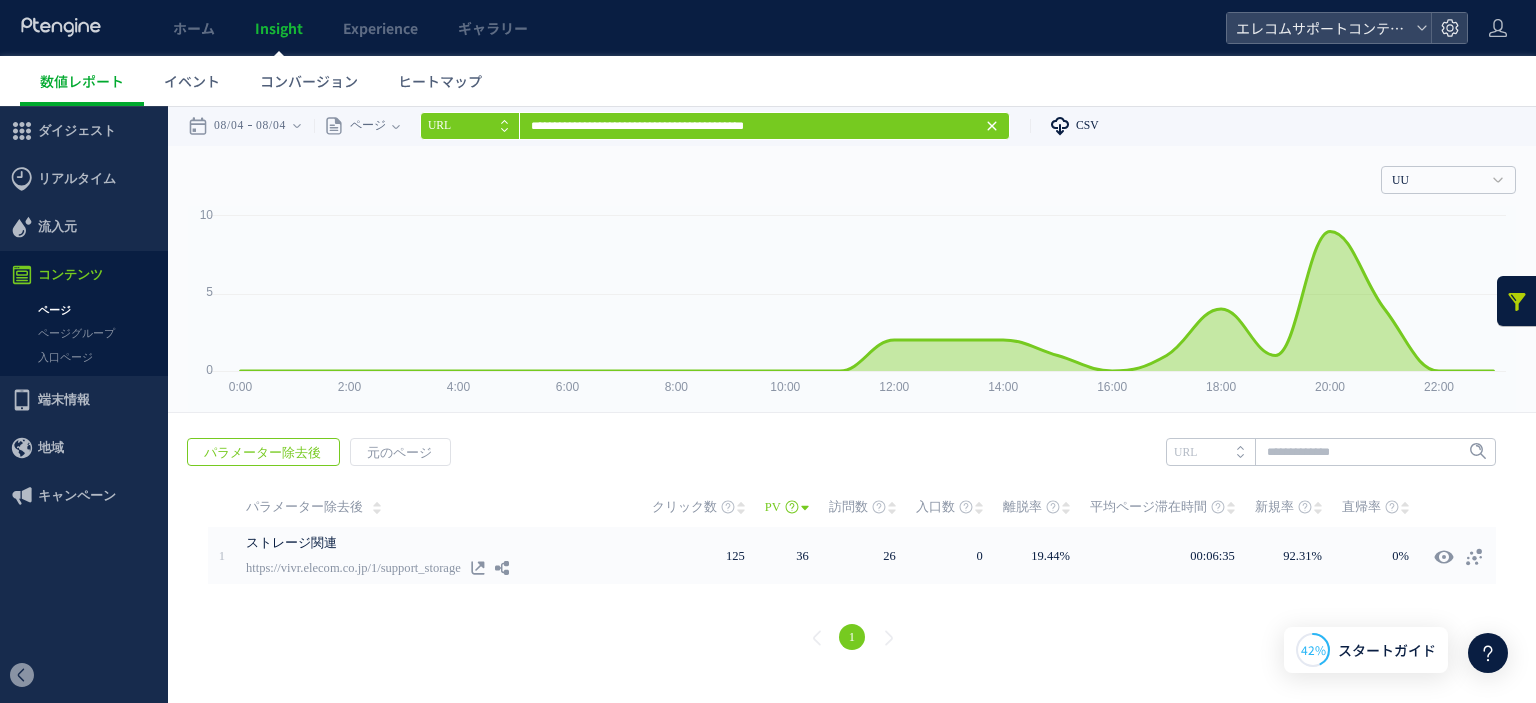 click on "CSV" at bounding box center [1087, 125] 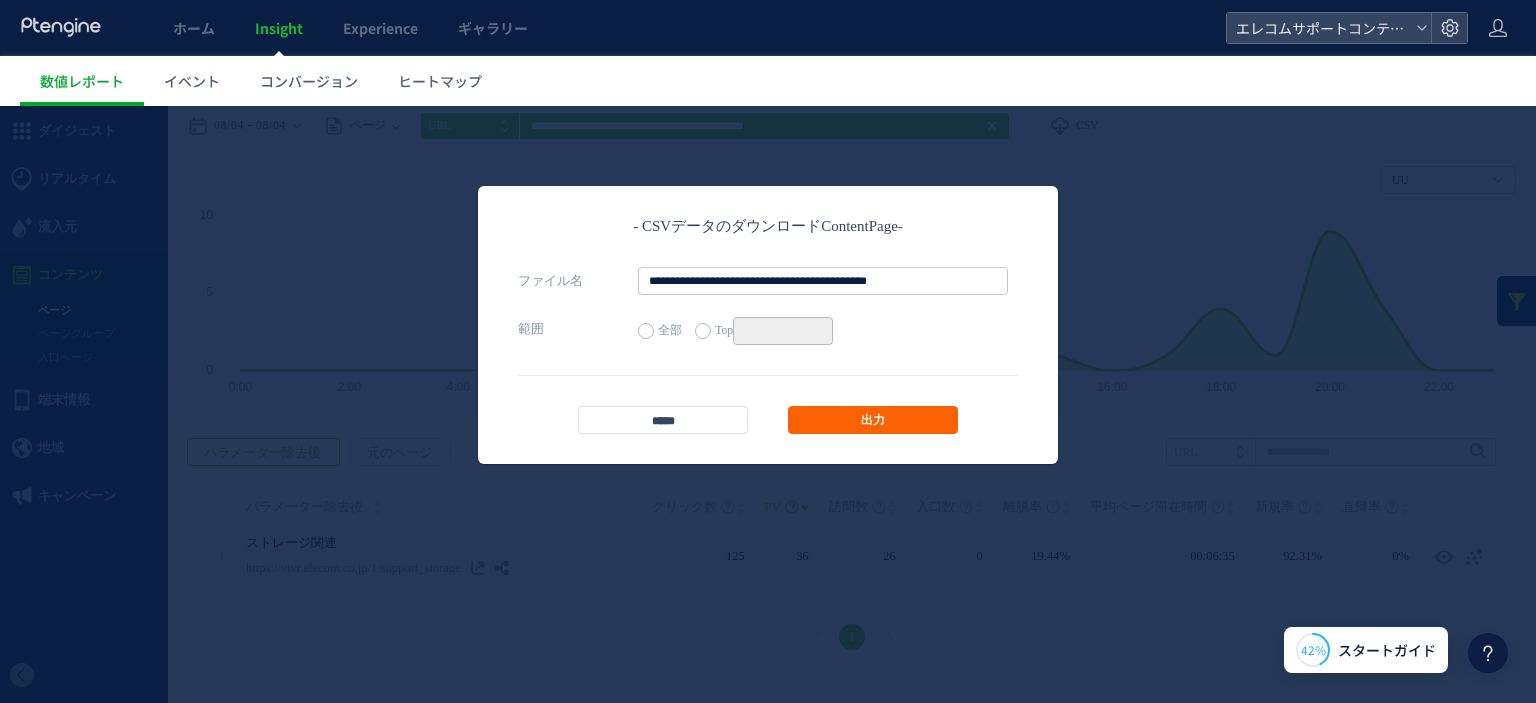 click on "出力" at bounding box center (873, 420) 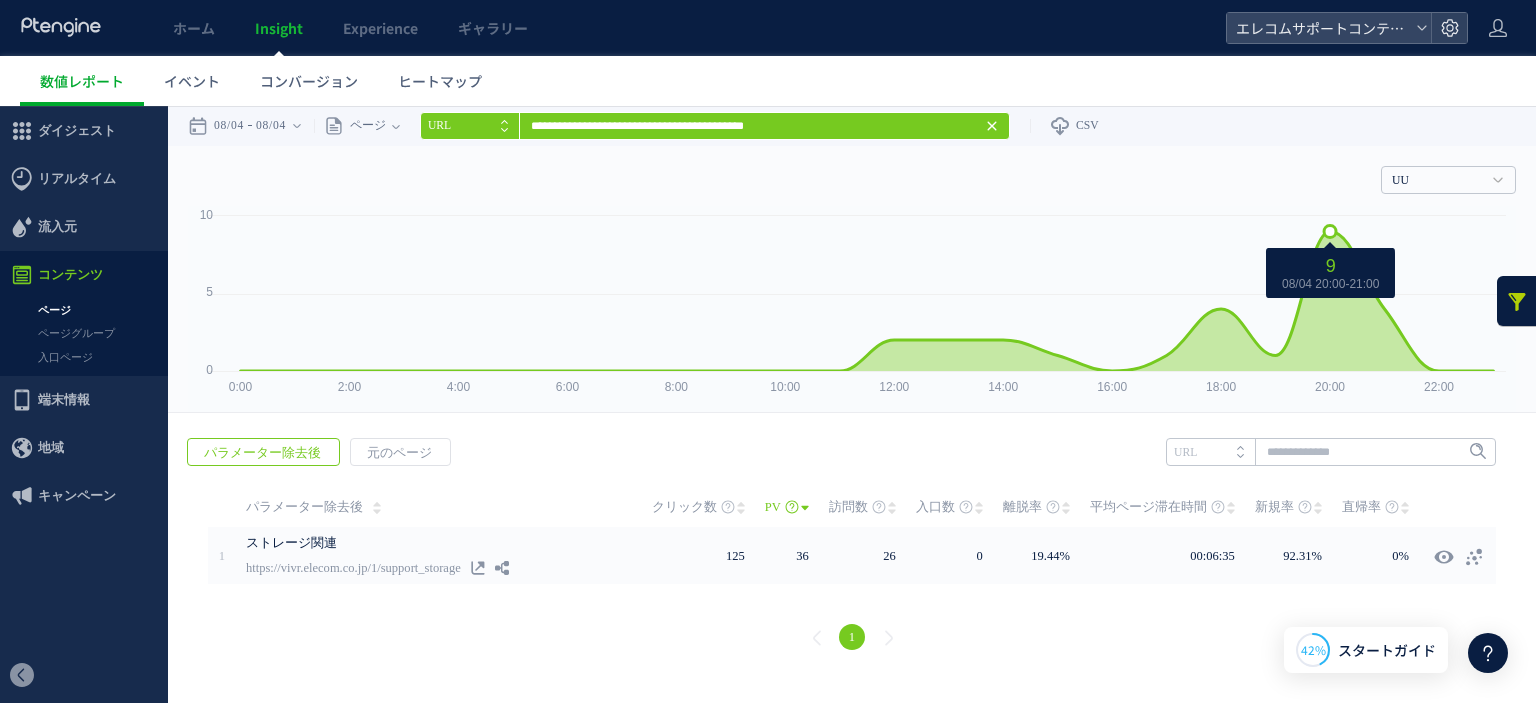 drag, startPoint x: 1340, startPoint y: 245, endPoint x: 1403, endPoint y: 333, distance: 108.226616 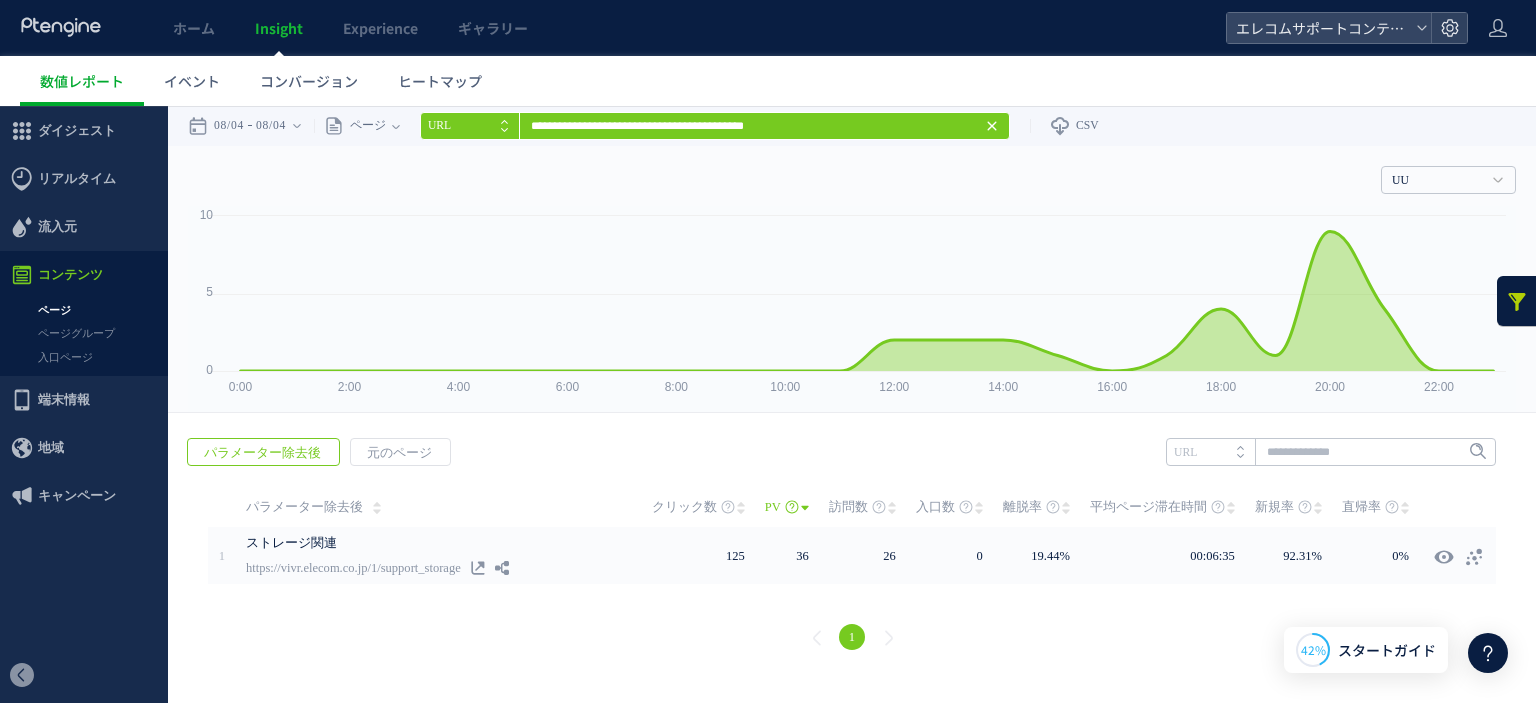 click on "**********" at bounding box center [662, 126] 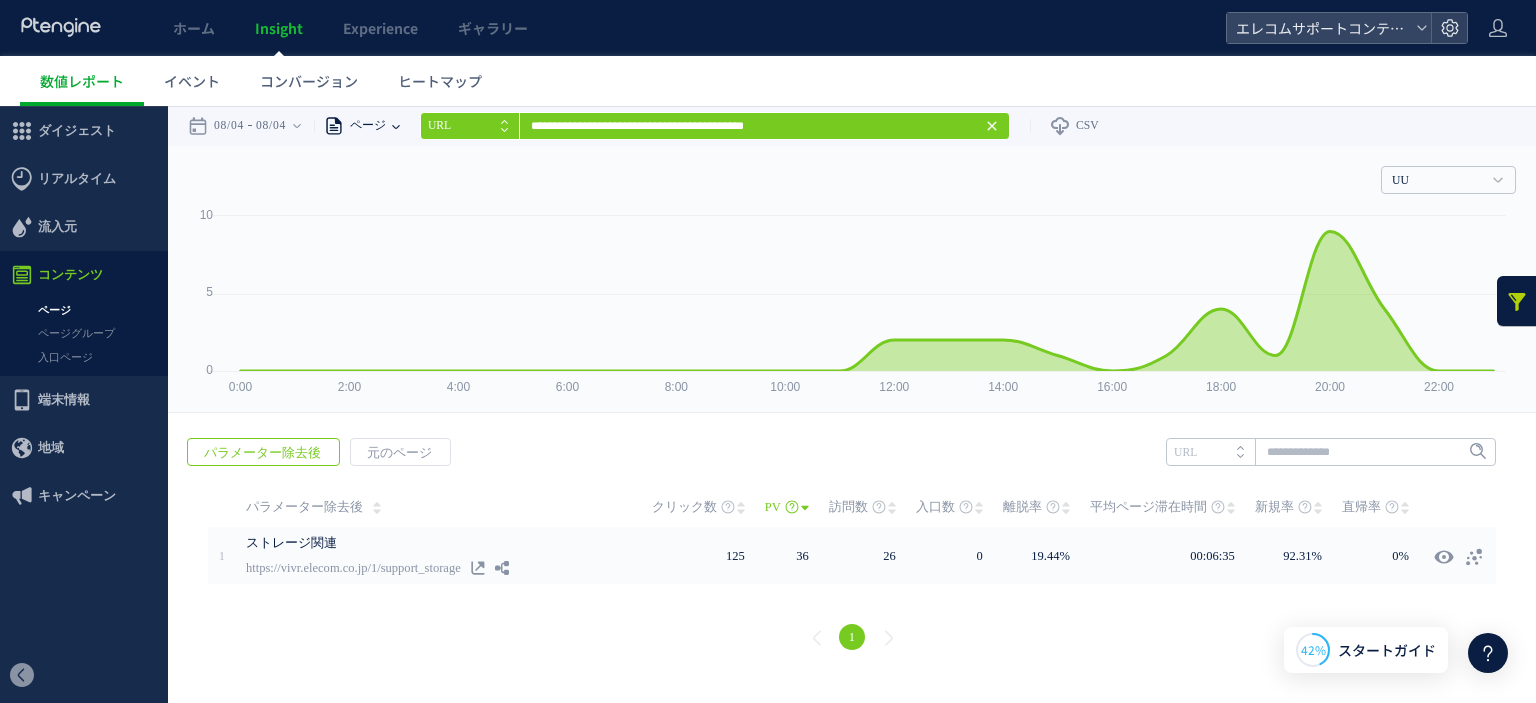 click on "ページ" at bounding box center (353, 126) 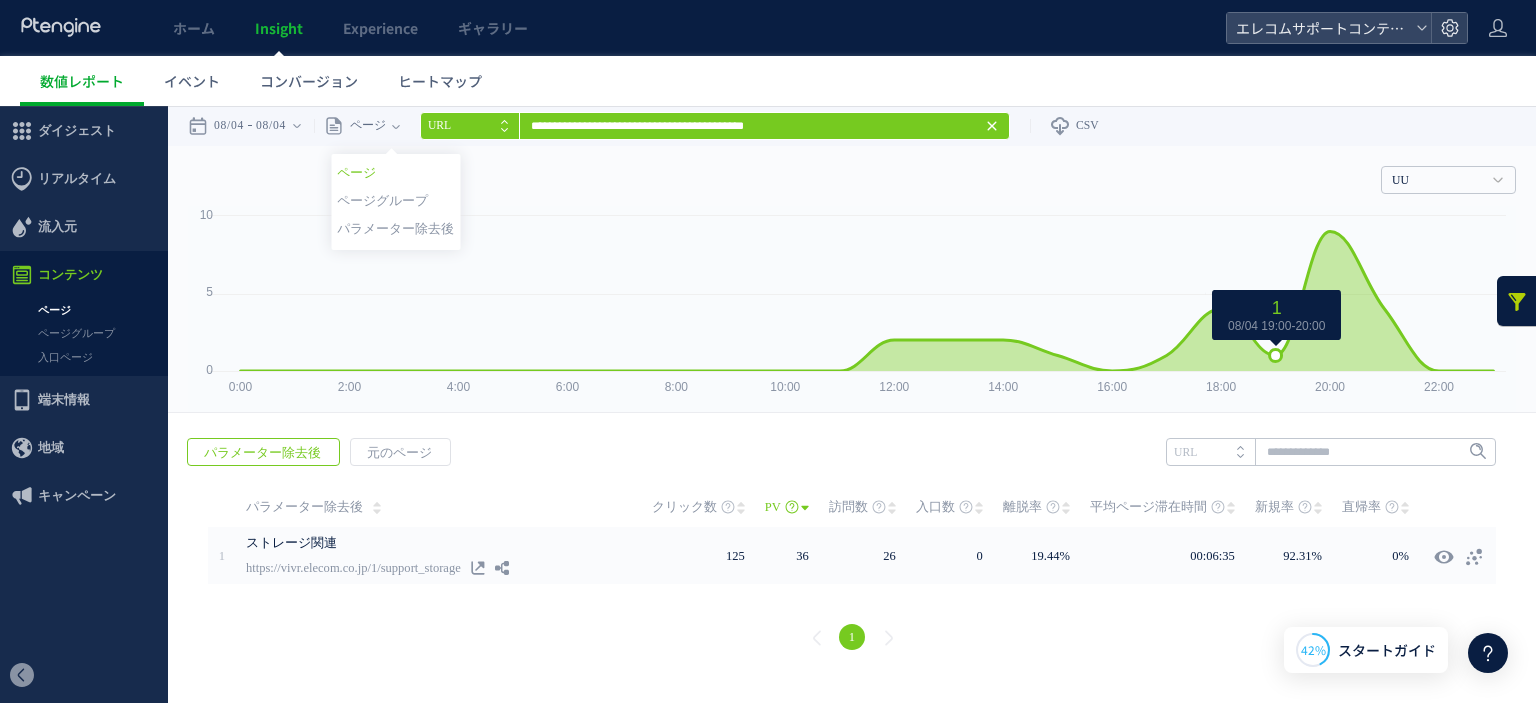 click 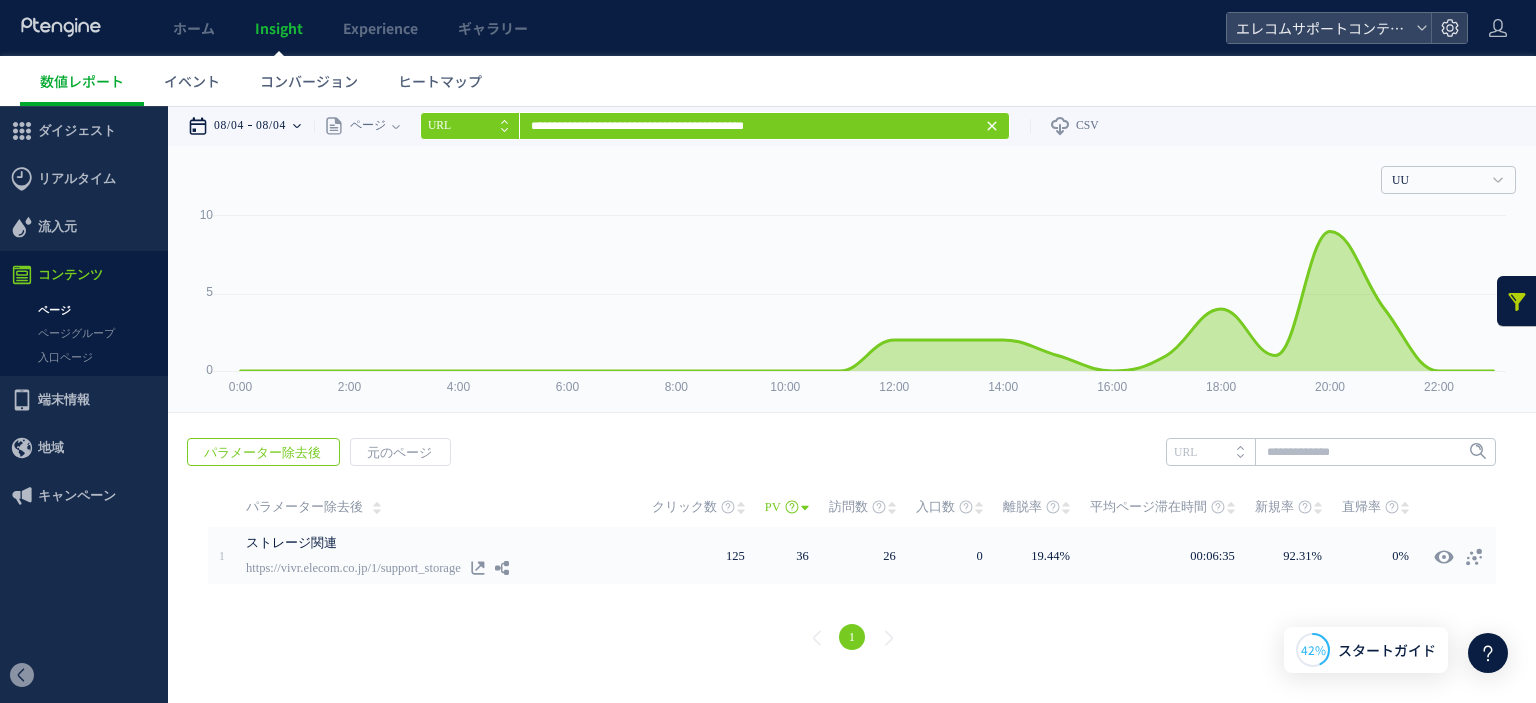 click on "[DATE]" at bounding box center (271, 126) 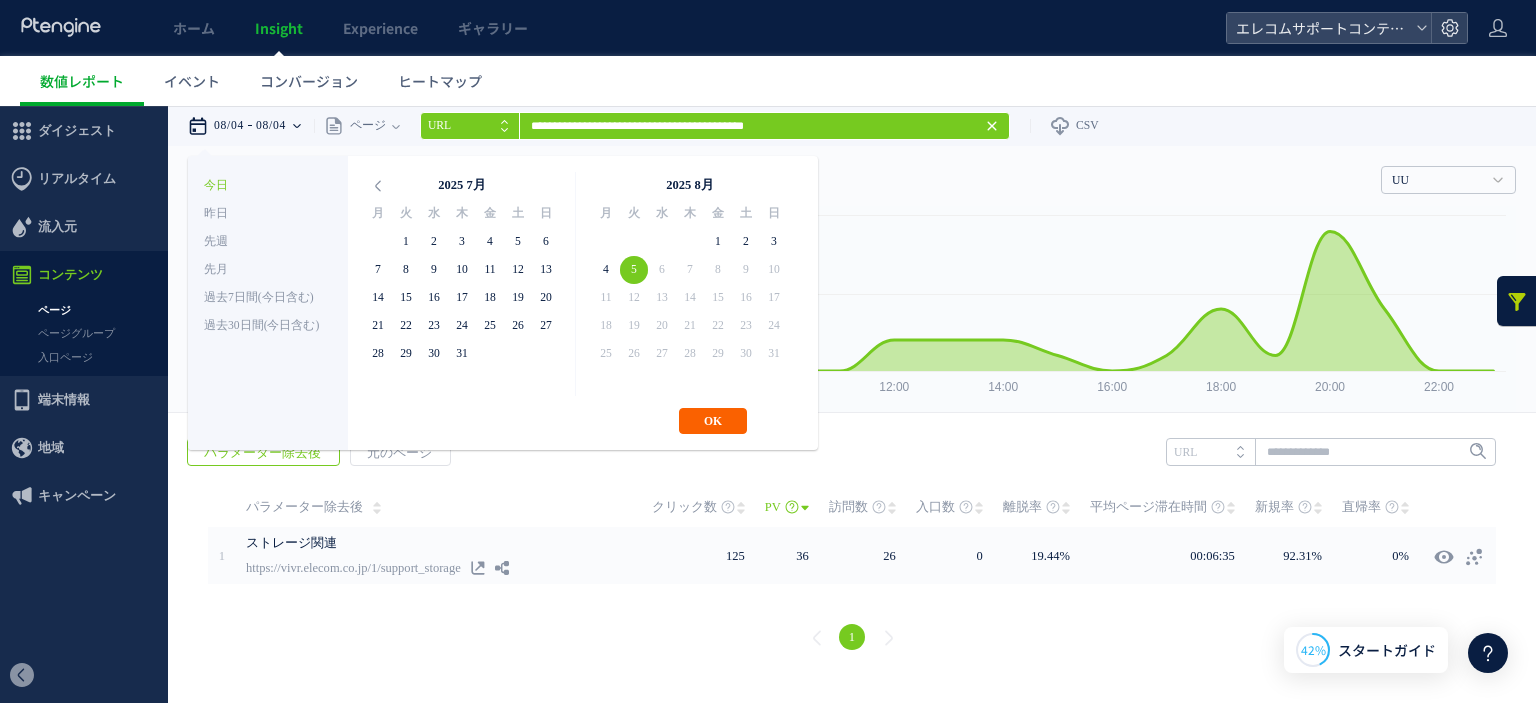 click on "OK" at bounding box center (713, 421) 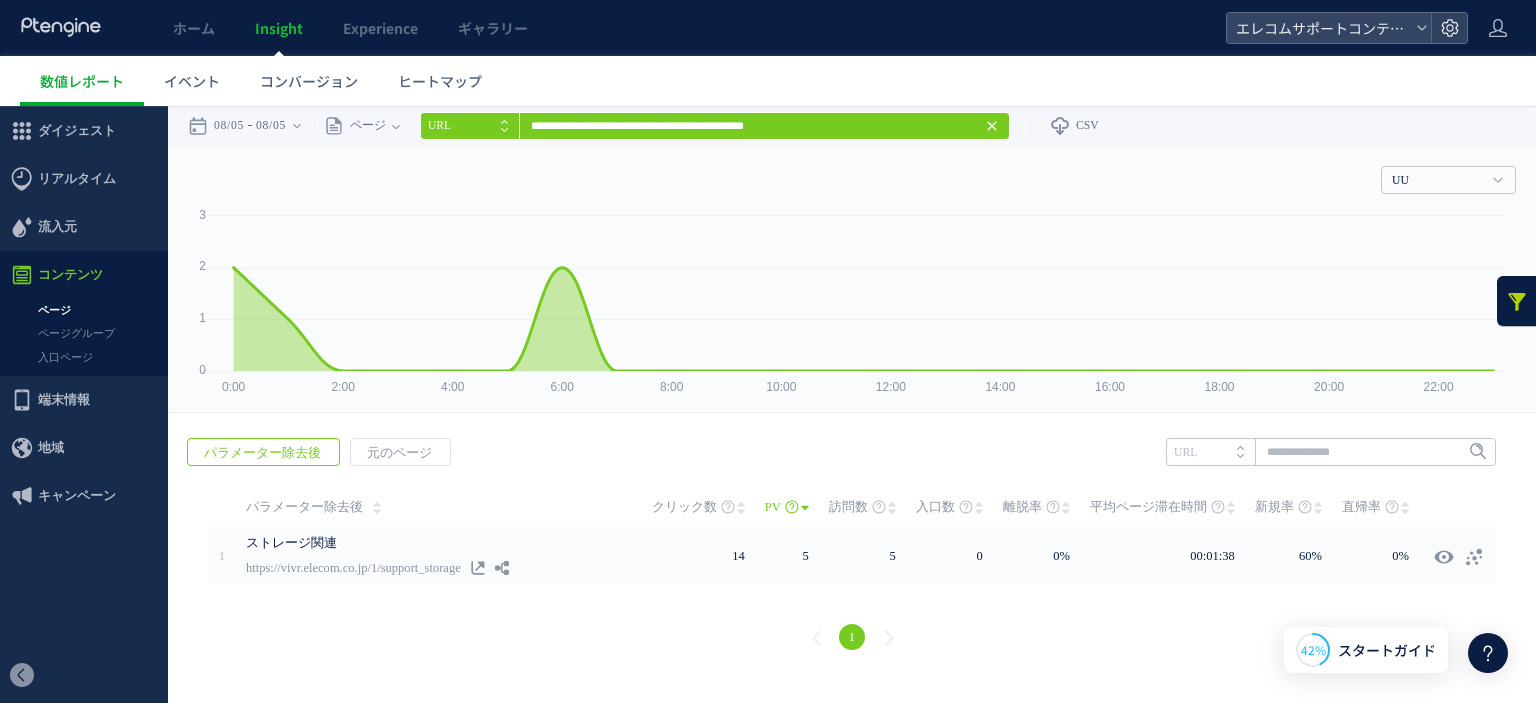 click at bounding box center [1517, 301] 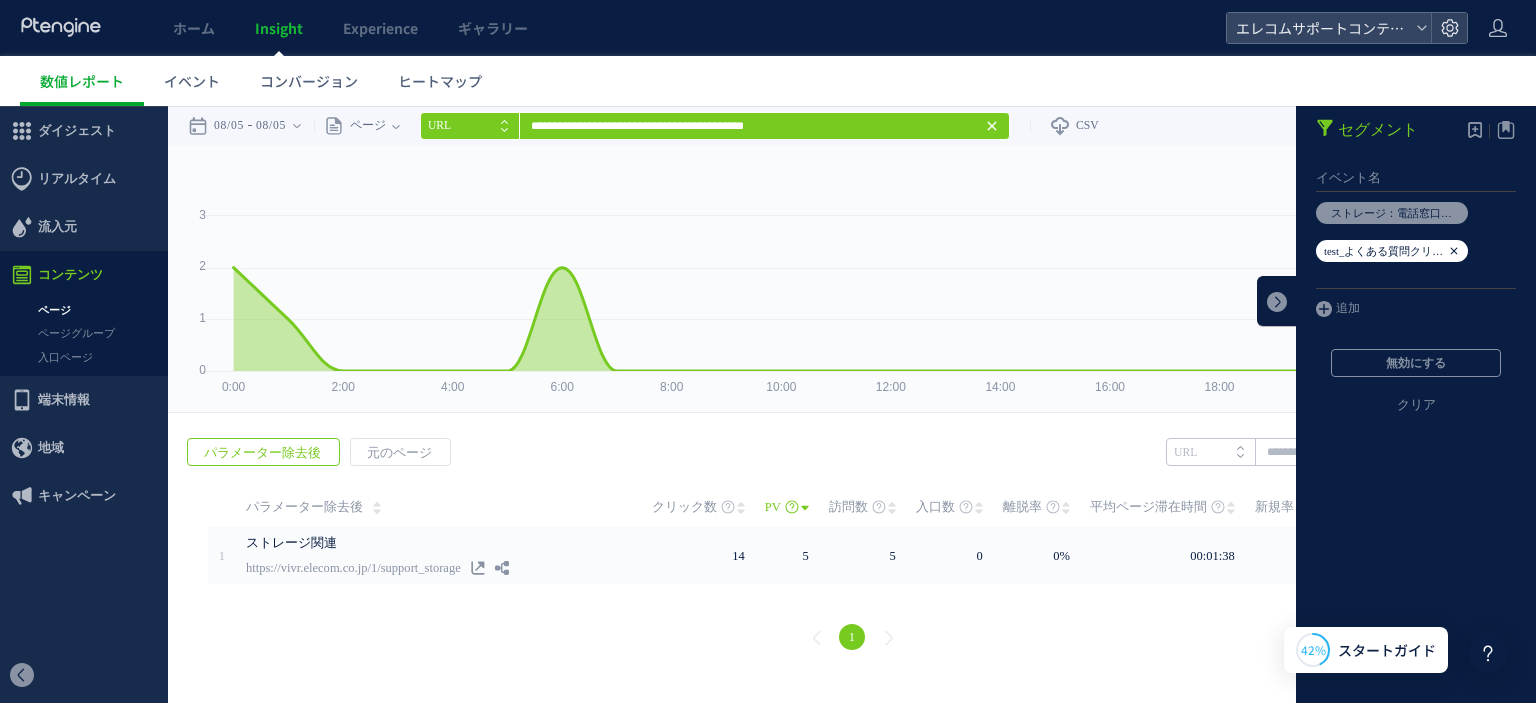 click at bounding box center [1454, 251] 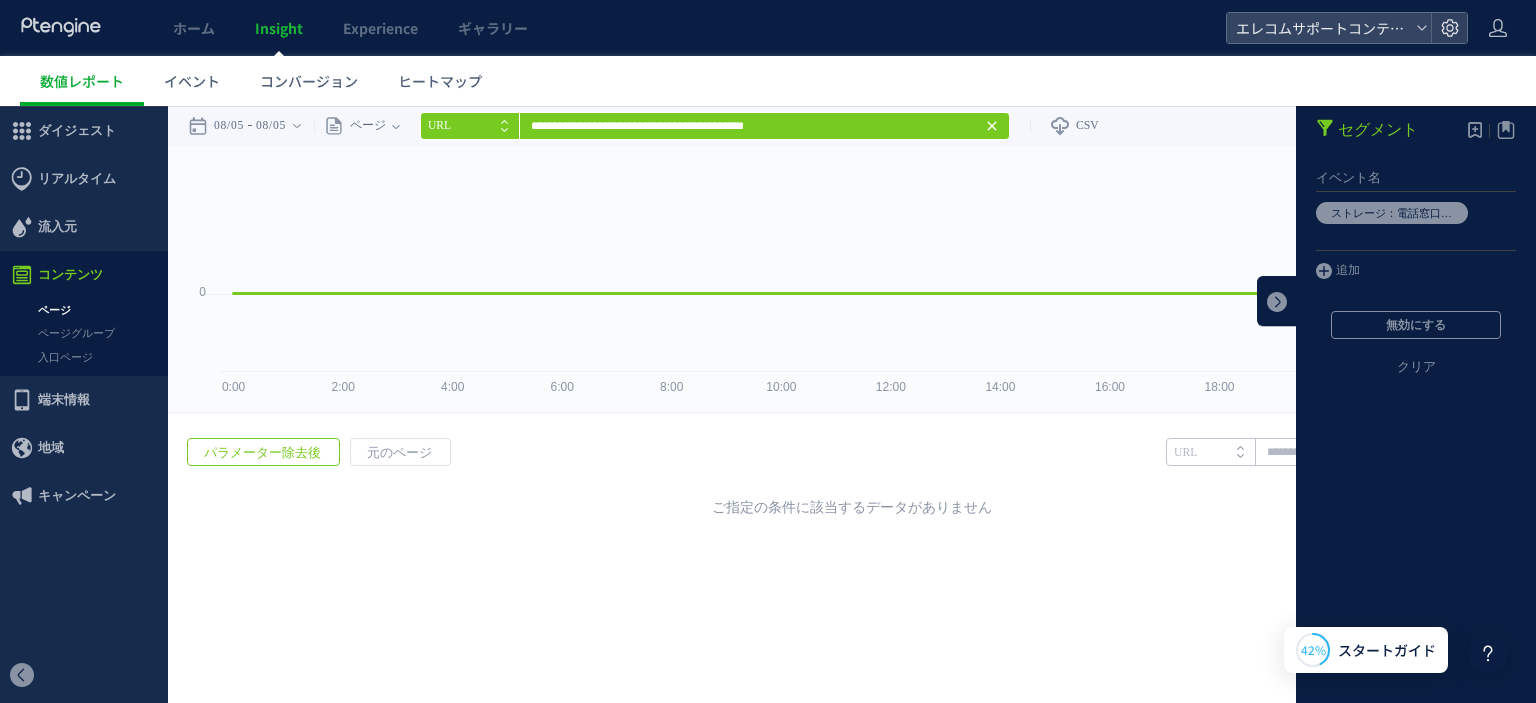 click on "UU
訪問数
UU
PV
新規率
再訪問率
訪問数/UU
PV/UU
平均滞在時間
直帰率
平均ロード時間" at bounding box center (852, 176) 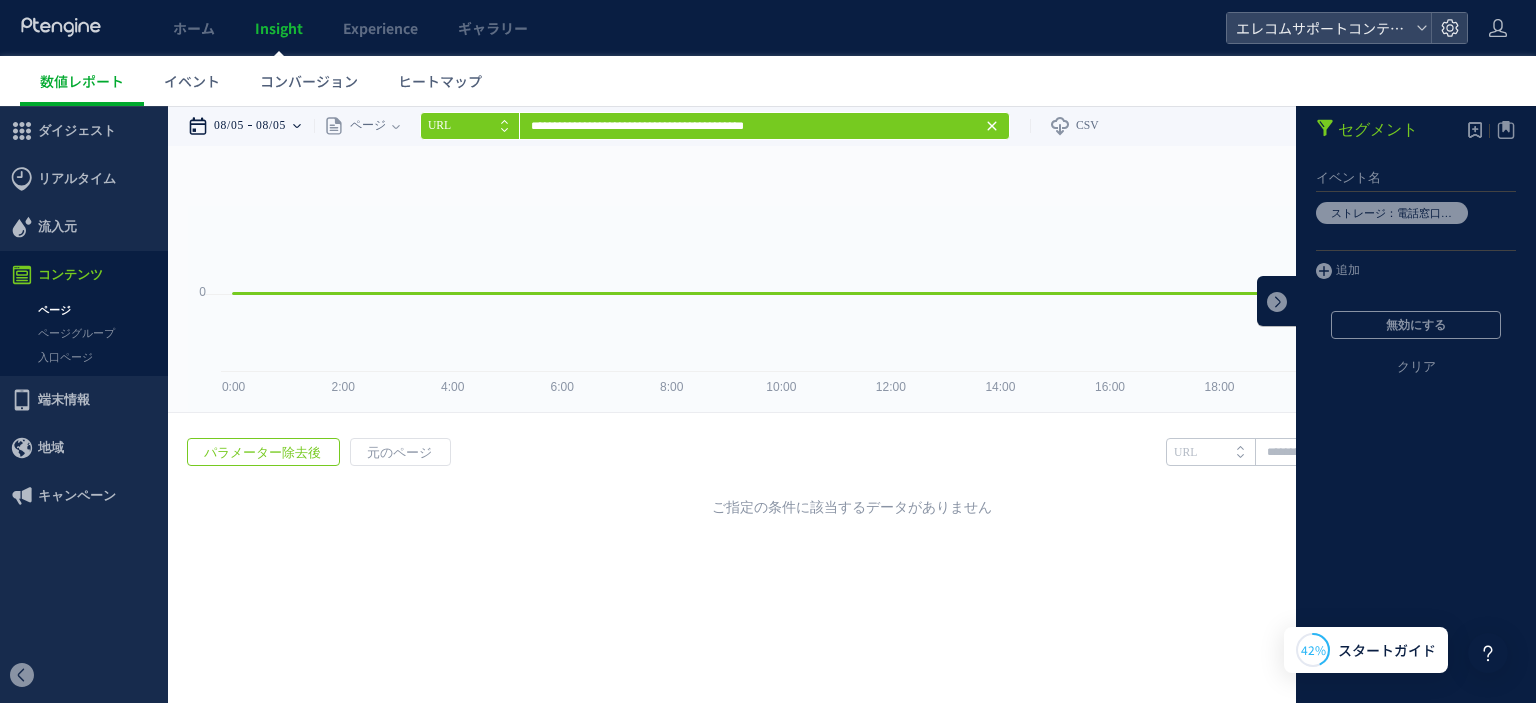 click on "08/05" at bounding box center [271, 126] 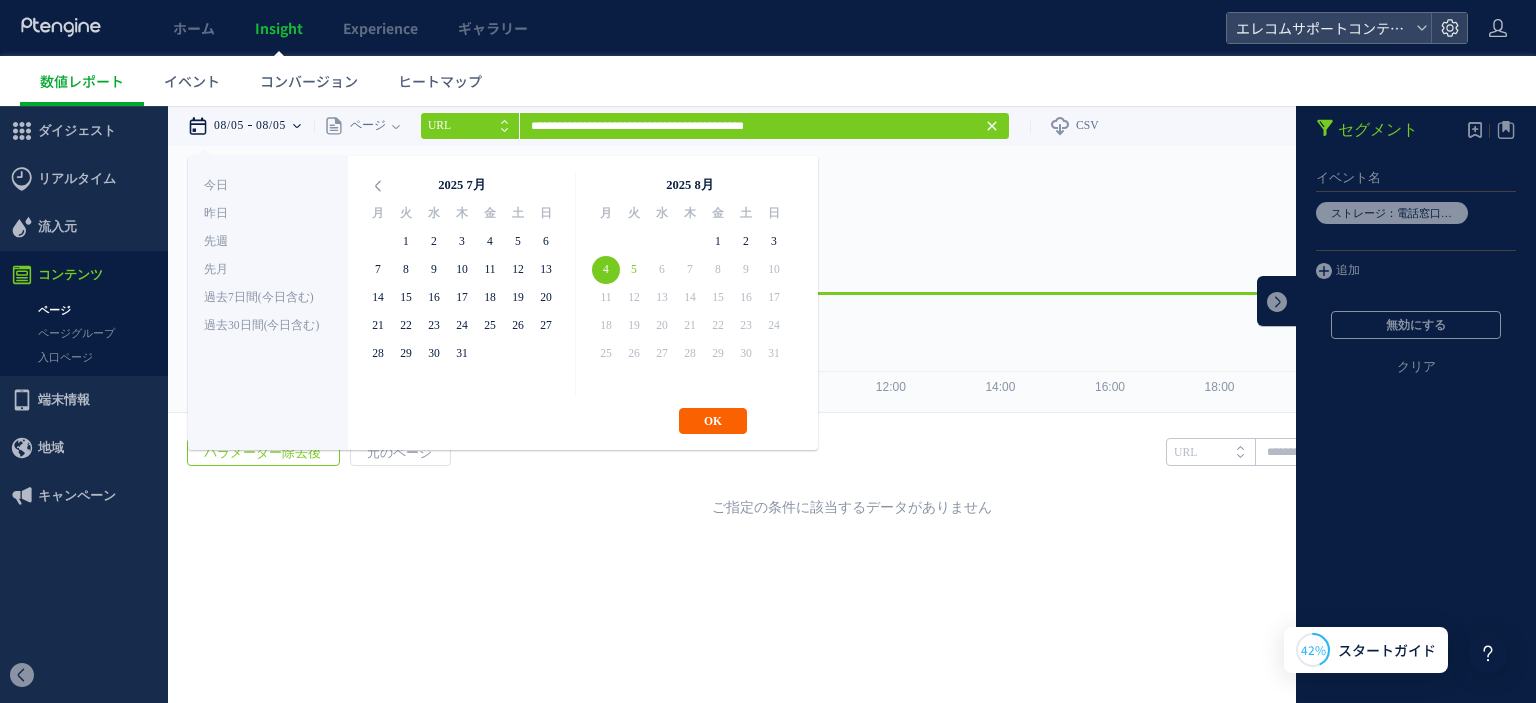 click on "OK" at bounding box center [713, 421] 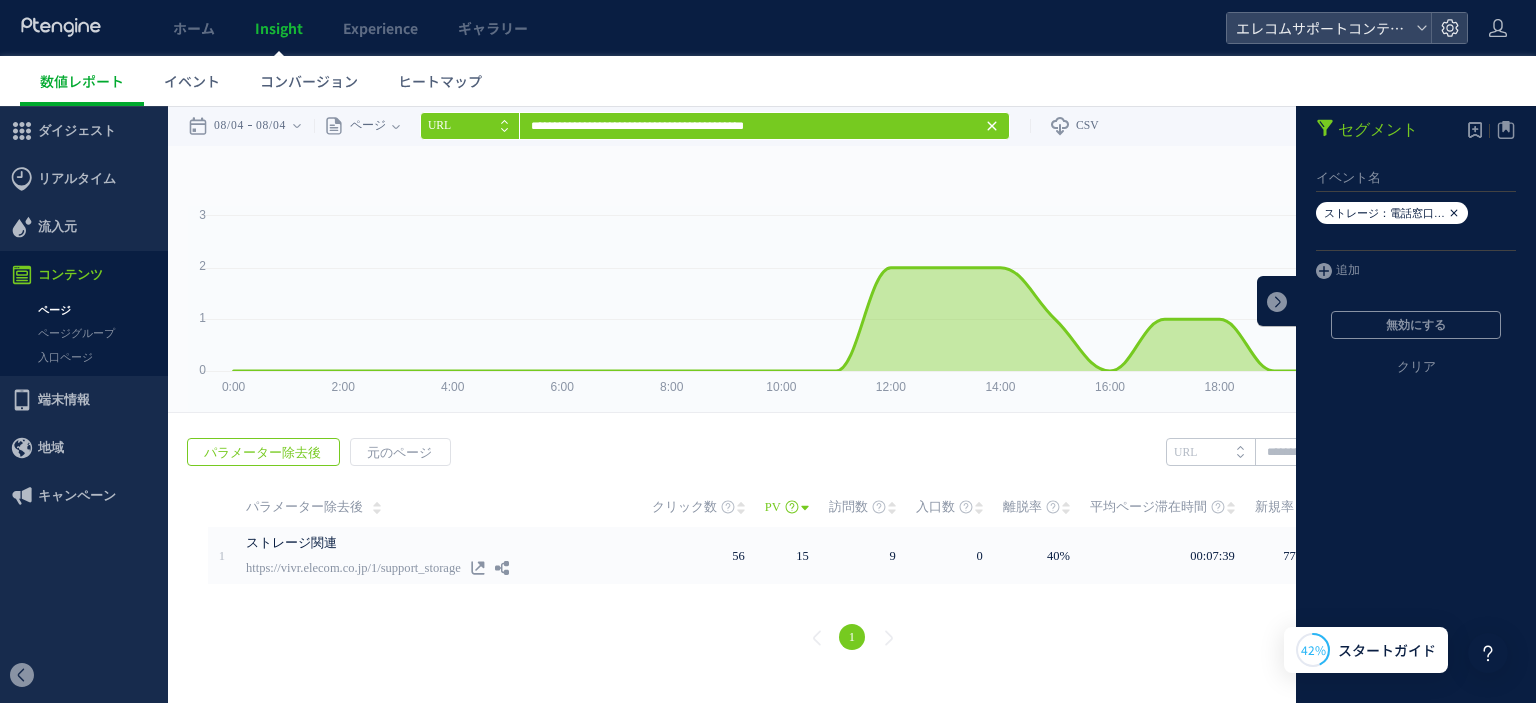 click on "ストレージ：電話窓口について" at bounding box center [1392, 213] 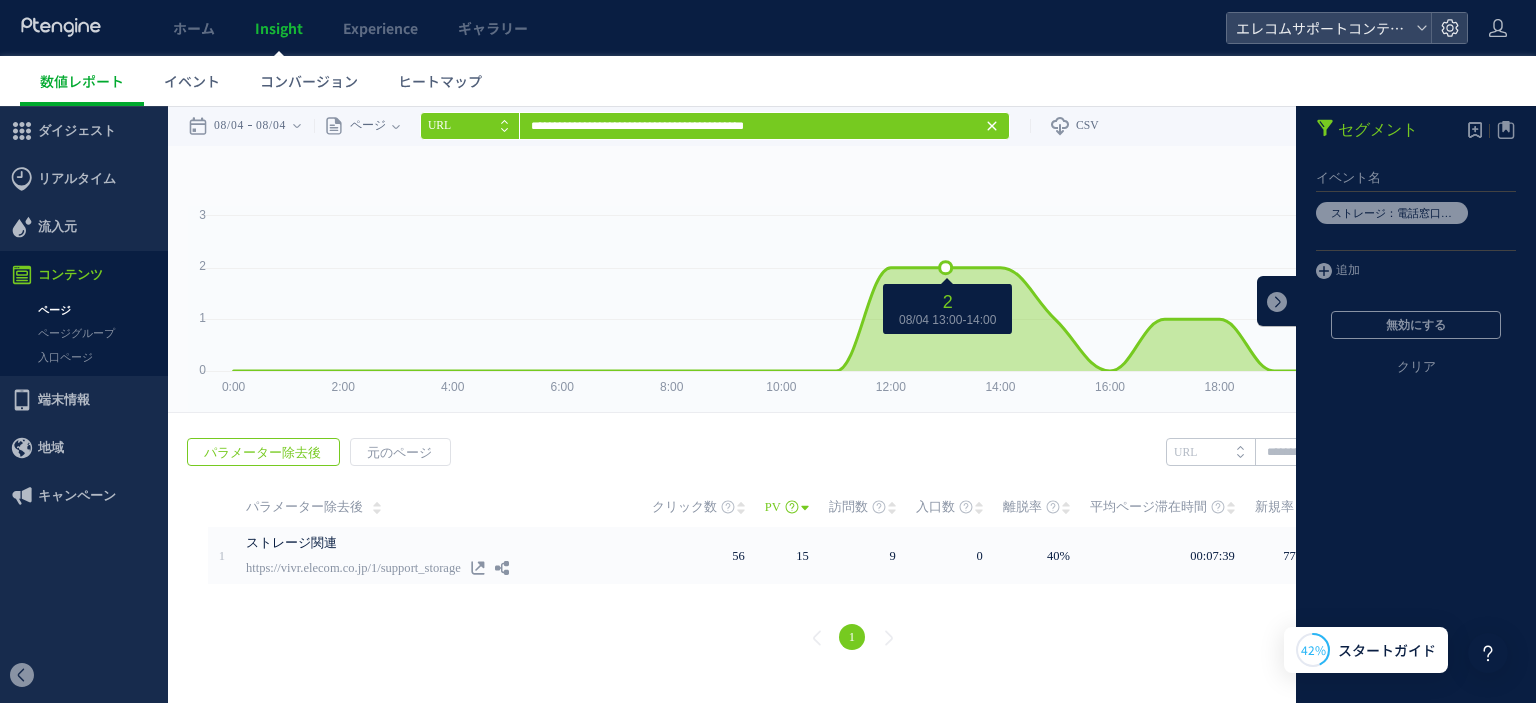 click 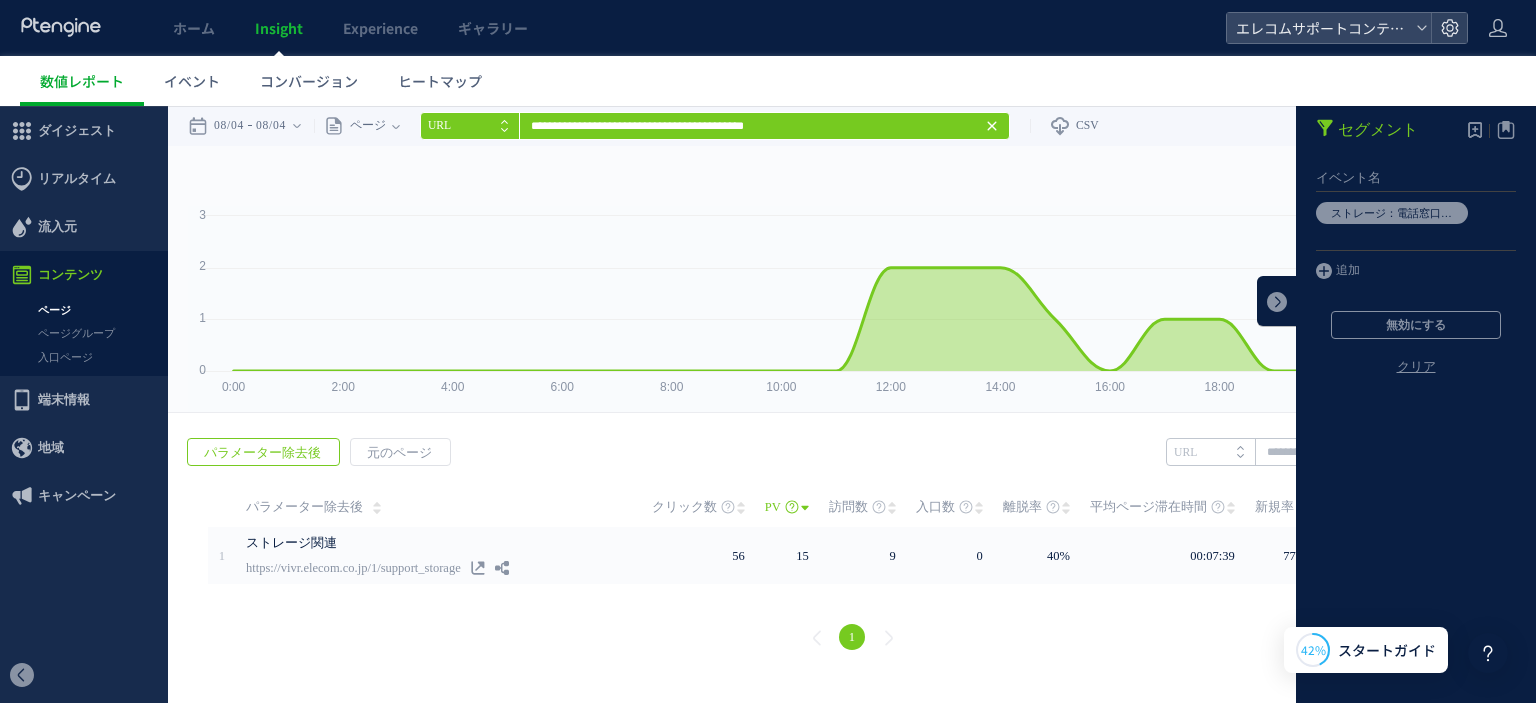 click on "クリア" at bounding box center [1416, 383] 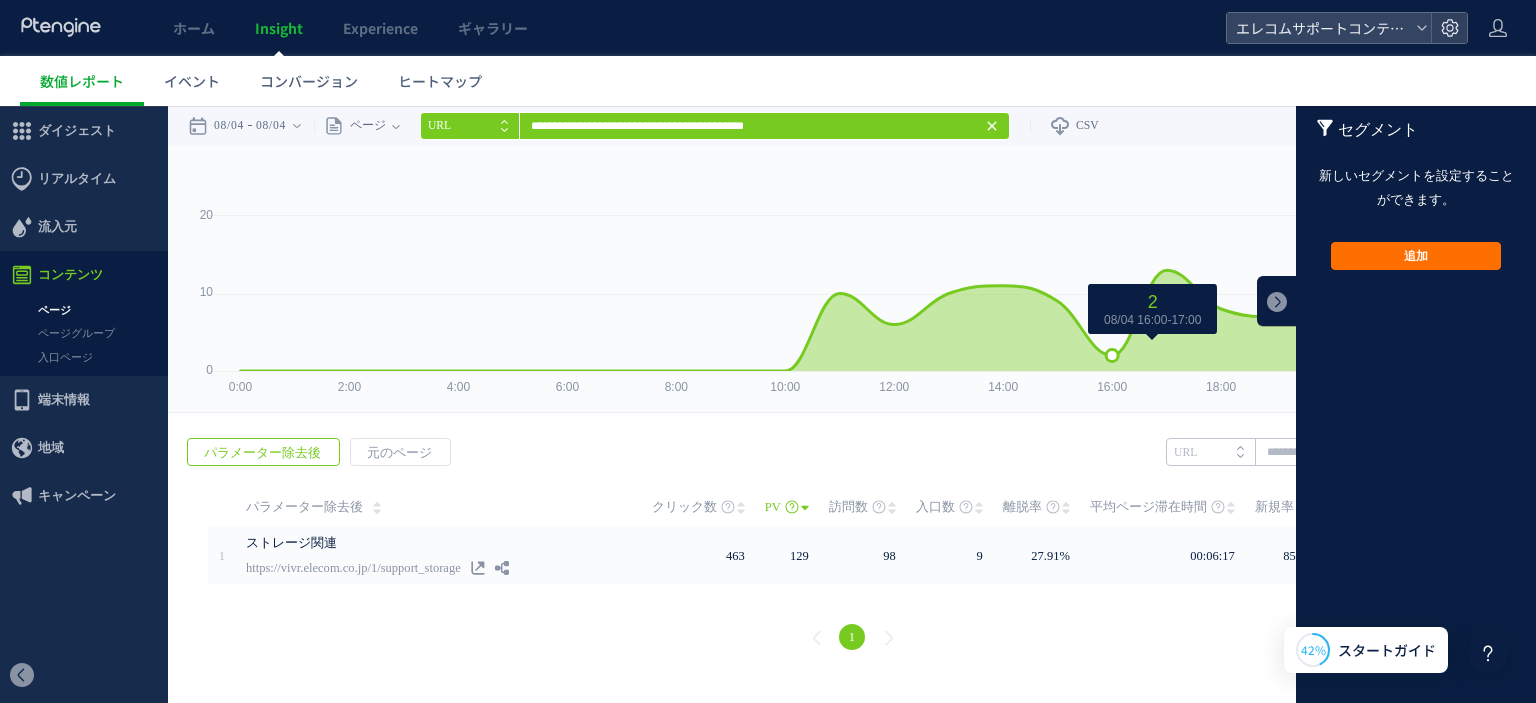 click 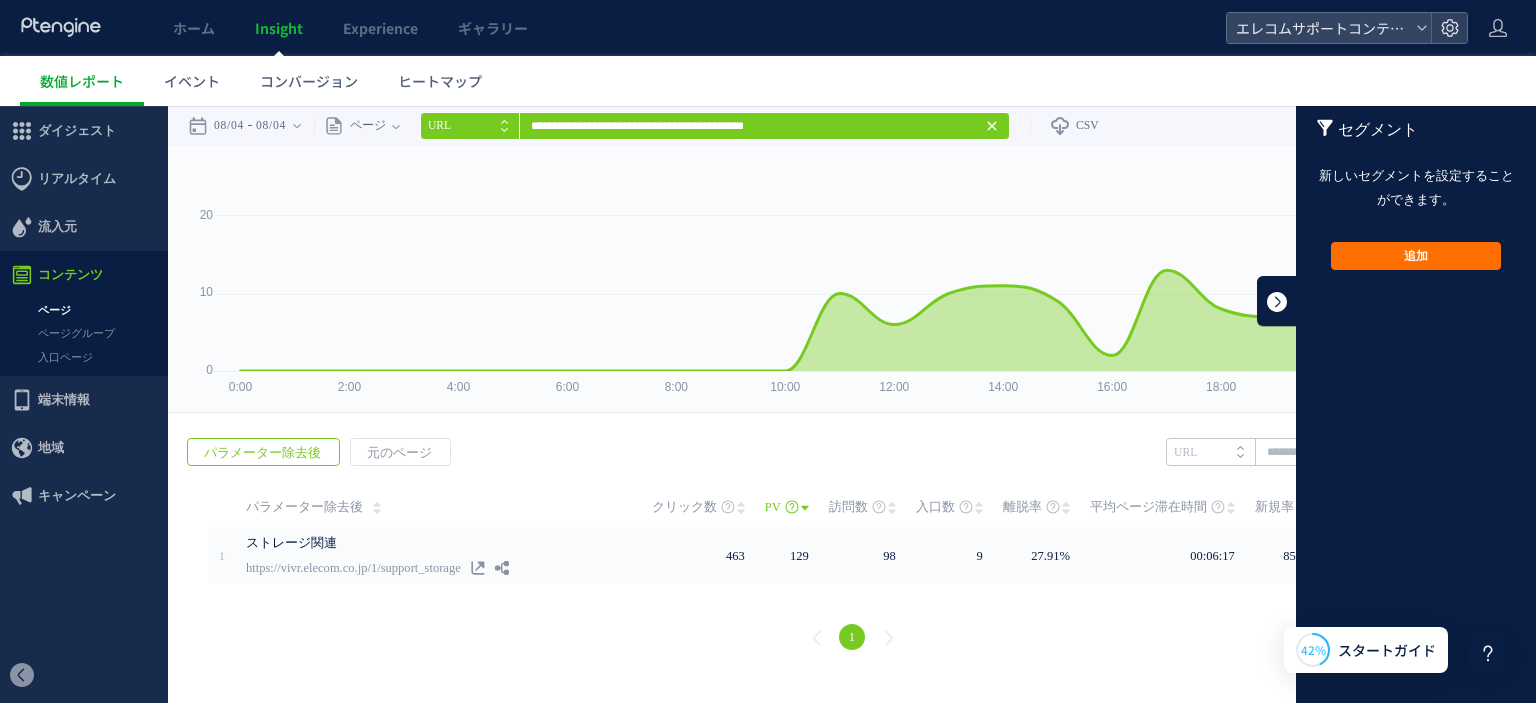 click at bounding box center [1277, 301] 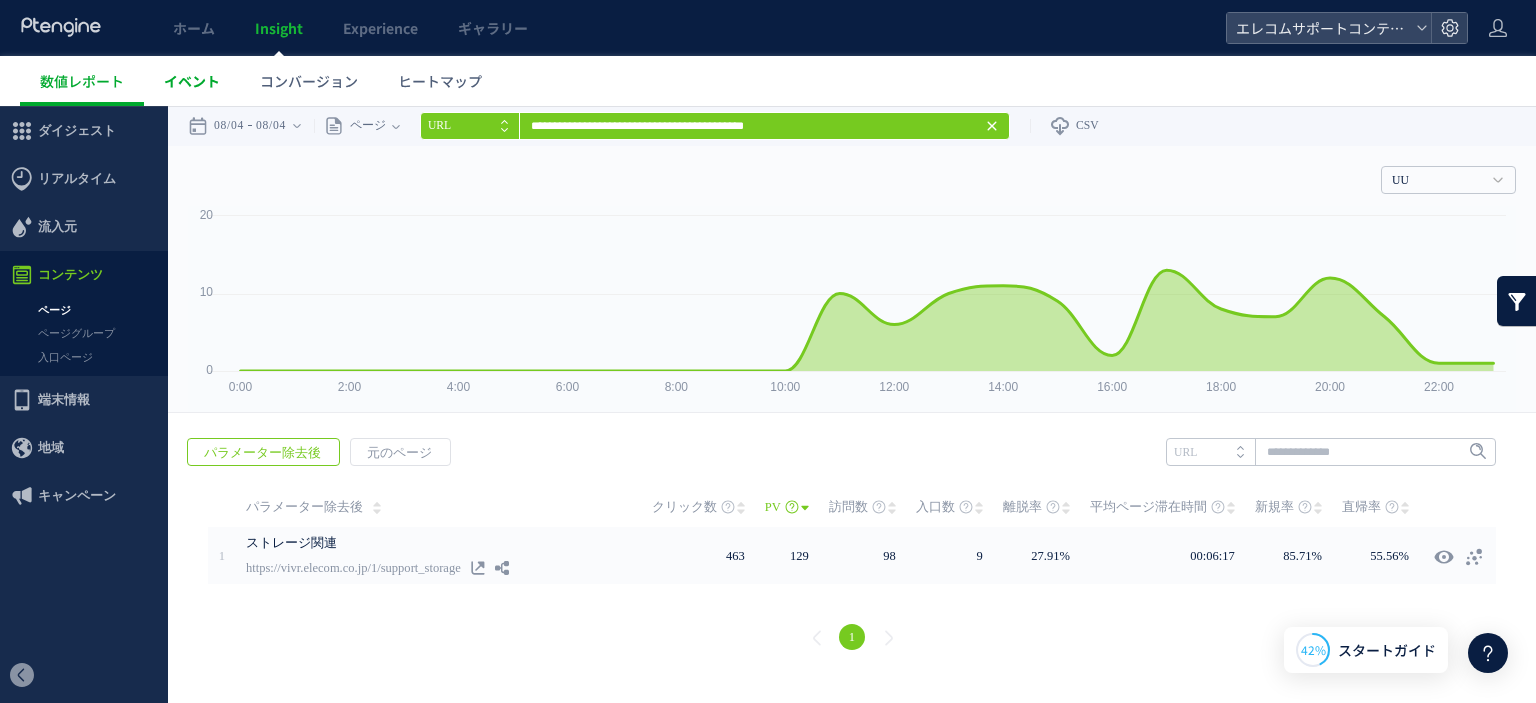click on "イベント" at bounding box center (192, 81) 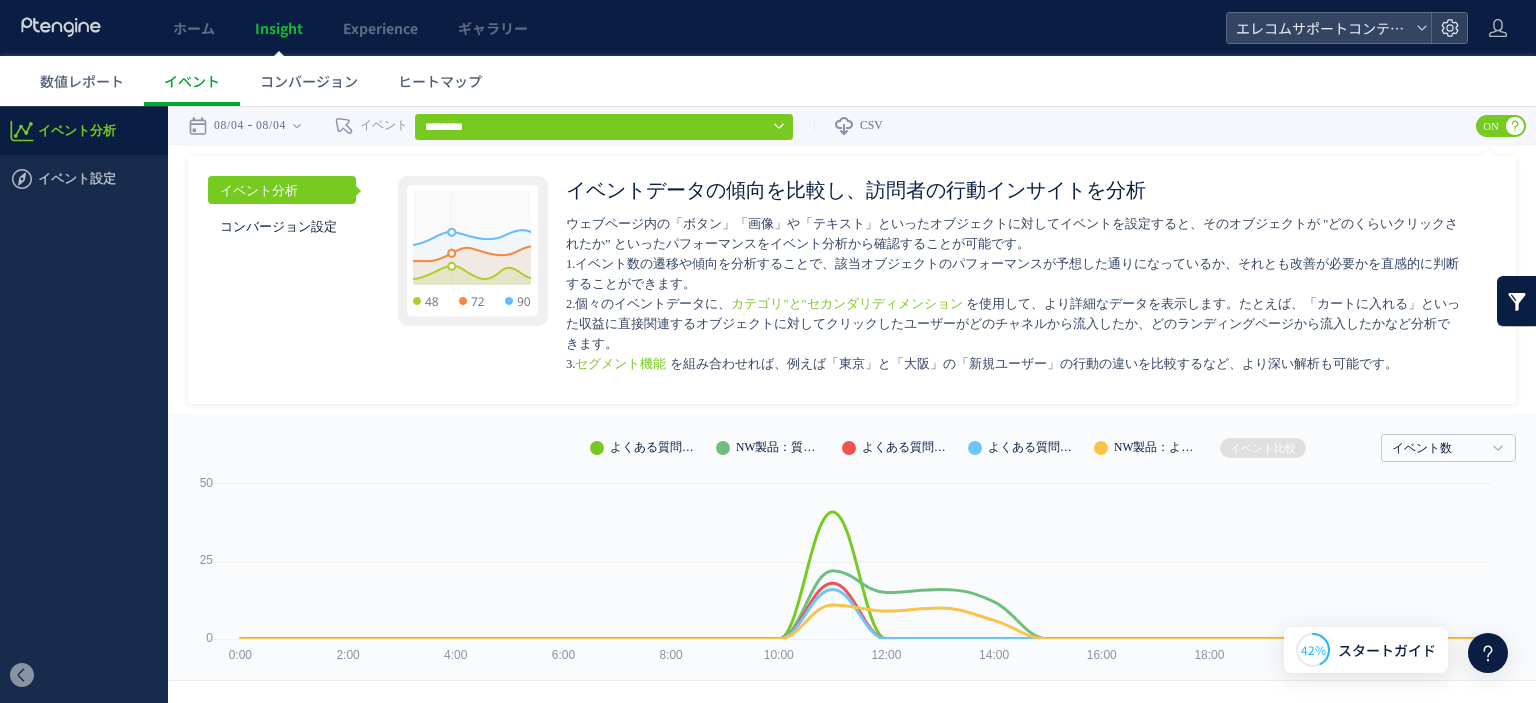 click on "ON" at bounding box center [1491, 126] 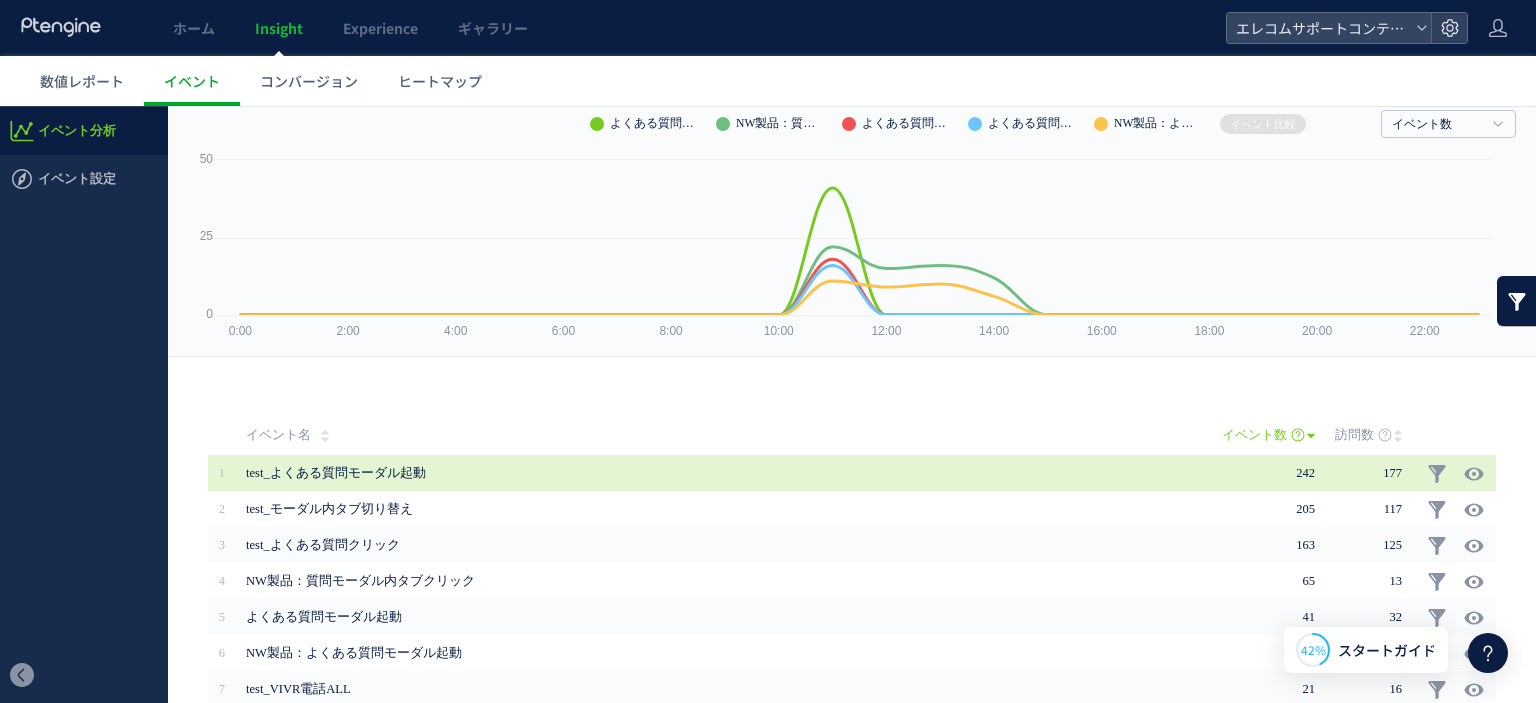 scroll, scrollTop: 100, scrollLeft: 0, axis: vertical 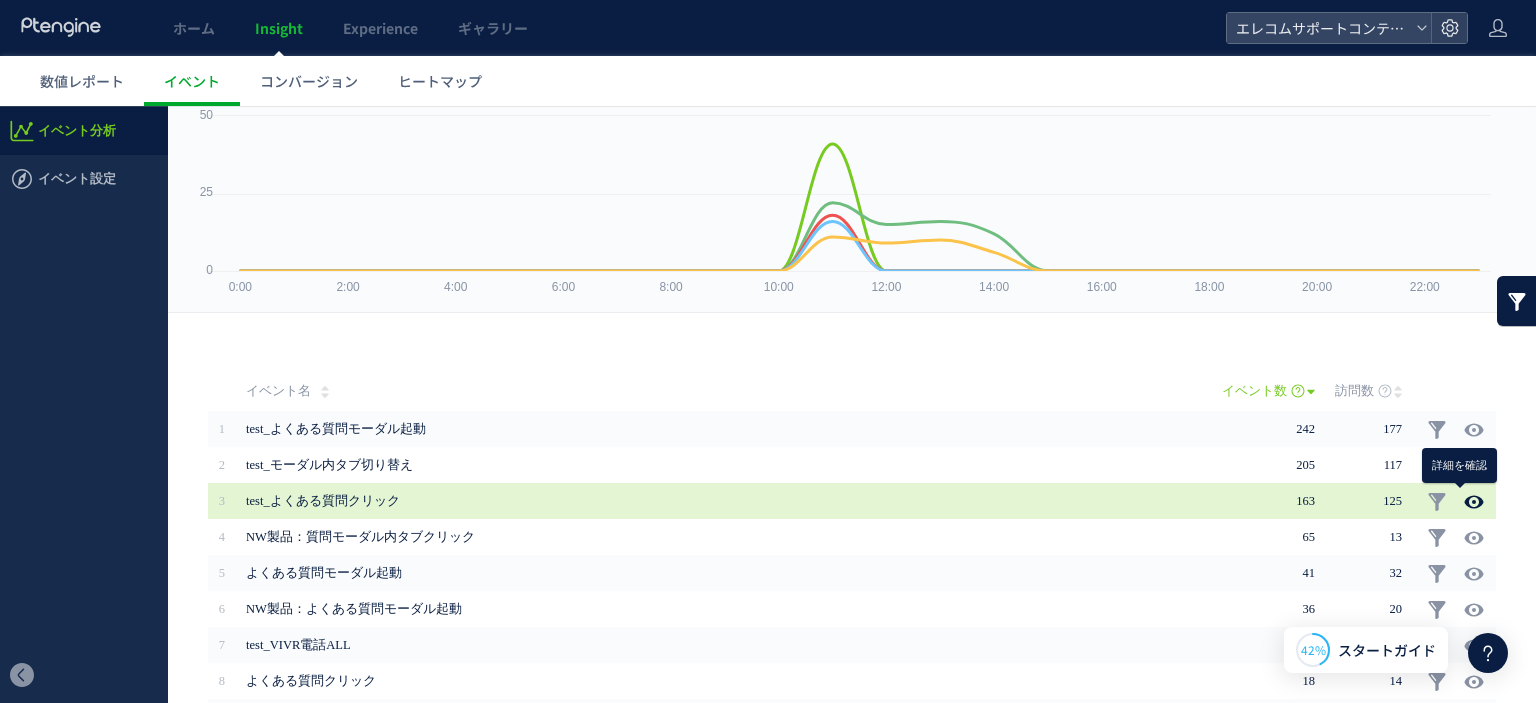 click 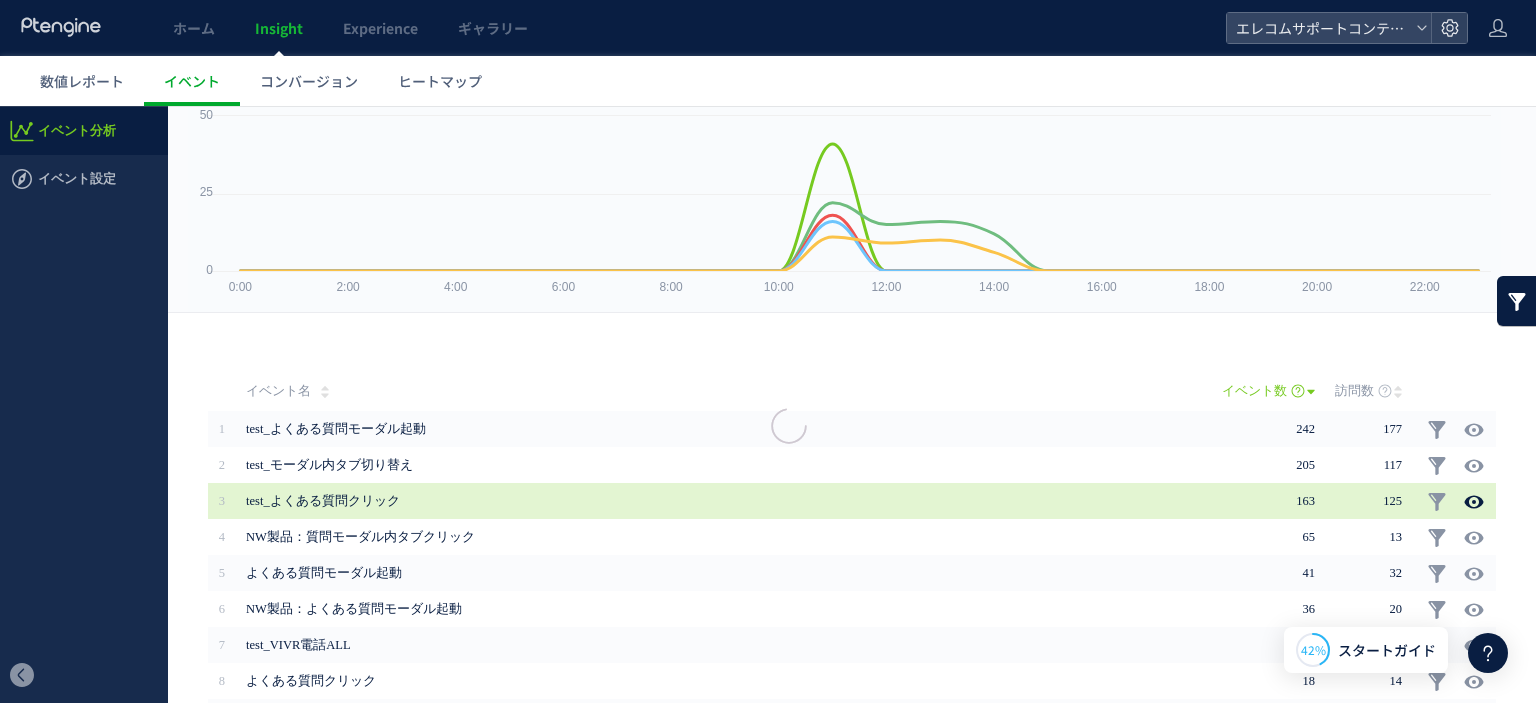 scroll, scrollTop: 0, scrollLeft: 0, axis: both 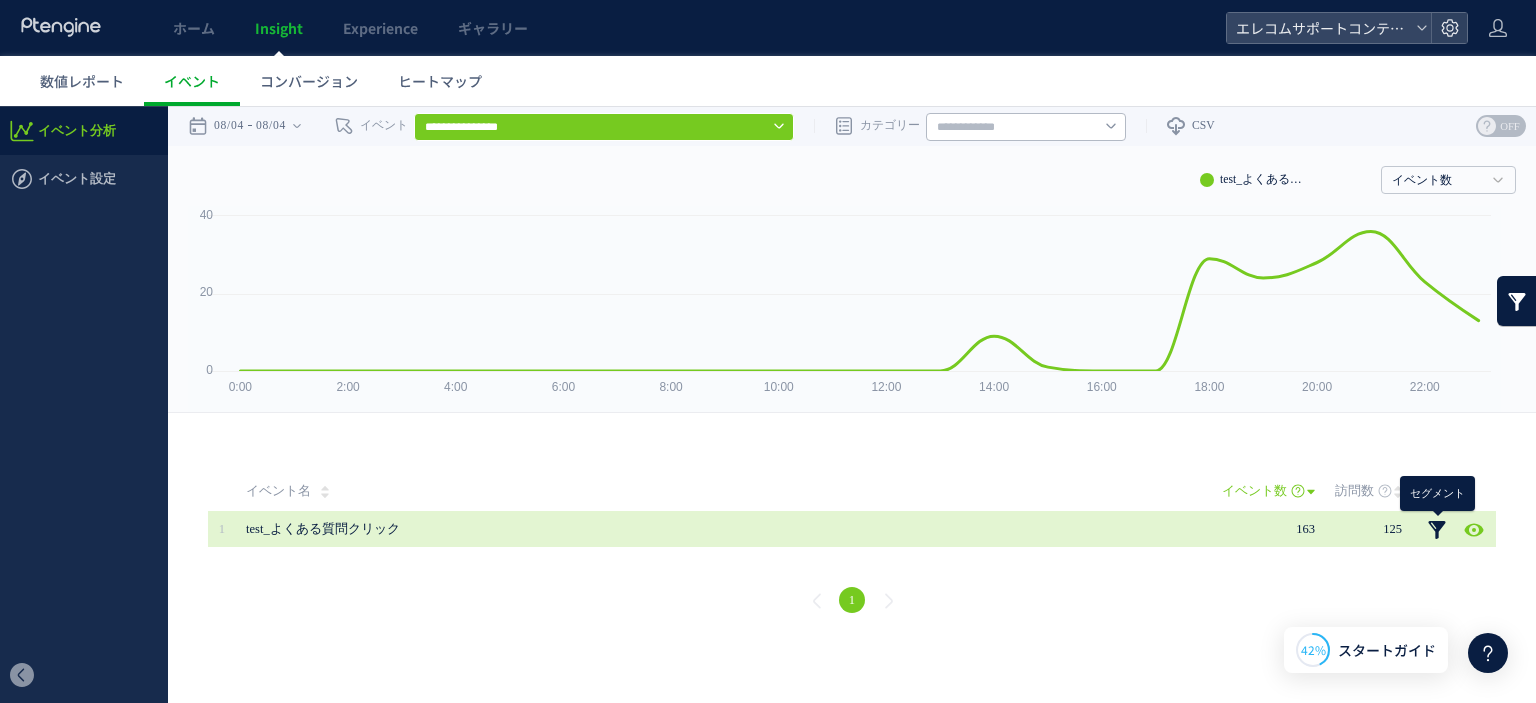click at bounding box center [1437, 530] 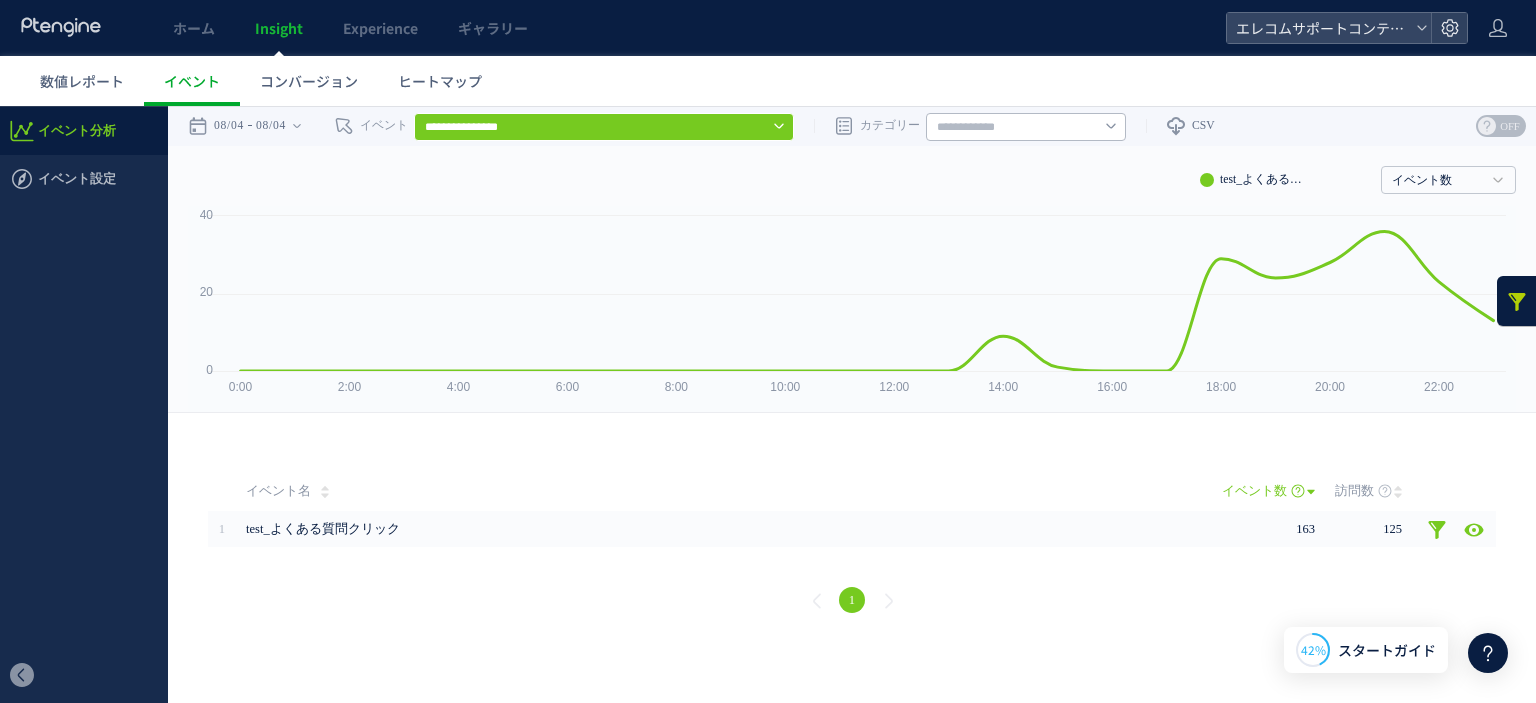 click at bounding box center (1517, 301) 